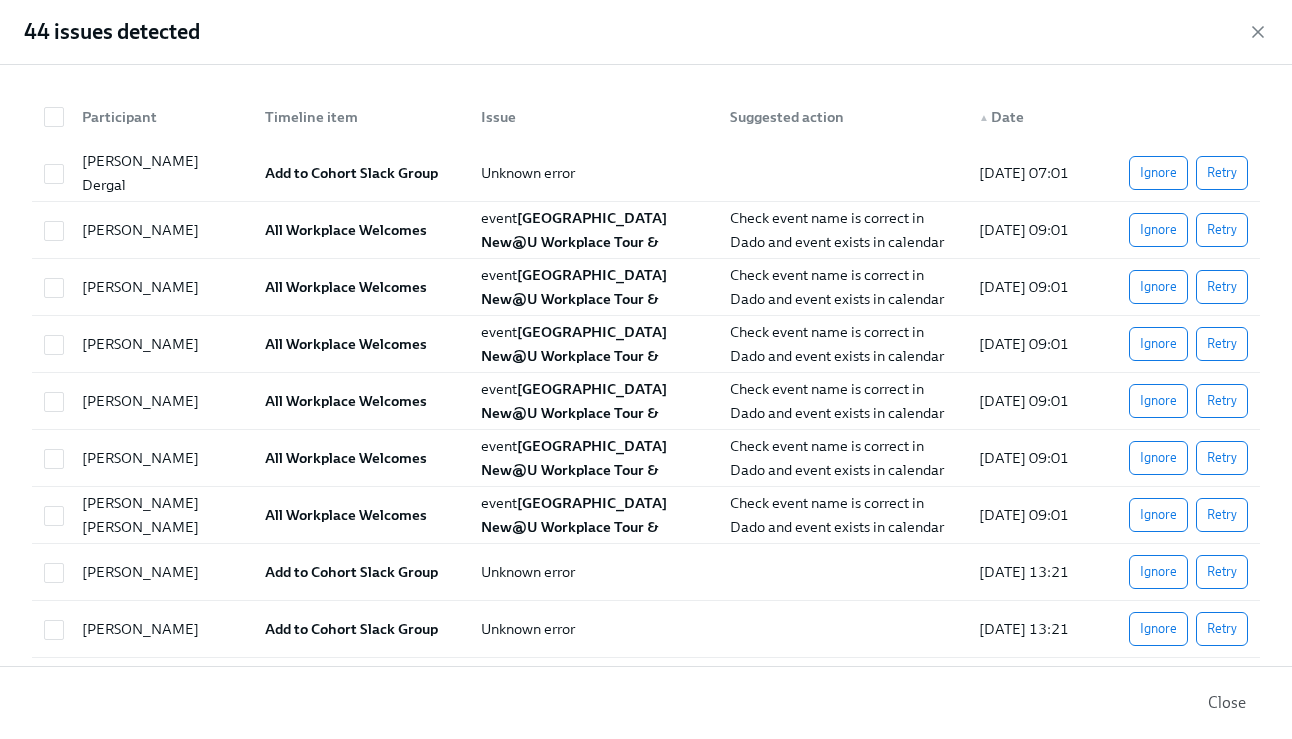 scroll, scrollTop: 0, scrollLeft: 0, axis: both 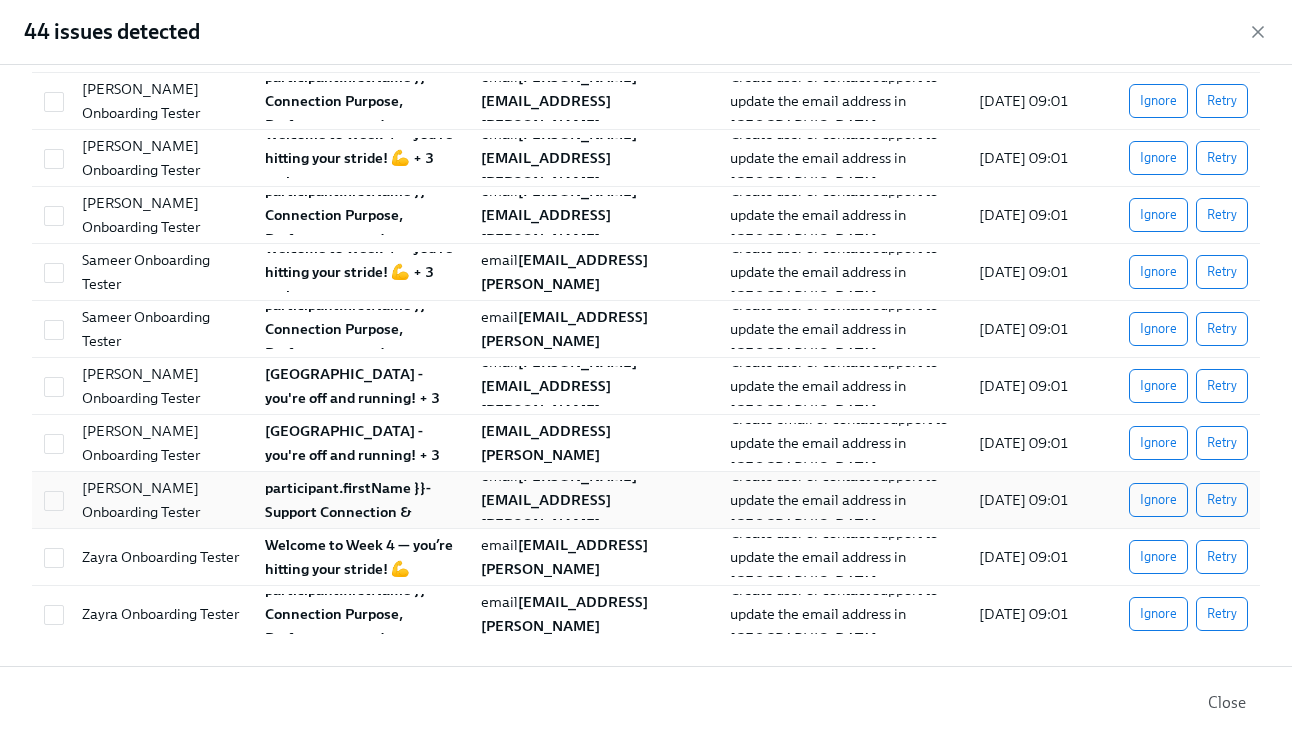 click at bounding box center [51, 614] 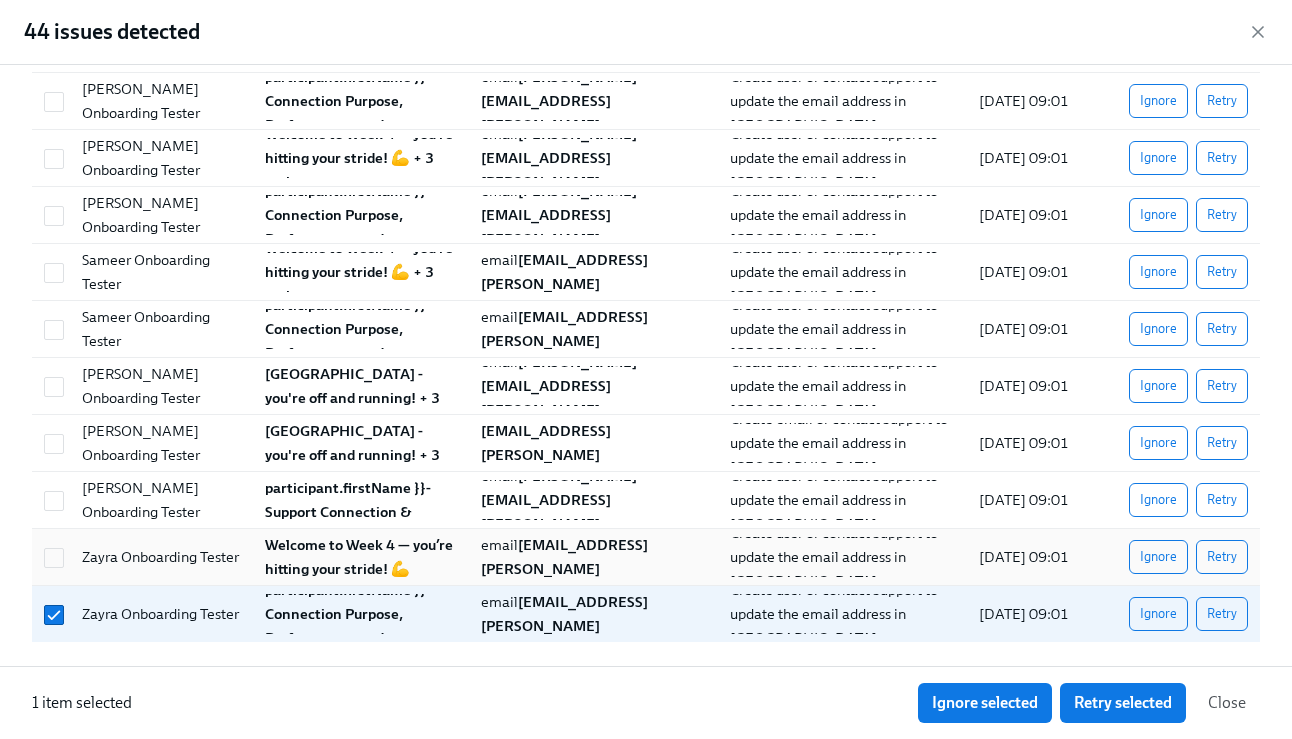 drag, startPoint x: 55, startPoint y: 517, endPoint x: 51, endPoint y: 529, distance: 12.649111 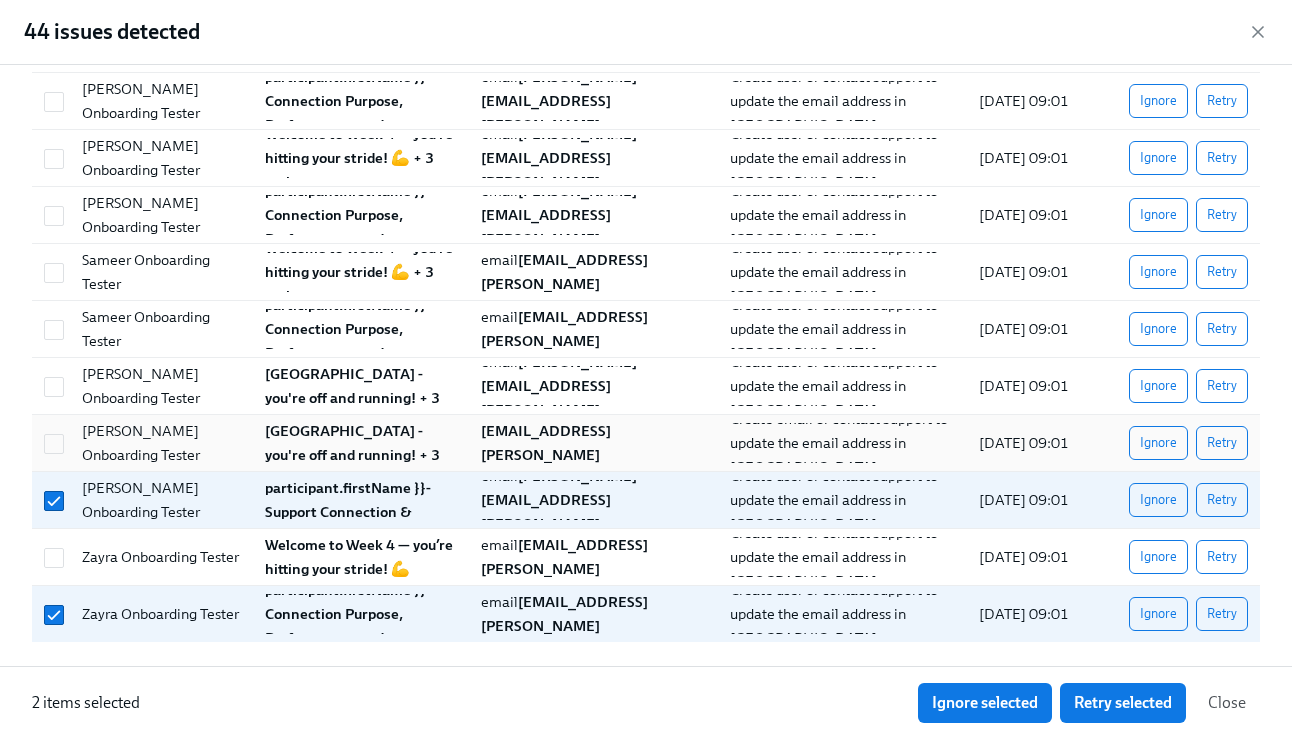 drag, startPoint x: 52, startPoint y: 548, endPoint x: 54, endPoint y: 460, distance: 88.02273 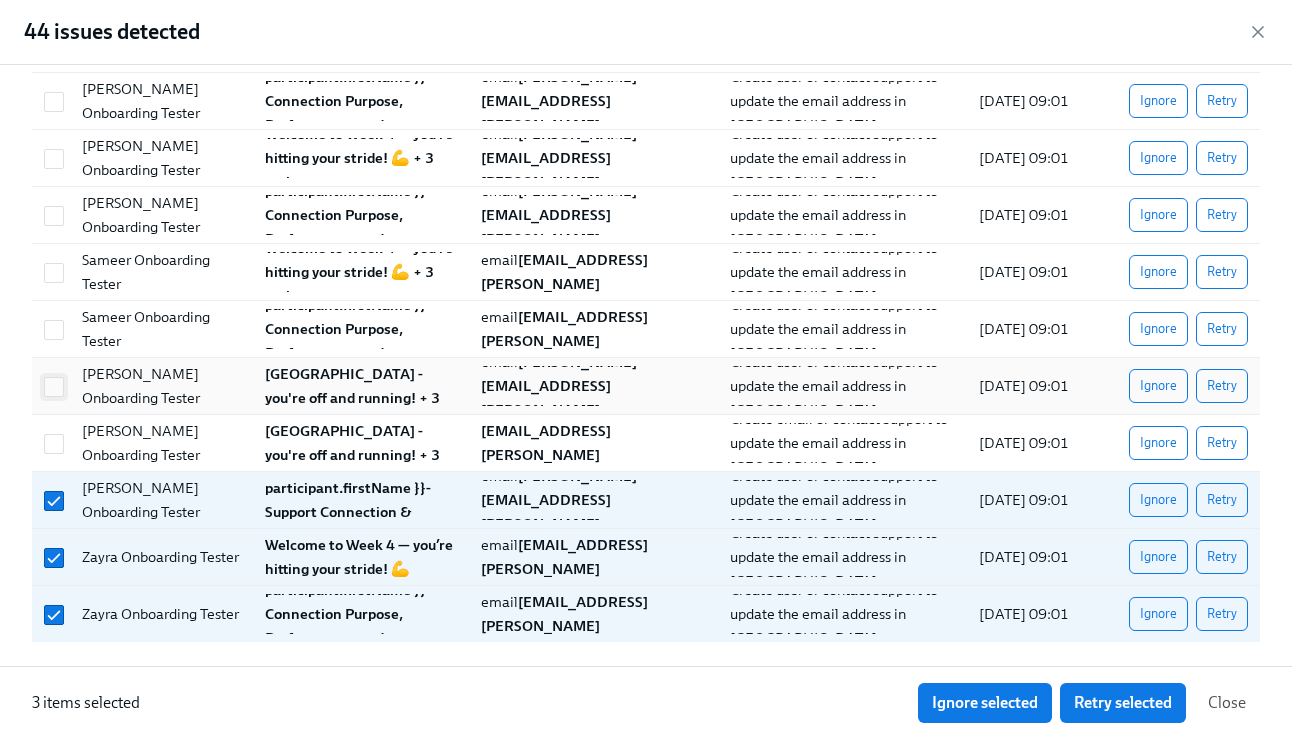 drag, startPoint x: 54, startPoint y: 451, endPoint x: 54, endPoint y: 393, distance: 58 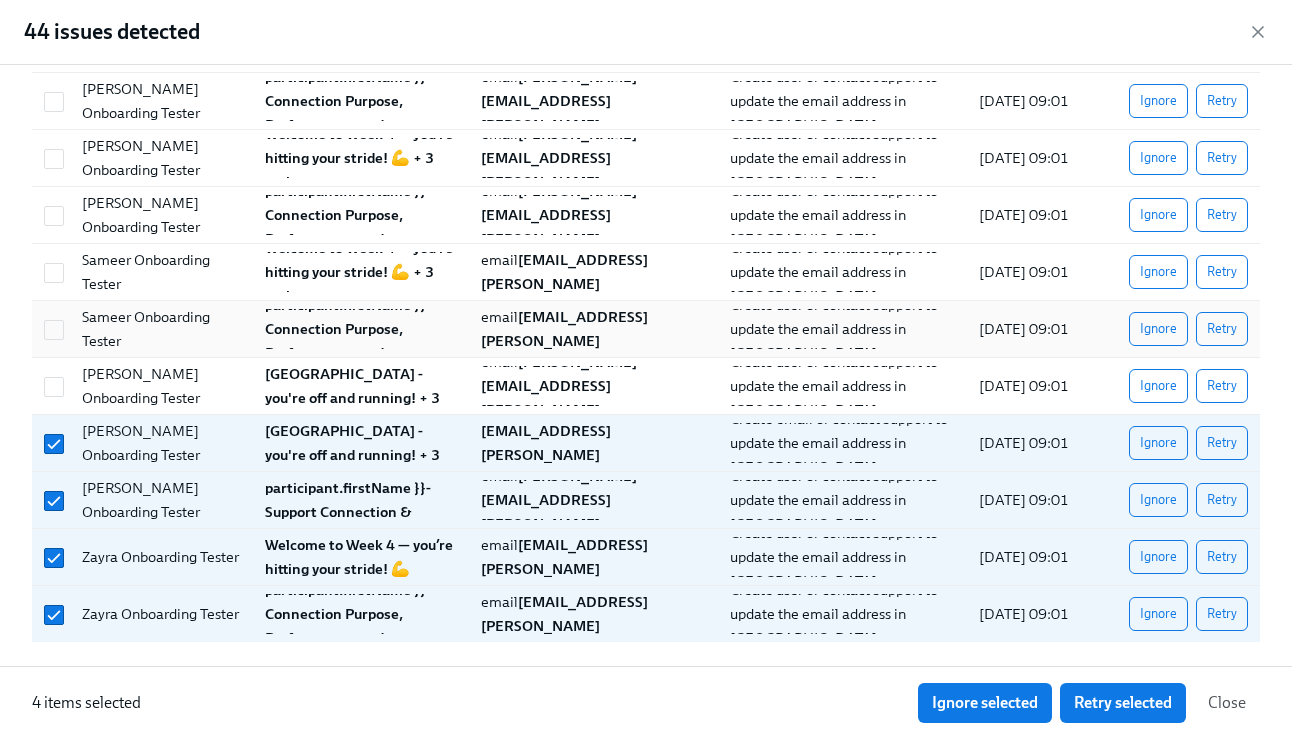 drag, startPoint x: 54, startPoint y: 383, endPoint x: 63, endPoint y: 303, distance: 80.50466 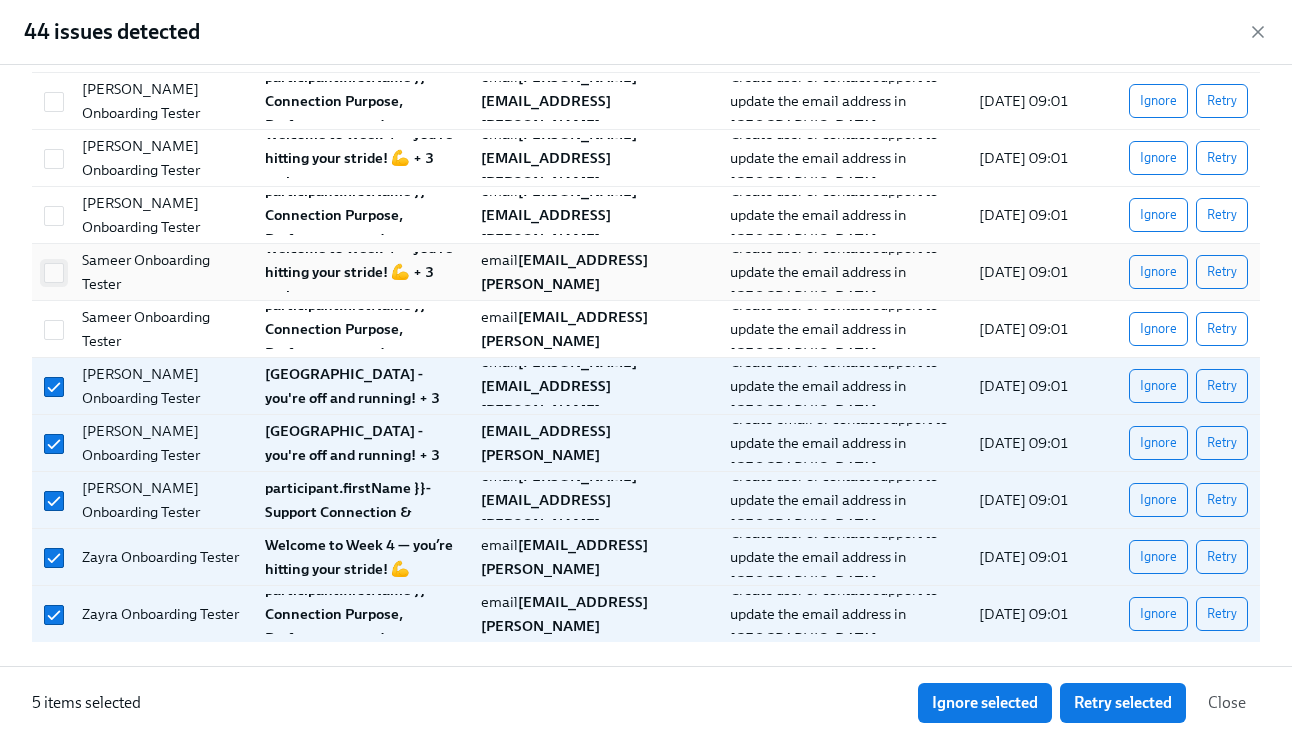 drag, startPoint x: 55, startPoint y: 319, endPoint x: 59, endPoint y: 272, distance: 47.169907 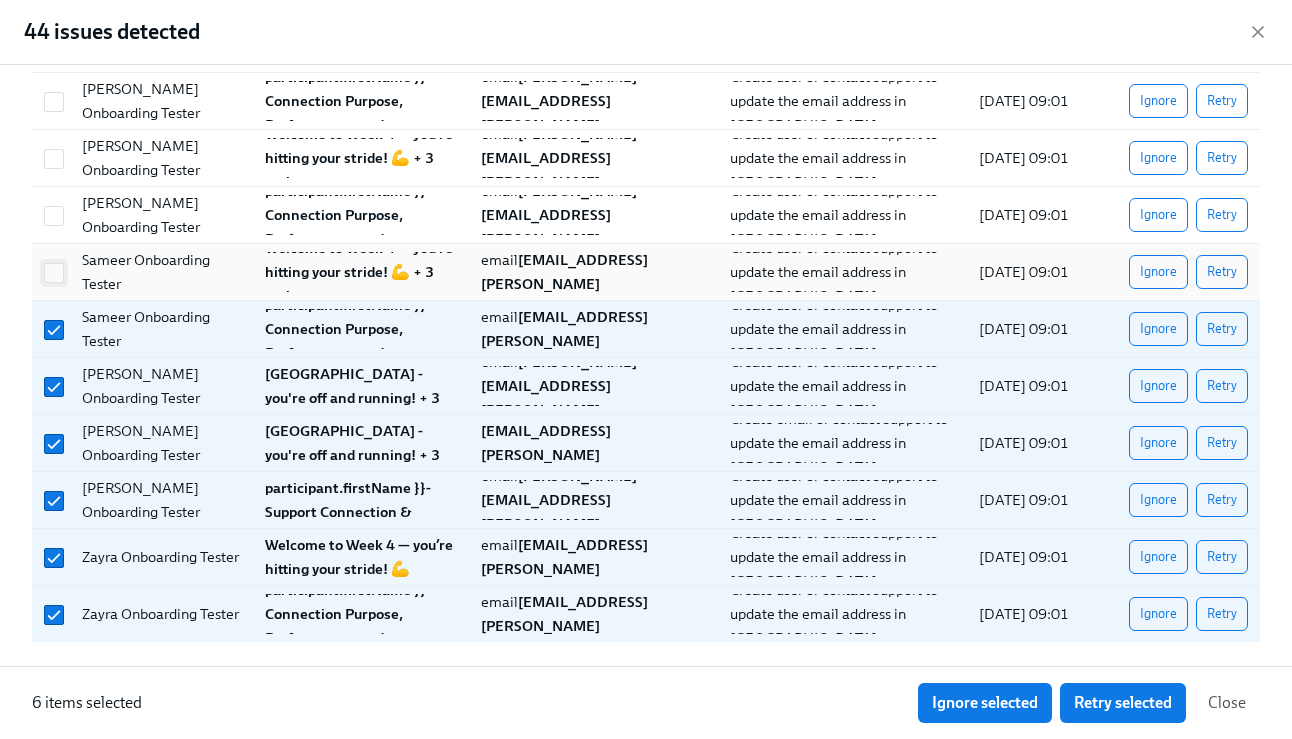 click at bounding box center (54, 273) 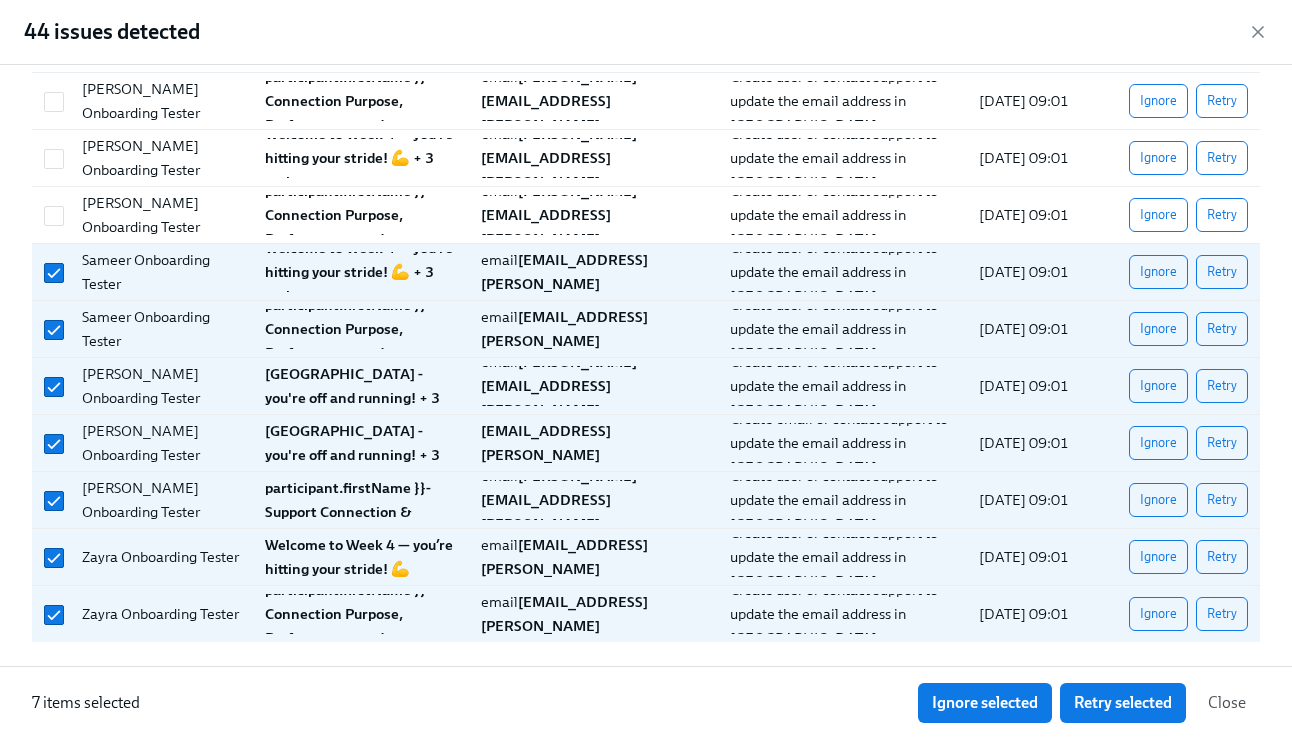 click on "Ignore selected" at bounding box center (985, 703) 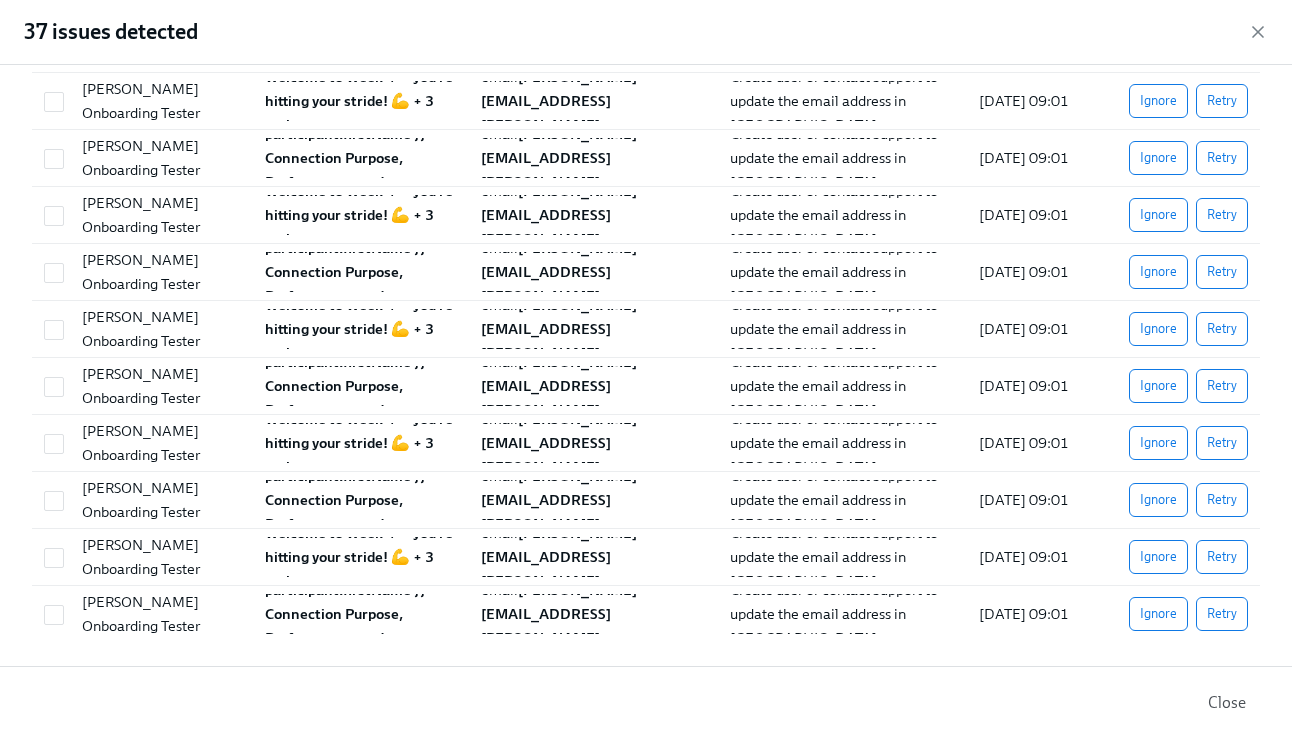 scroll, scrollTop: 1611, scrollLeft: 0, axis: vertical 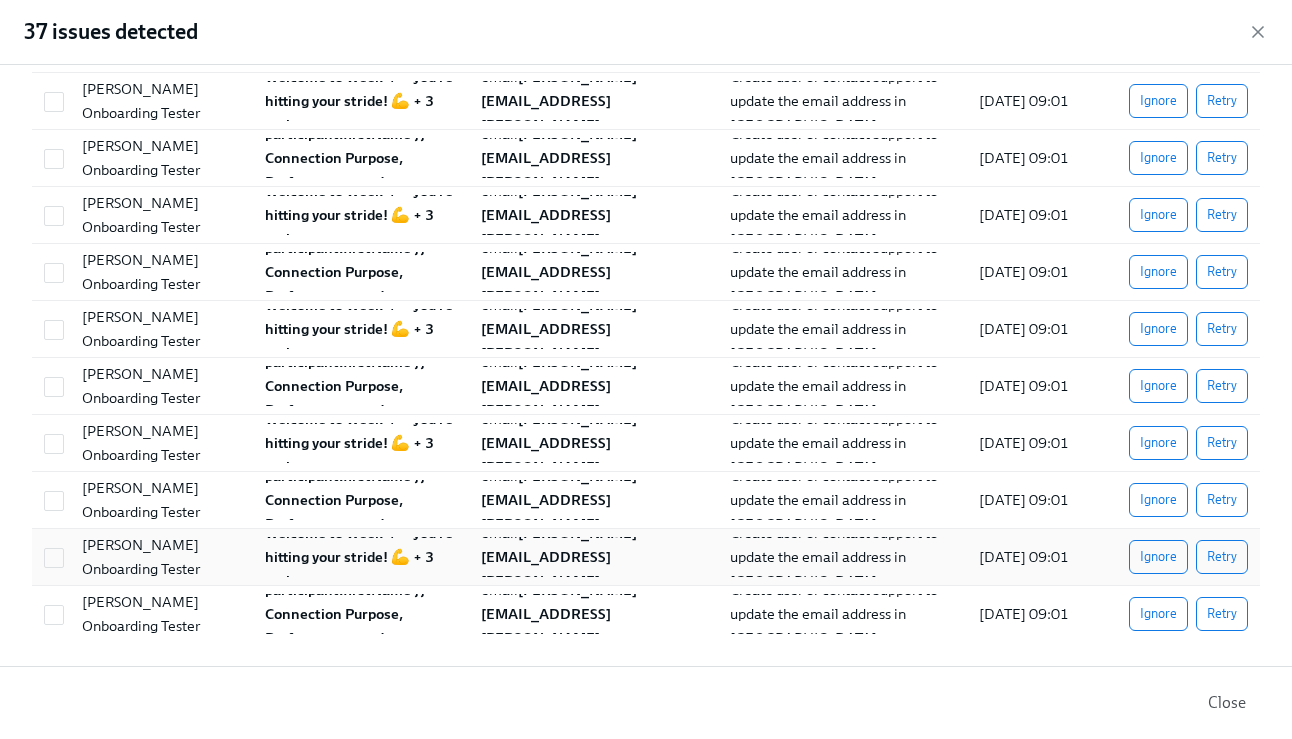 drag, startPoint x: 59, startPoint y: 612, endPoint x: 59, endPoint y: 576, distance: 36 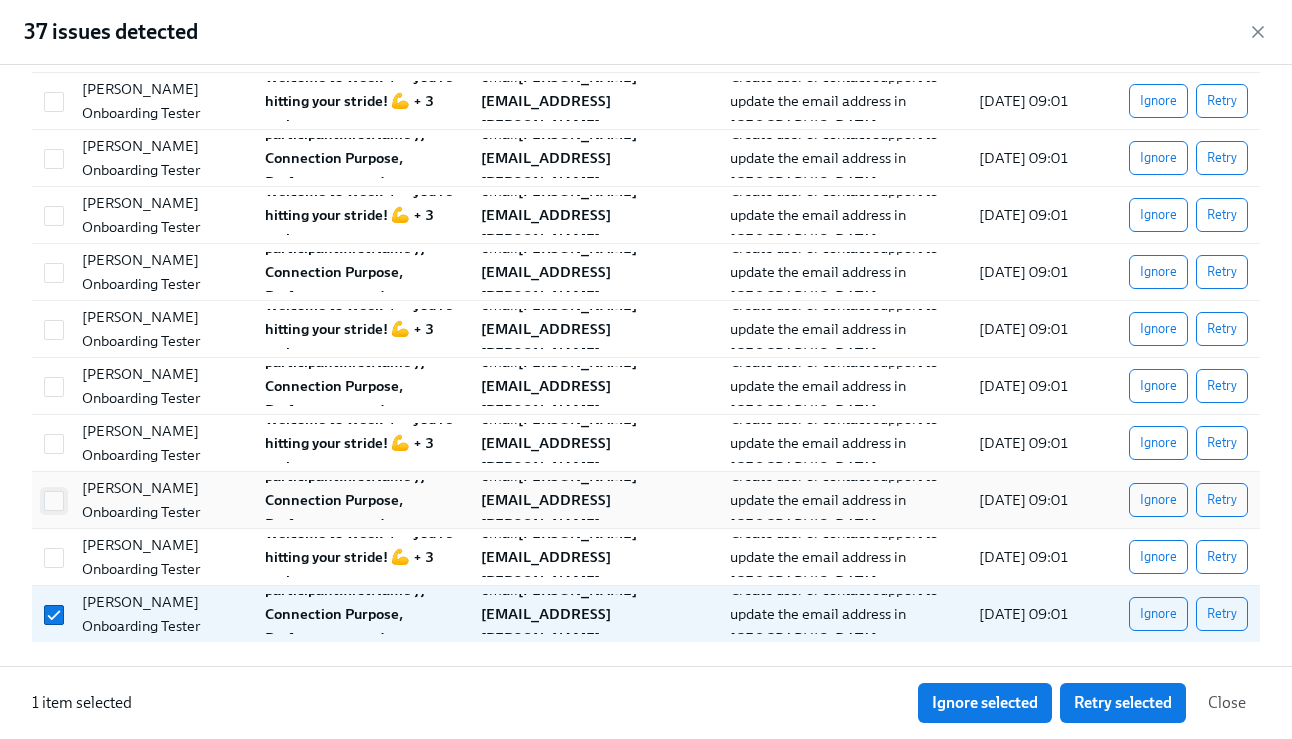 click at bounding box center [54, 558] 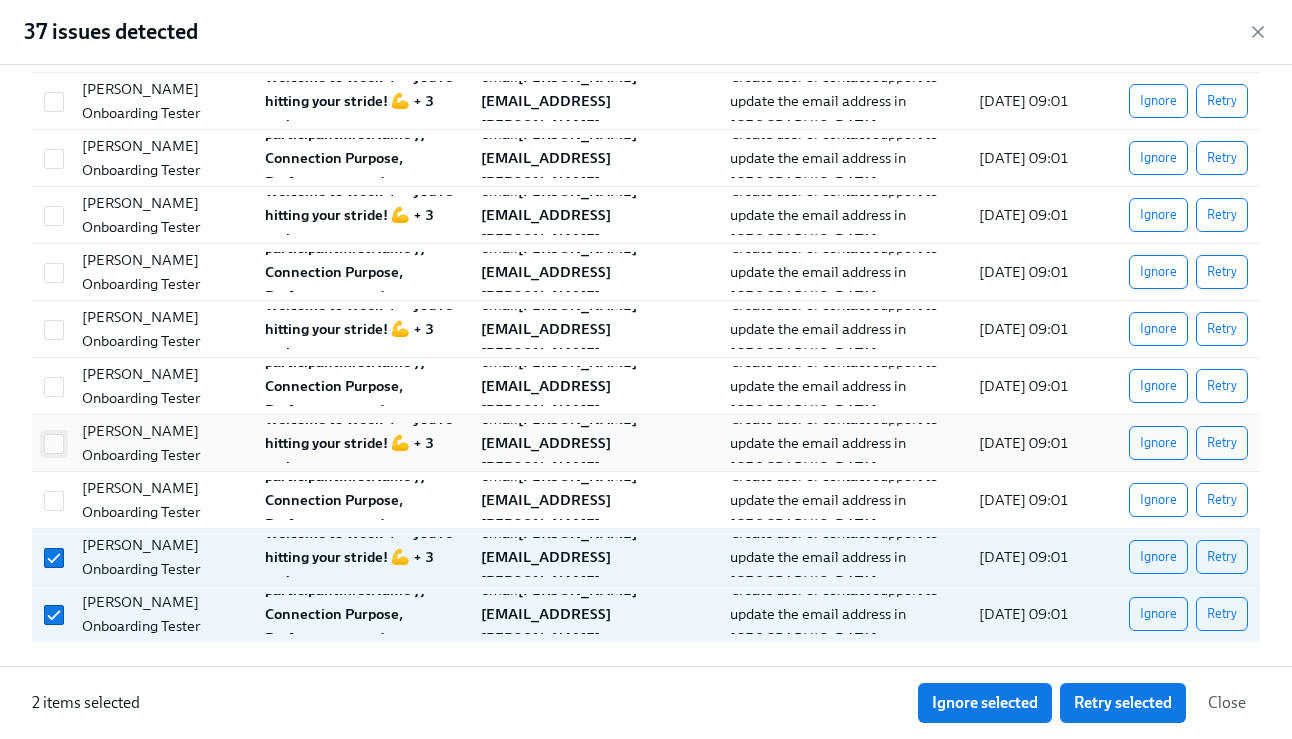 drag, startPoint x: 58, startPoint y: 495, endPoint x: 57, endPoint y: 452, distance: 43.011627 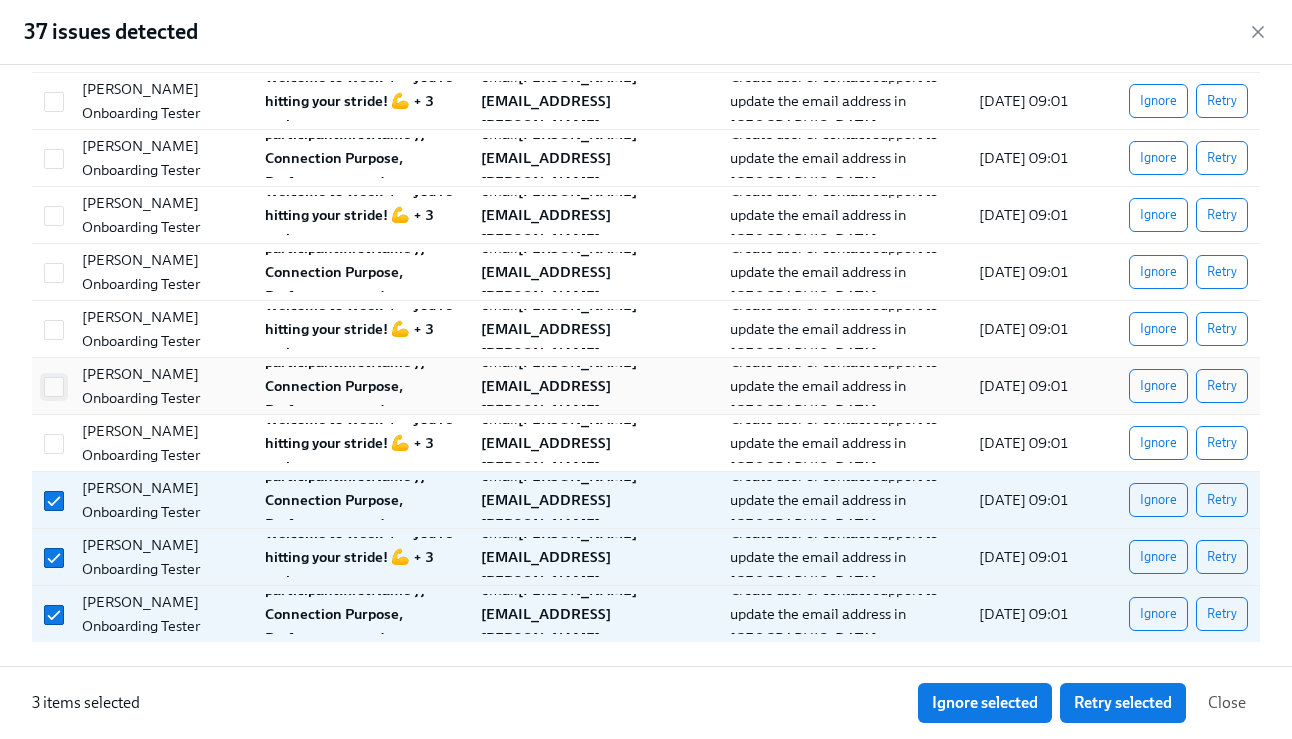 drag, startPoint x: 57, startPoint y: 440, endPoint x: 60, endPoint y: 383, distance: 57.07889 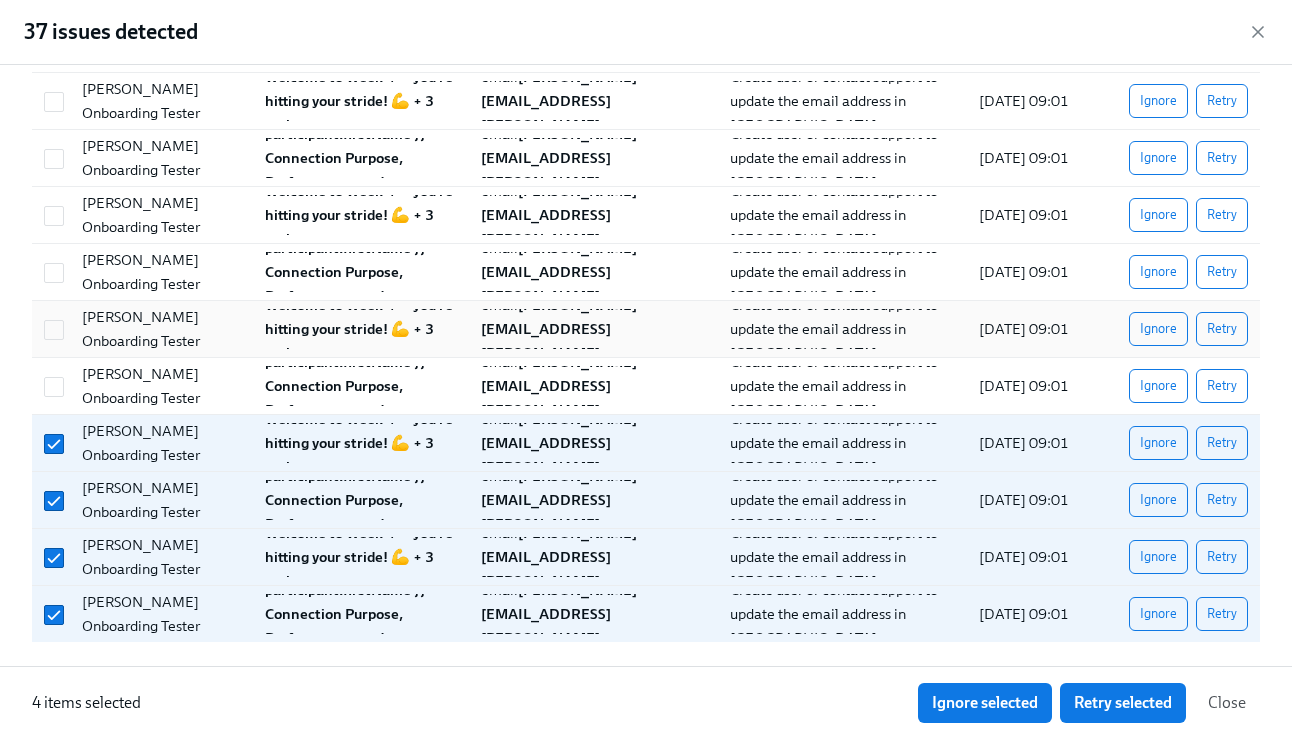 drag, startPoint x: 60, startPoint y: 382, endPoint x: 54, endPoint y: 348, distance: 34.525352 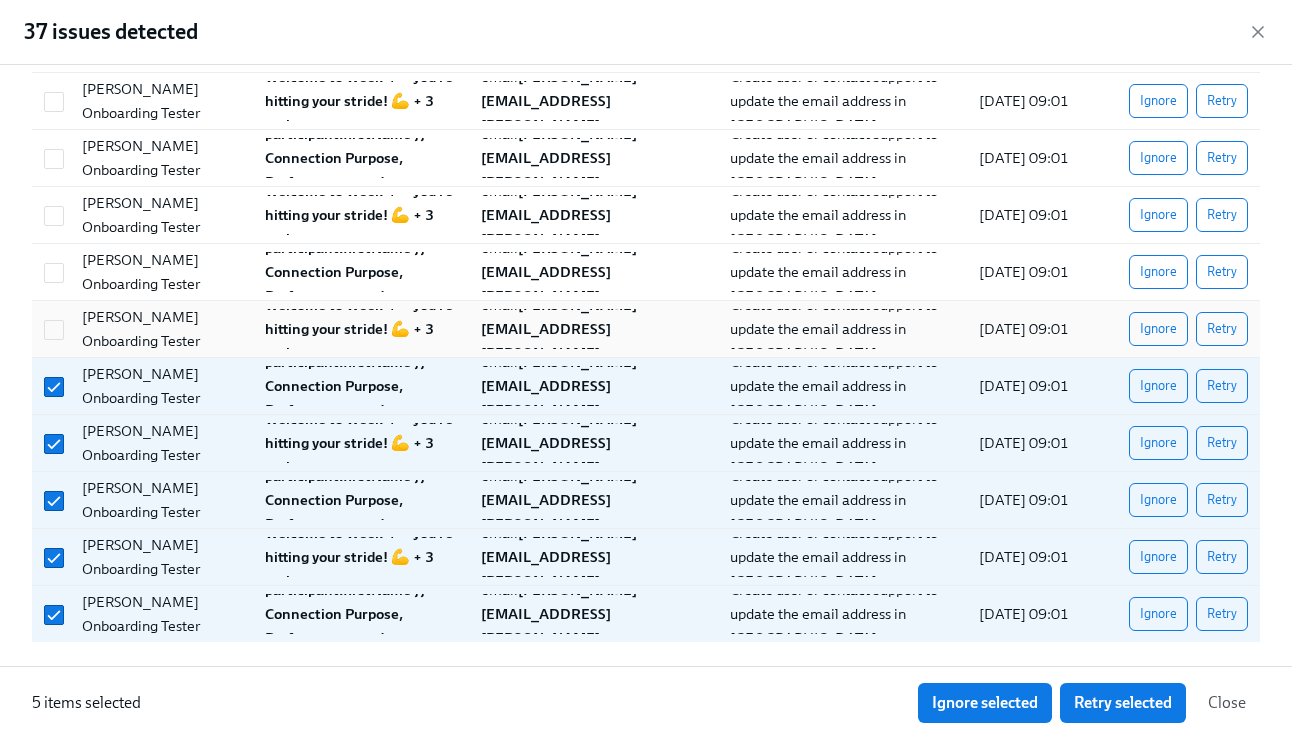click at bounding box center [54, 329] 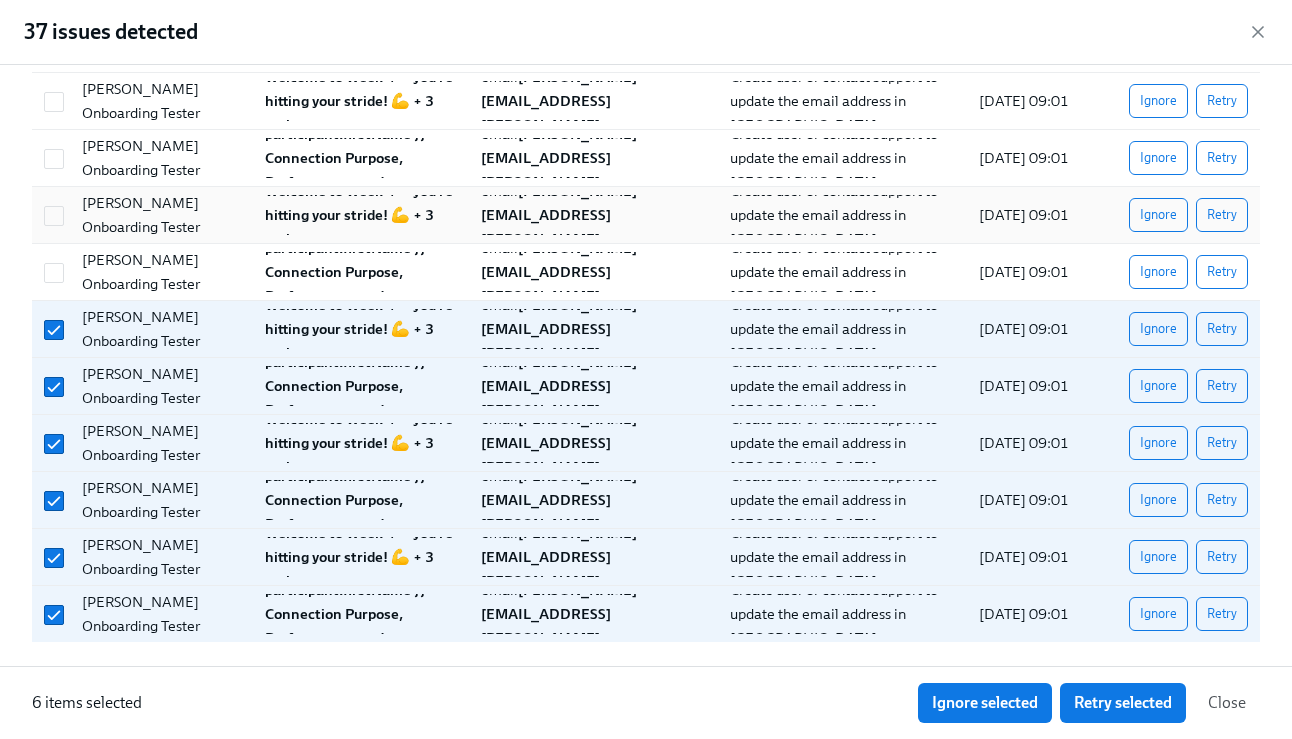 drag, startPoint x: 49, startPoint y: 264, endPoint x: 57, endPoint y: 236, distance: 29.12044 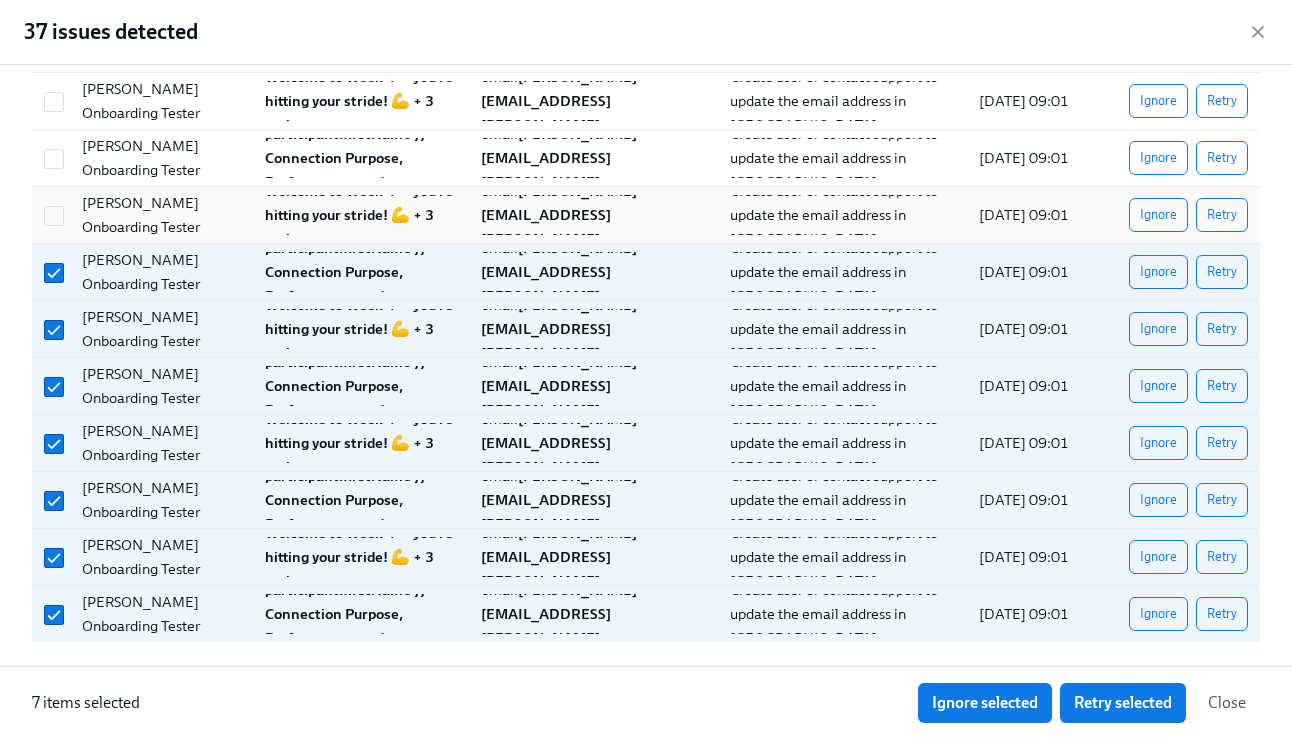 drag, startPoint x: 61, startPoint y: 207, endPoint x: 61, endPoint y: 192, distance: 15 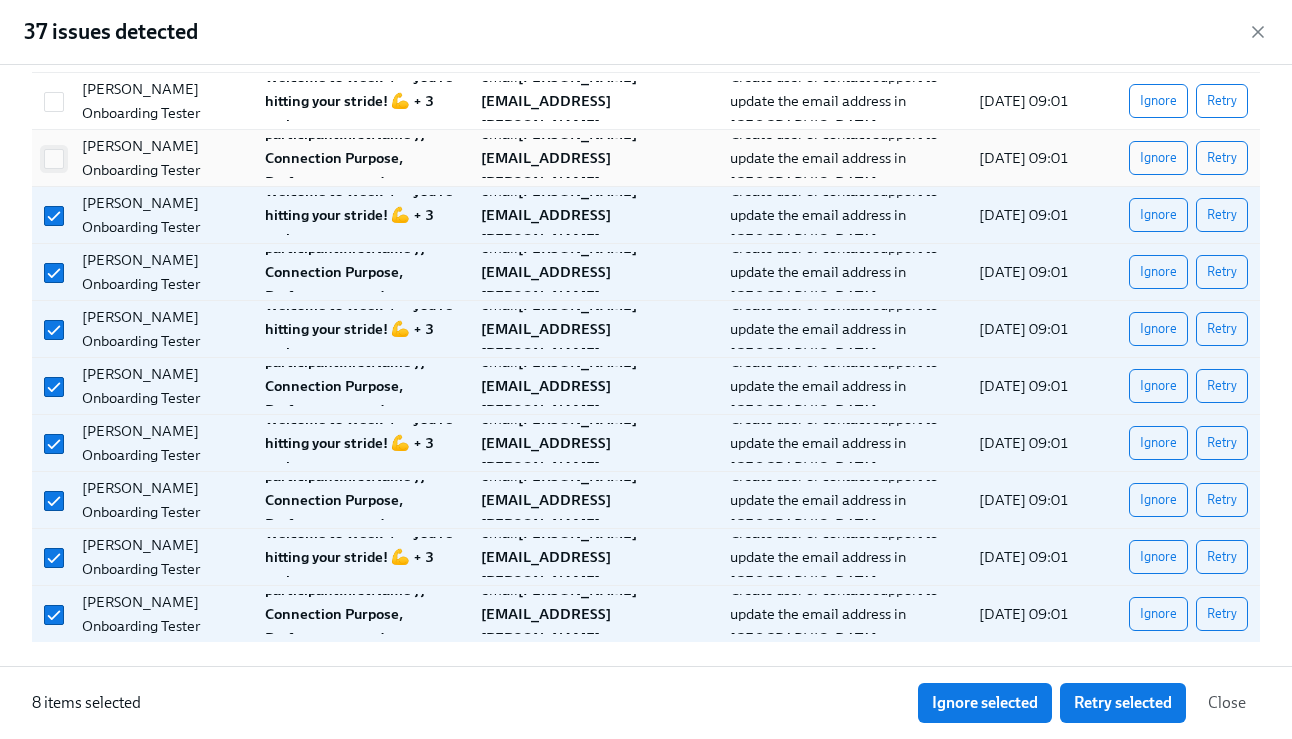 click at bounding box center (54, 159) 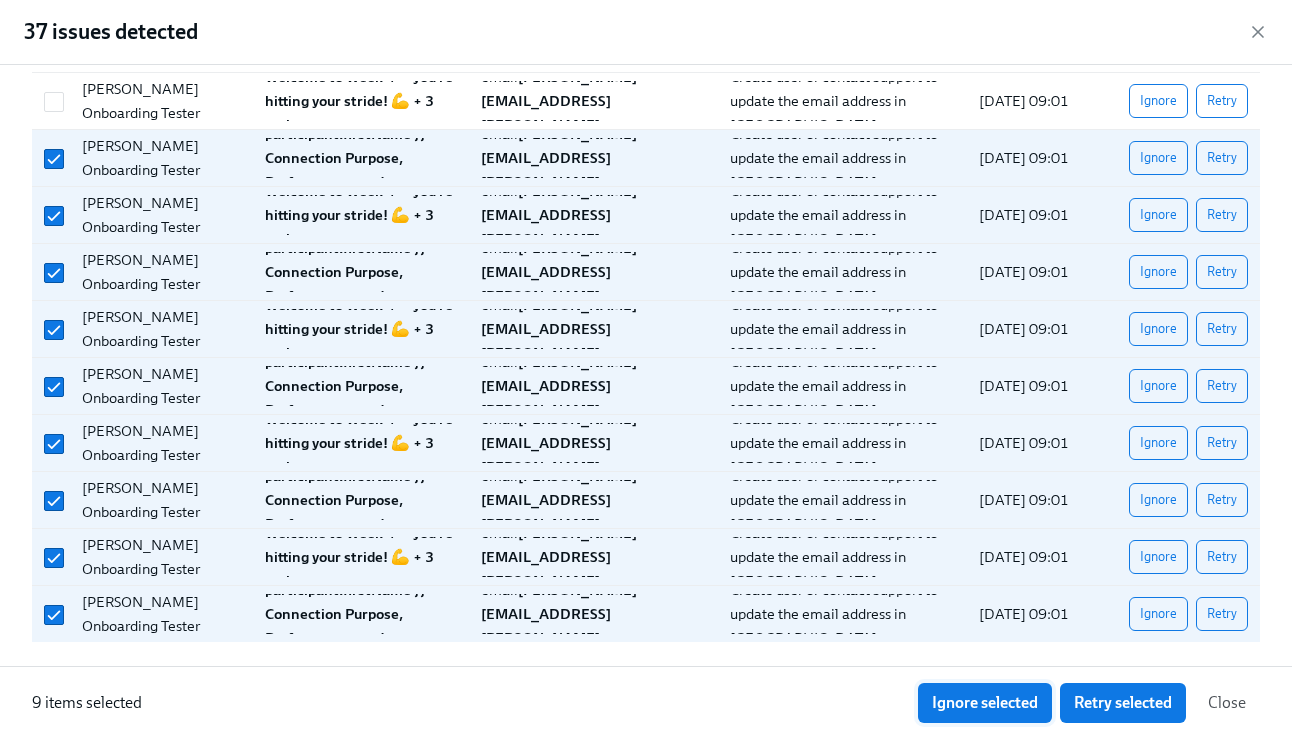 click on "Ignore selected" at bounding box center (985, 703) 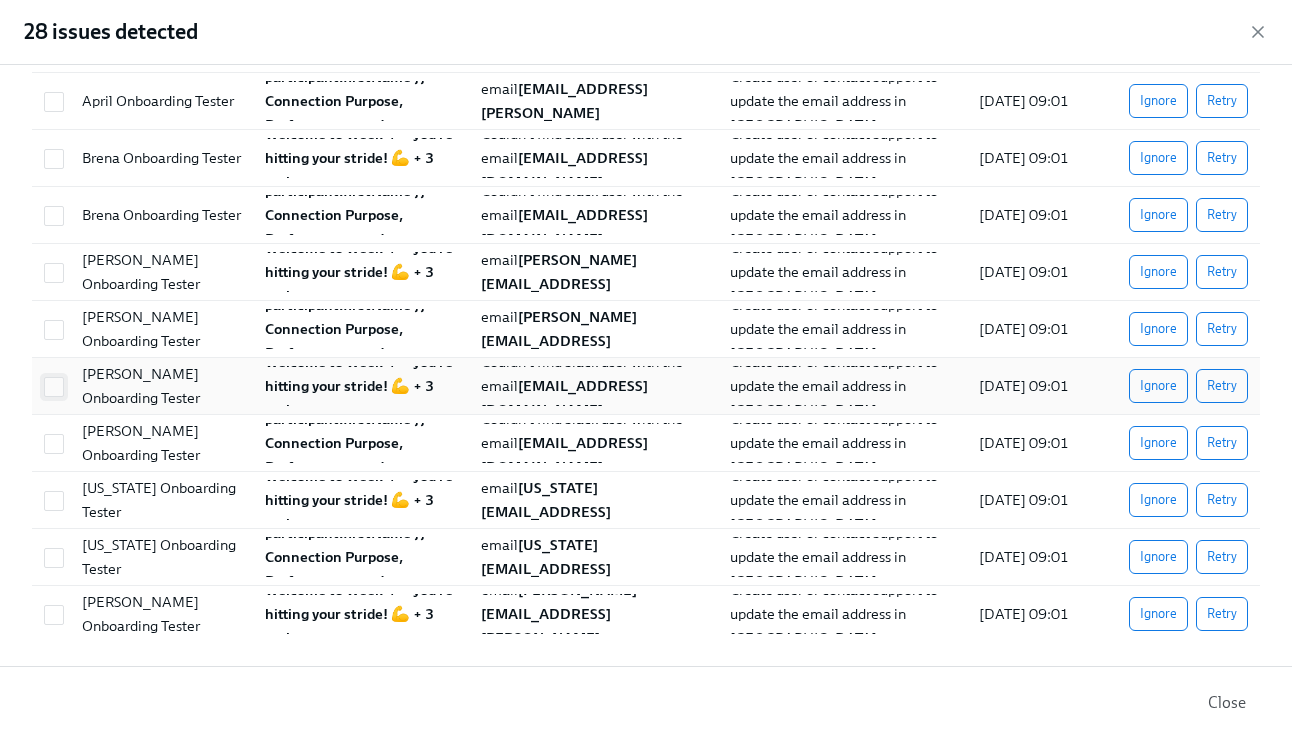 scroll, scrollTop: 1098, scrollLeft: 0, axis: vertical 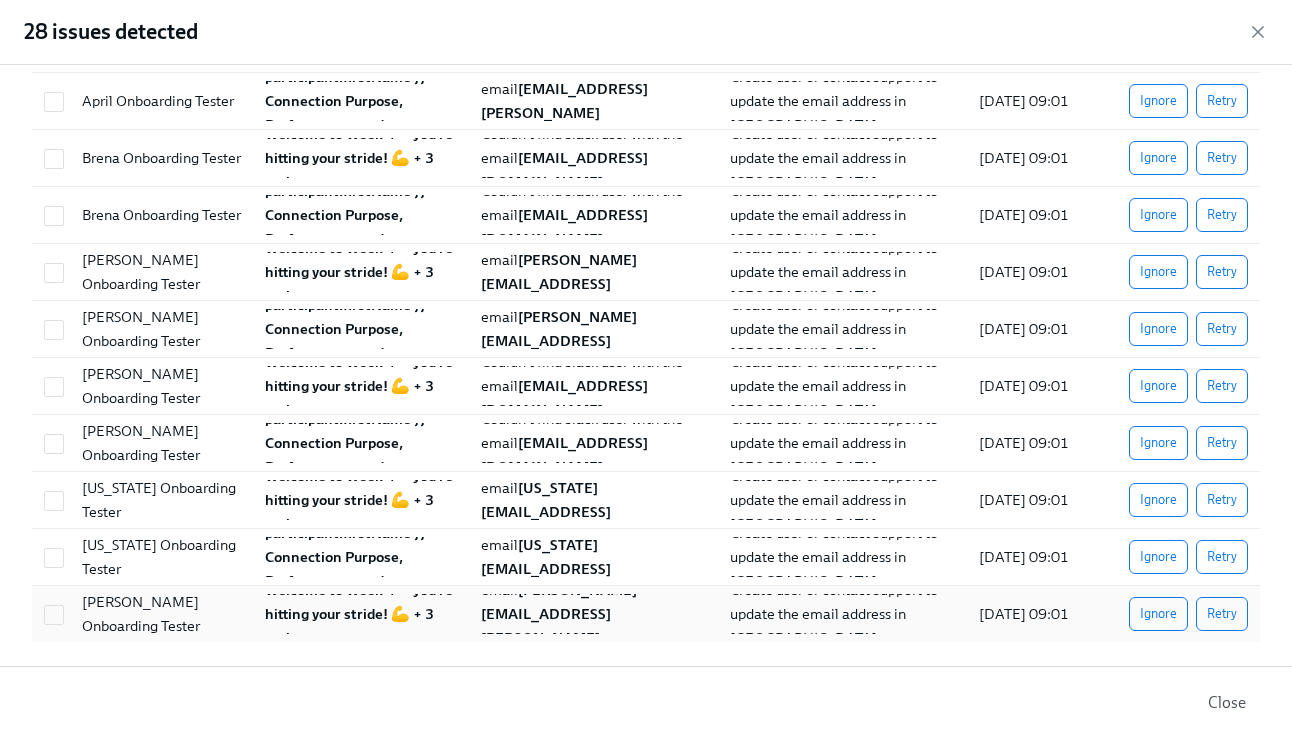 drag, startPoint x: 55, startPoint y: 606, endPoint x: 53, endPoint y: 586, distance: 20.09975 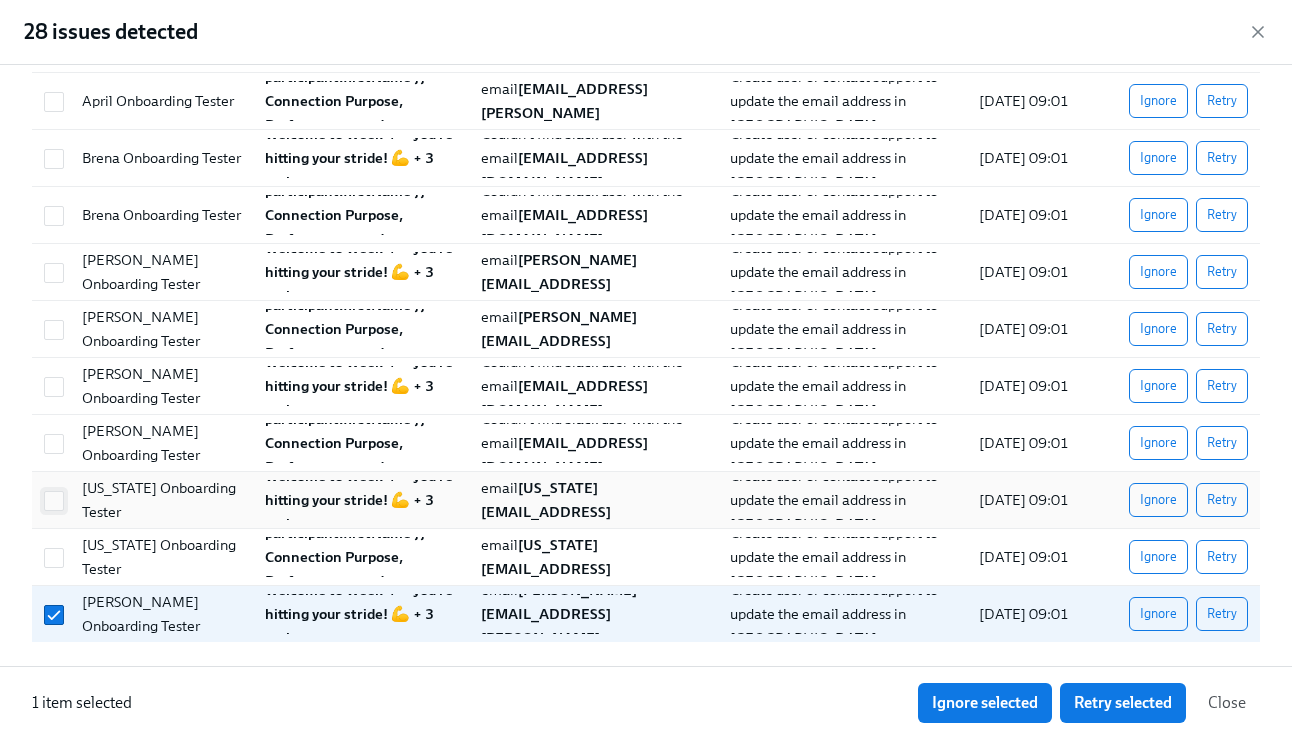 drag, startPoint x: 48, startPoint y: 546, endPoint x: 52, endPoint y: 503, distance: 43.185646 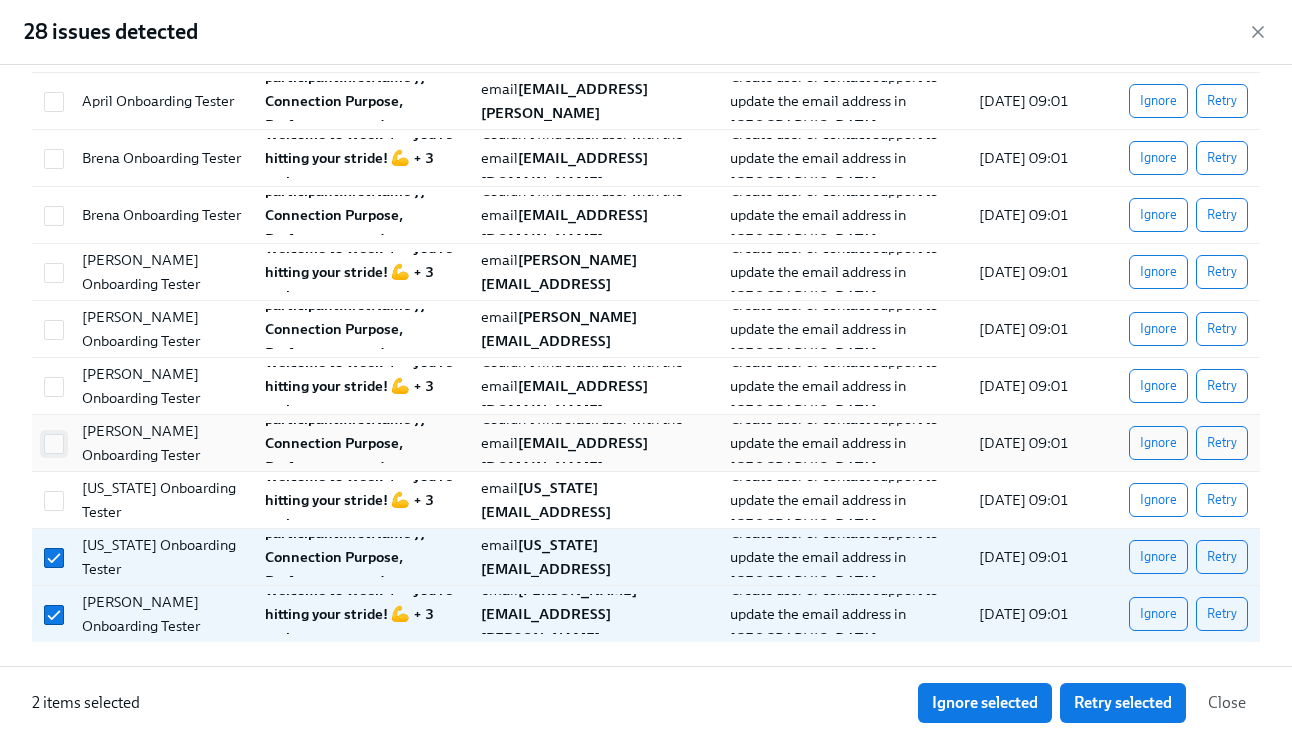 drag, startPoint x: 52, startPoint y: 463, endPoint x: 53, endPoint y: 448, distance: 15.033297 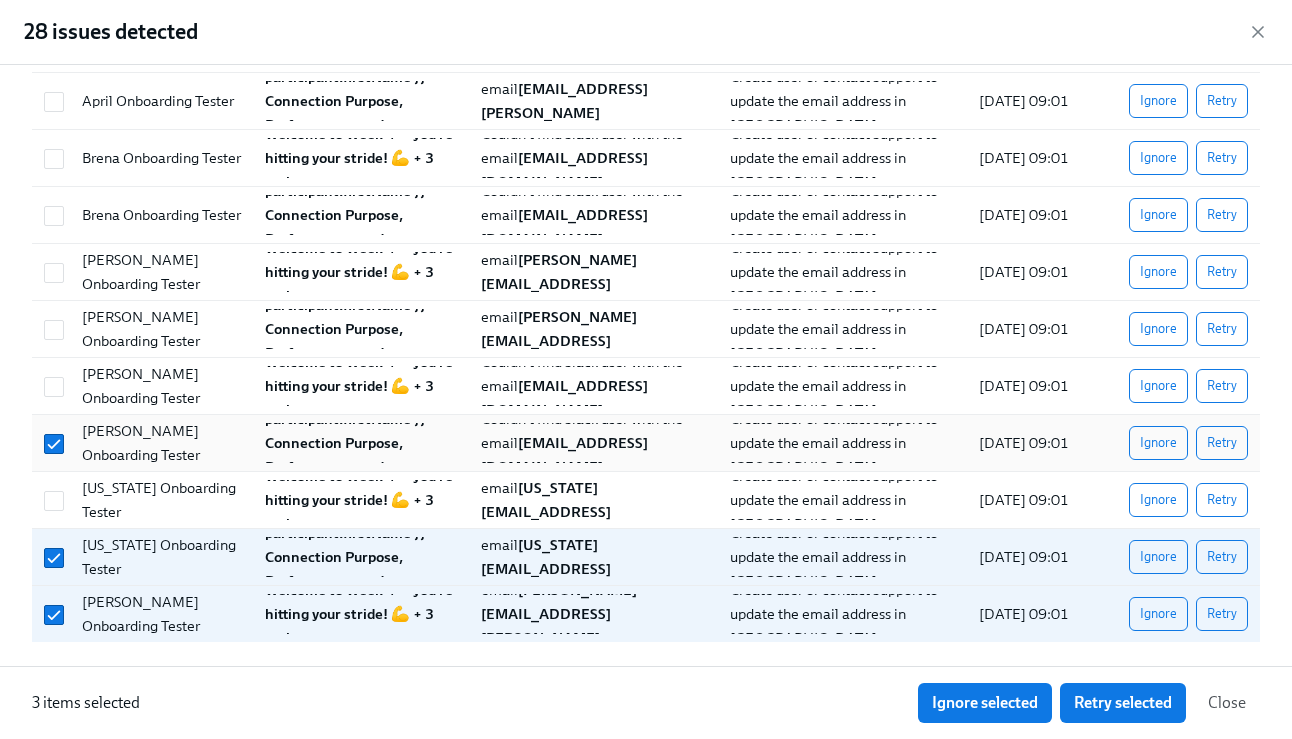 click at bounding box center (51, 500) 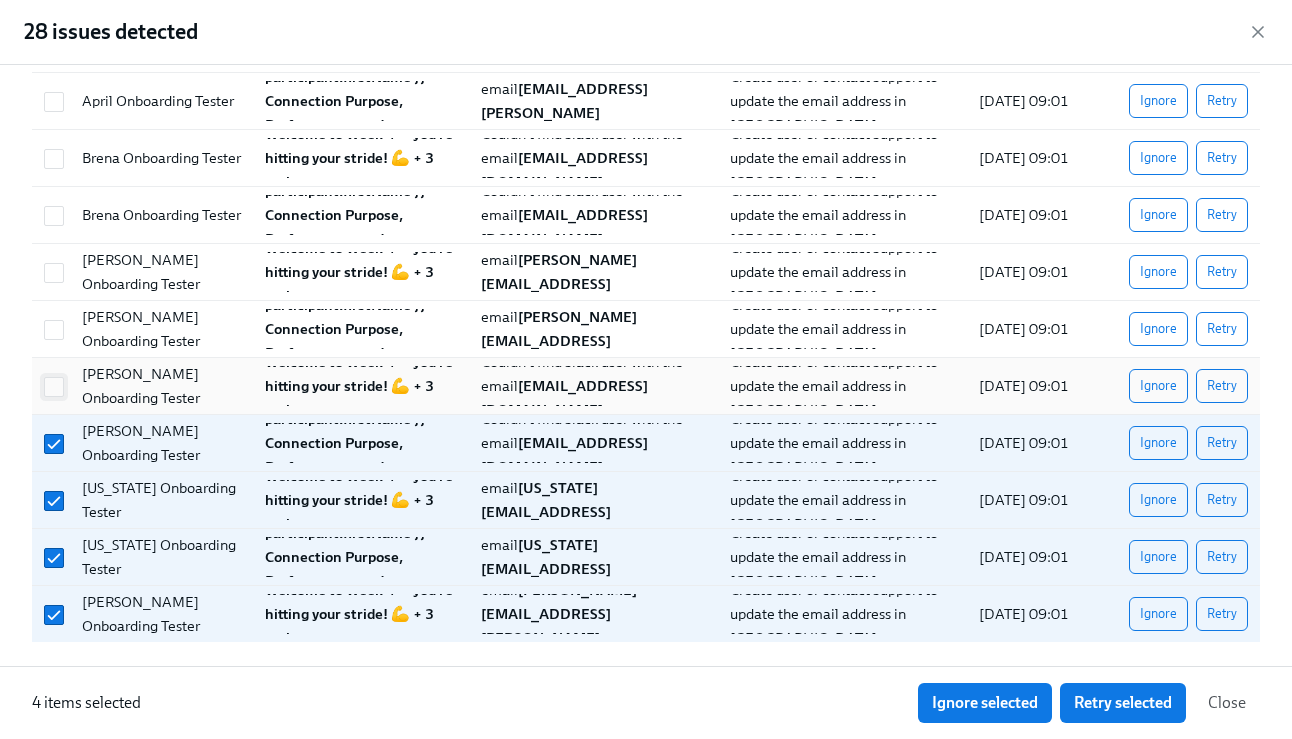 click at bounding box center [51, 386] 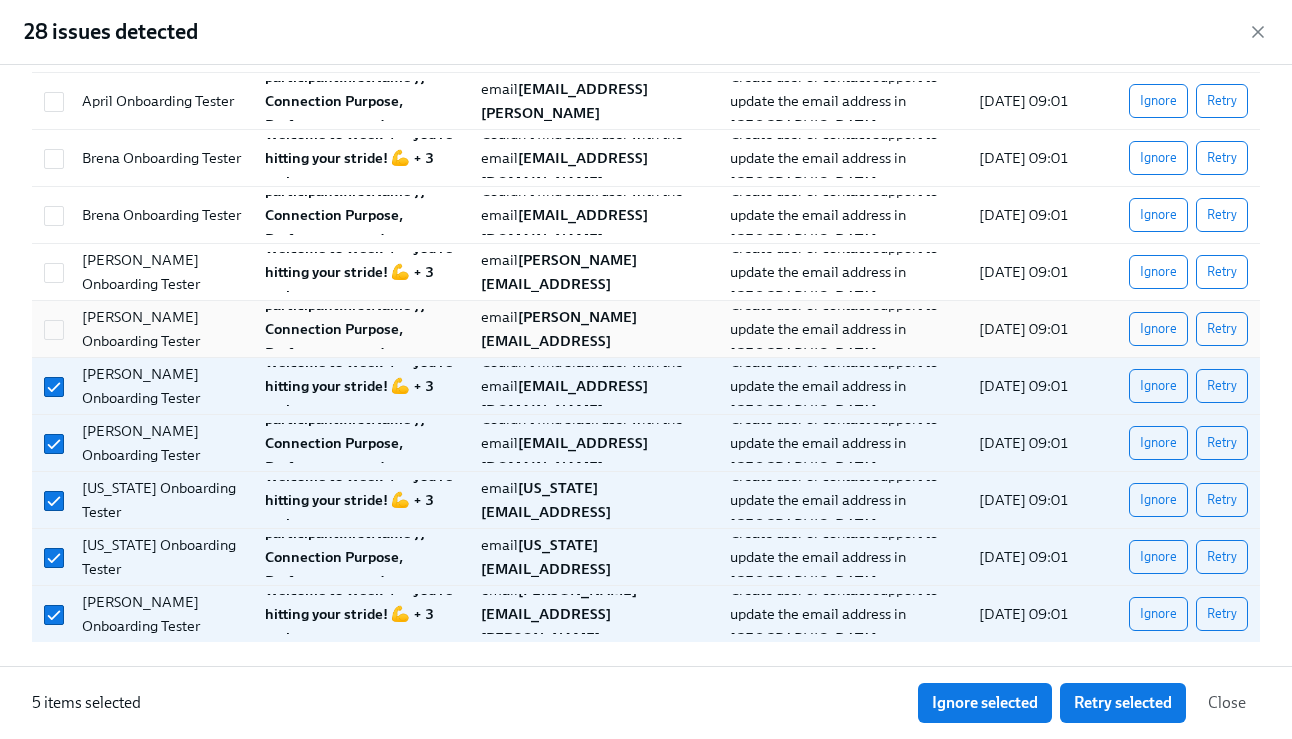 click at bounding box center [51, 329] 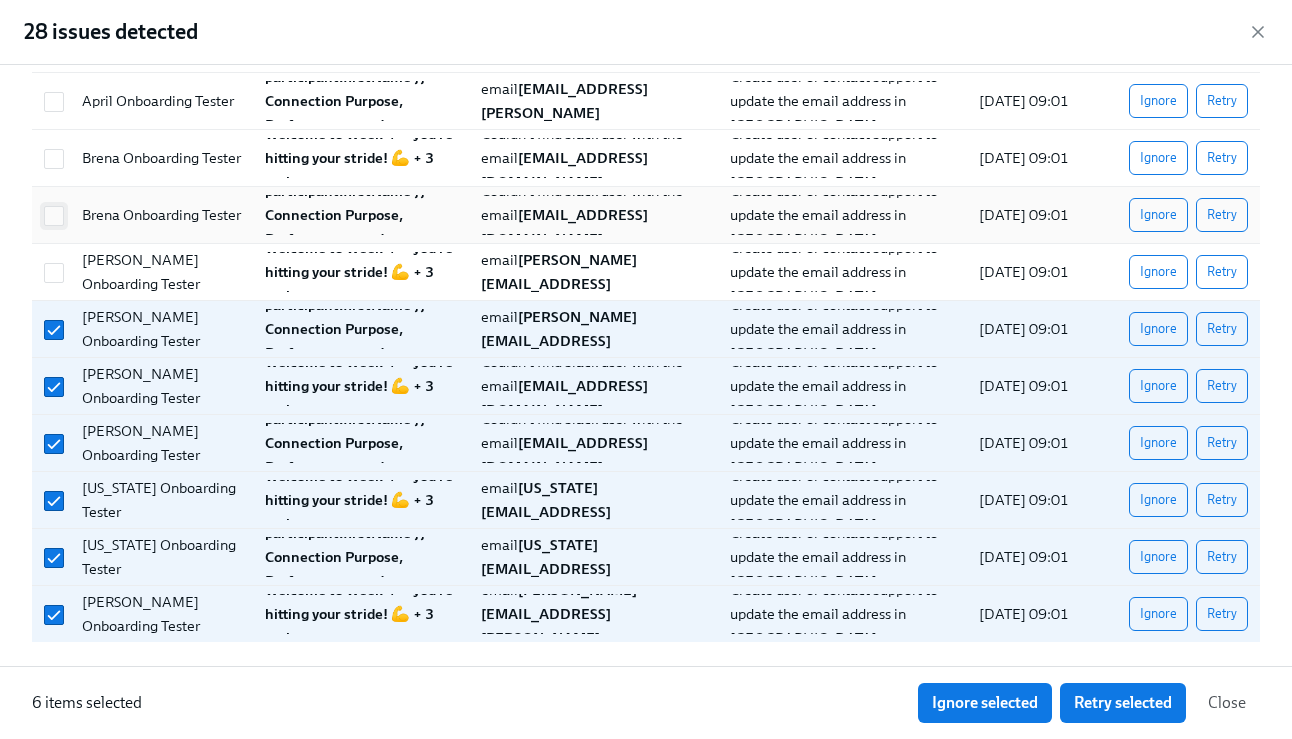 drag, startPoint x: 59, startPoint y: 252, endPoint x: 59, endPoint y: 207, distance: 45 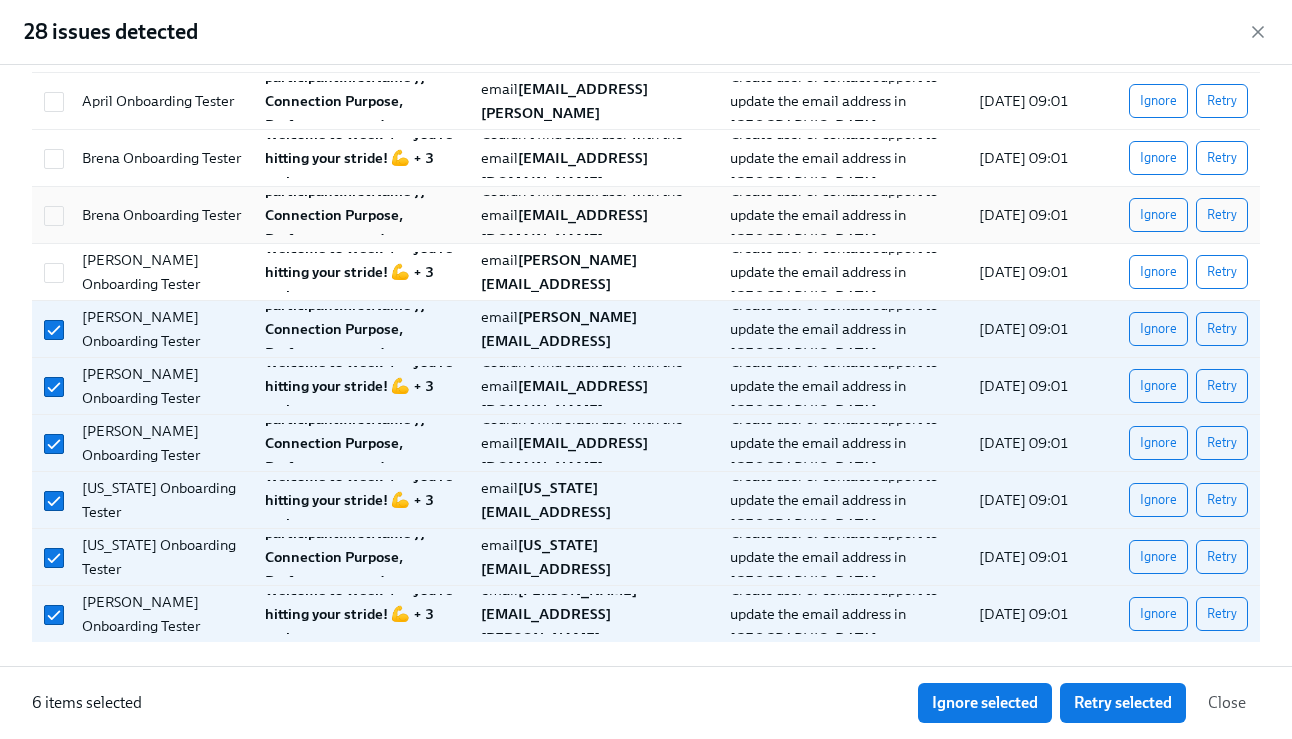 click at bounding box center [51, 215] 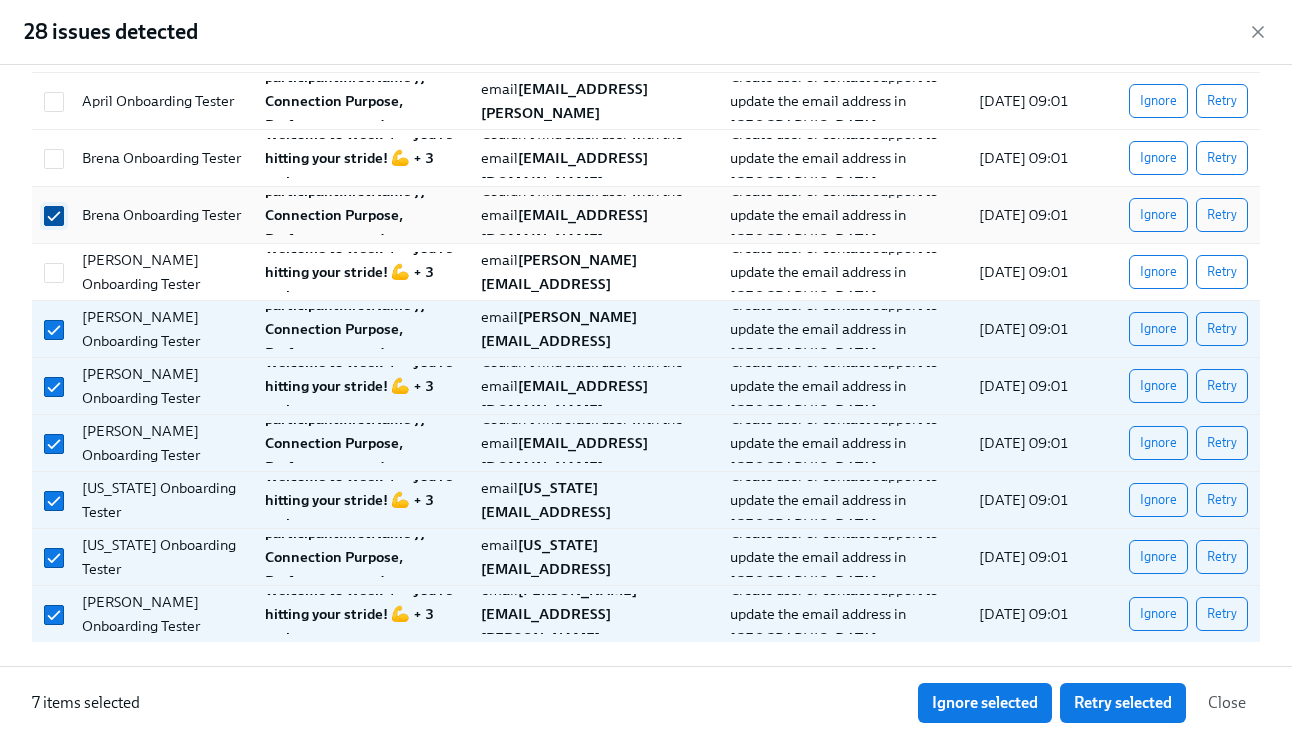 drag, startPoint x: 55, startPoint y: 271, endPoint x: 52, endPoint y: 207, distance: 64.070274 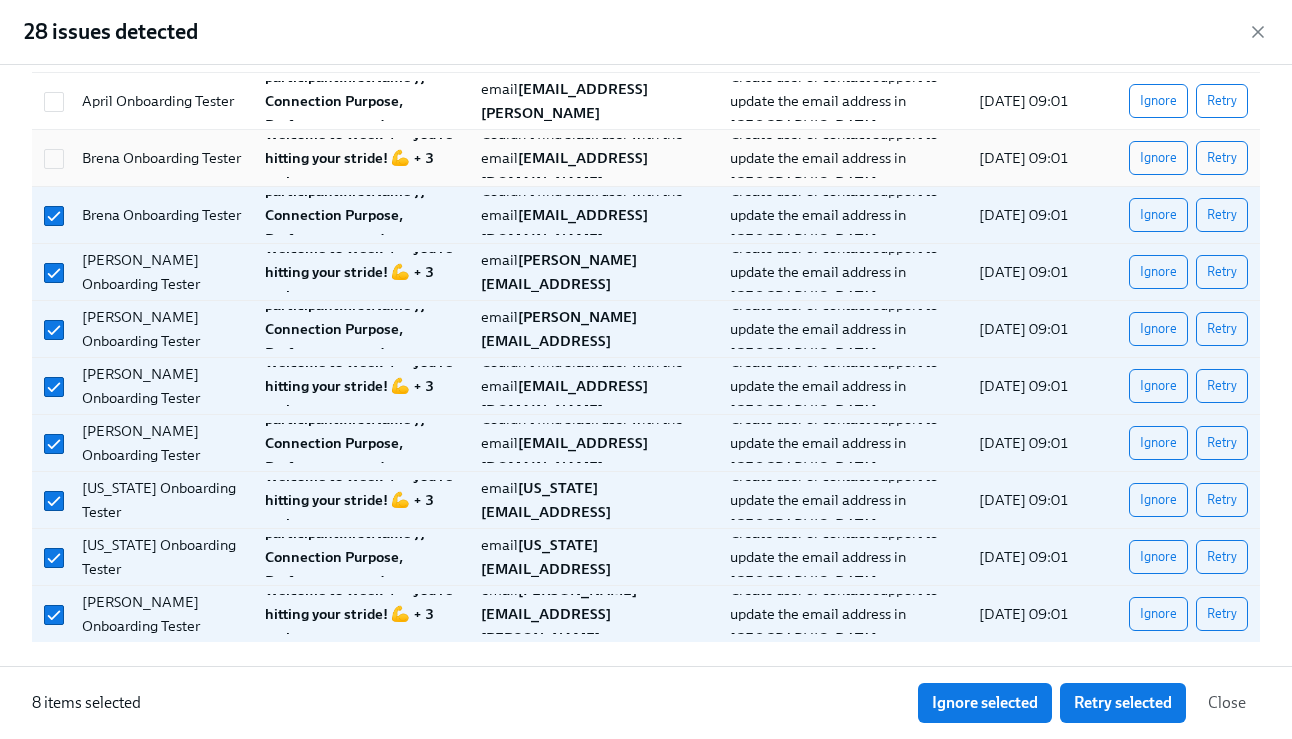 click at bounding box center (54, 158) 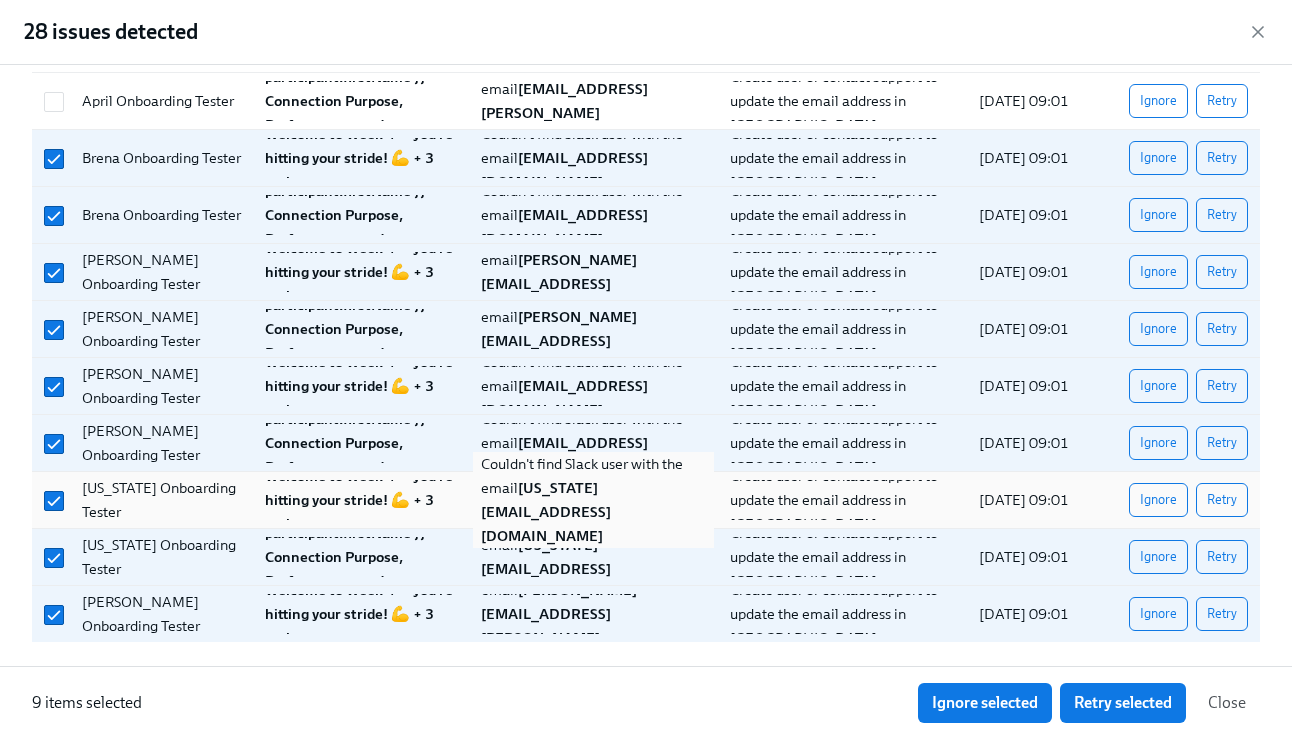 drag, startPoint x: 994, startPoint y: 716, endPoint x: 648, endPoint y: 492, distance: 412.17957 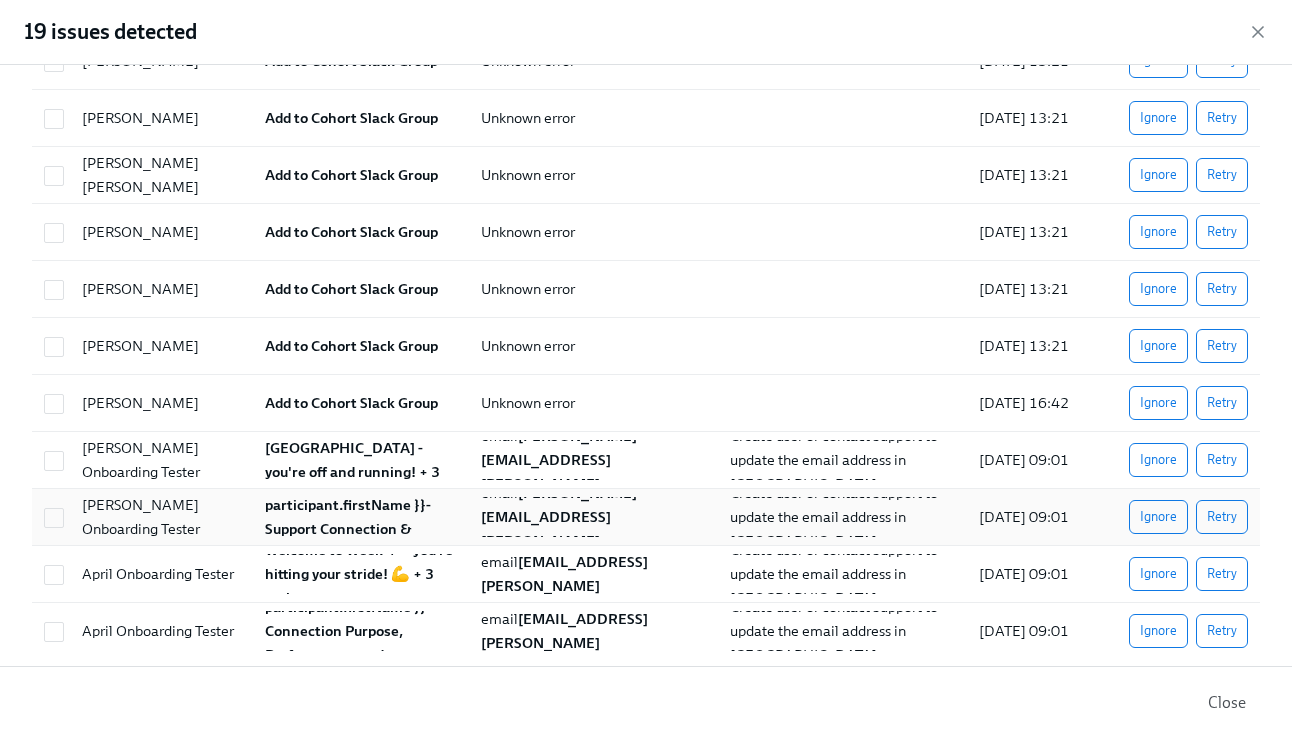 scroll, scrollTop: 585, scrollLeft: 0, axis: vertical 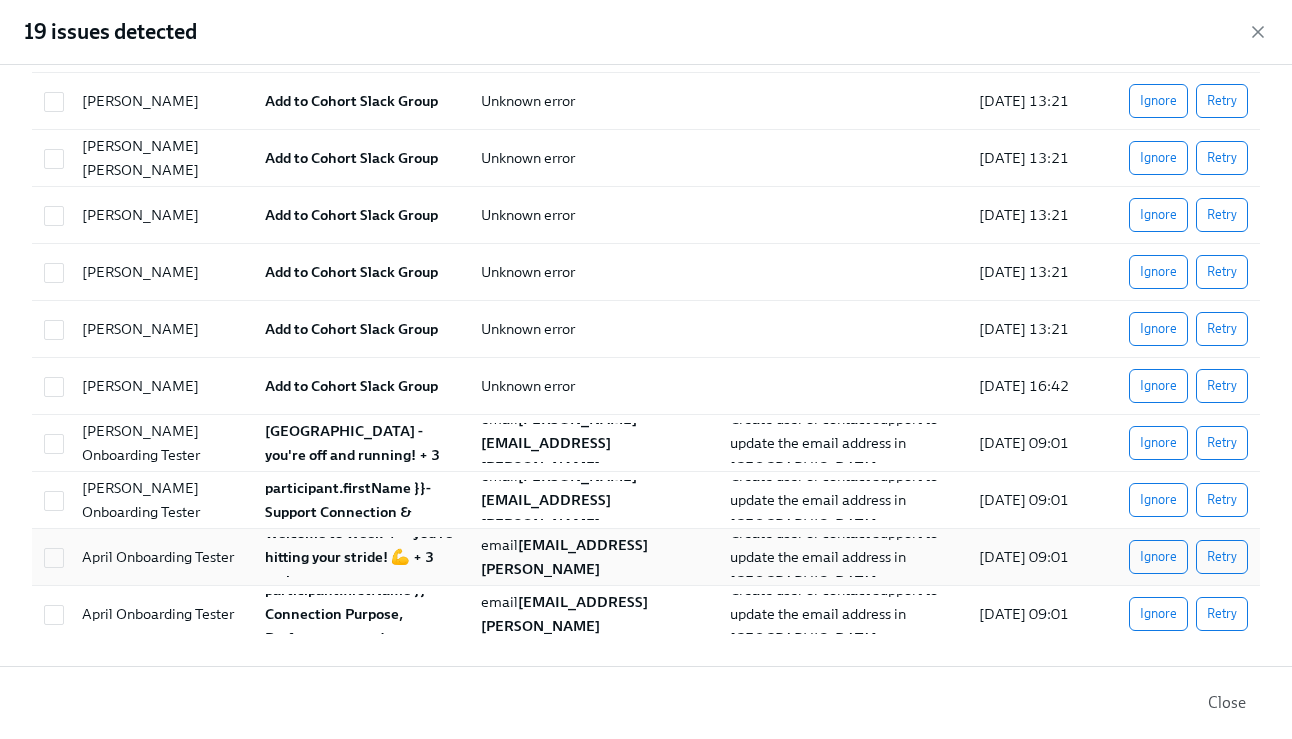 drag, startPoint x: 51, startPoint y: 617, endPoint x: 64, endPoint y: 556, distance: 62.369865 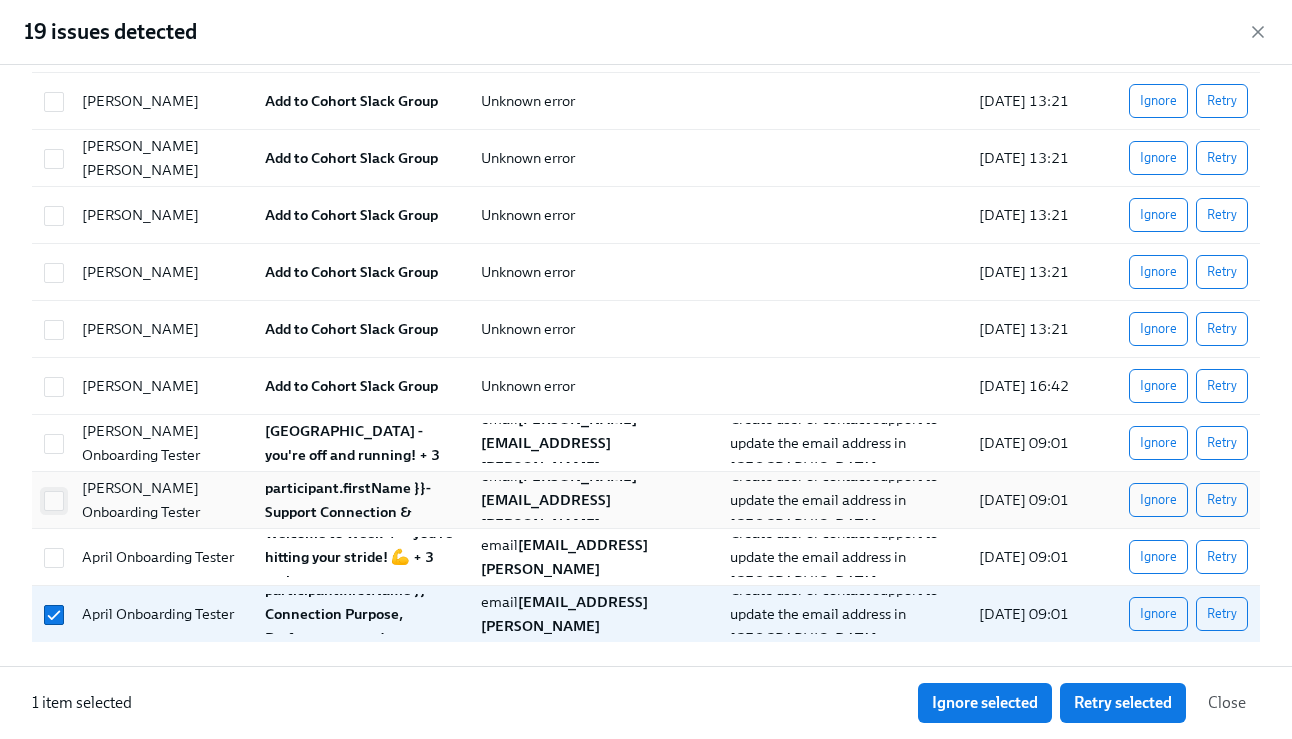drag, startPoint x: 52, startPoint y: 550, endPoint x: 50, endPoint y: 500, distance: 50.039986 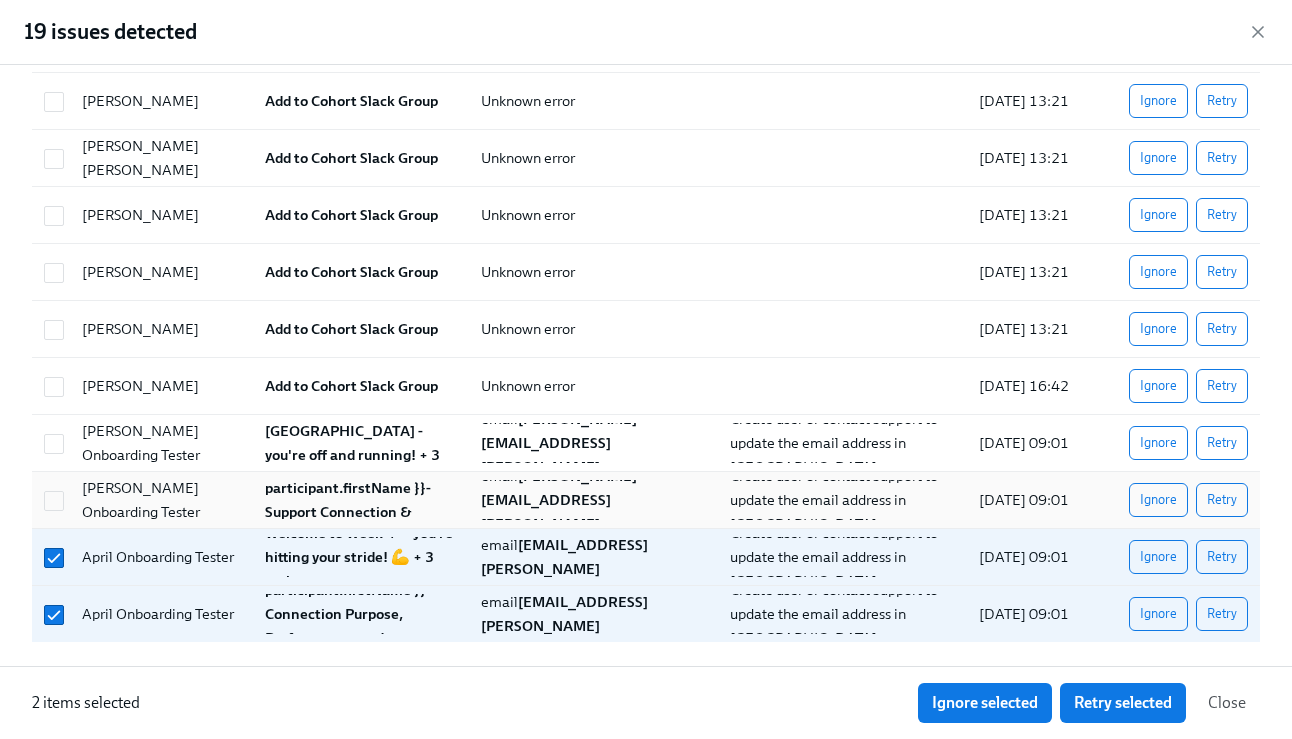 drag, startPoint x: 50, startPoint y: 500, endPoint x: 51, endPoint y: 483, distance: 17.029387 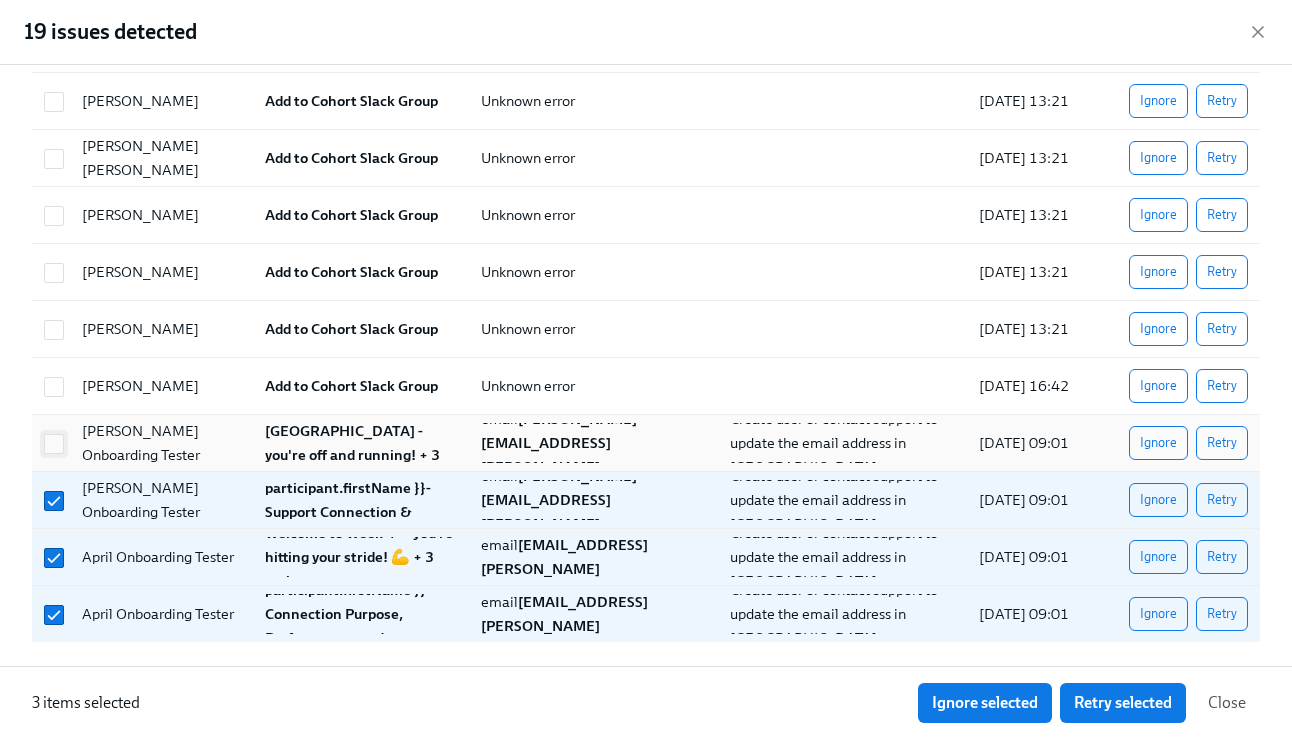 click at bounding box center (54, 444) 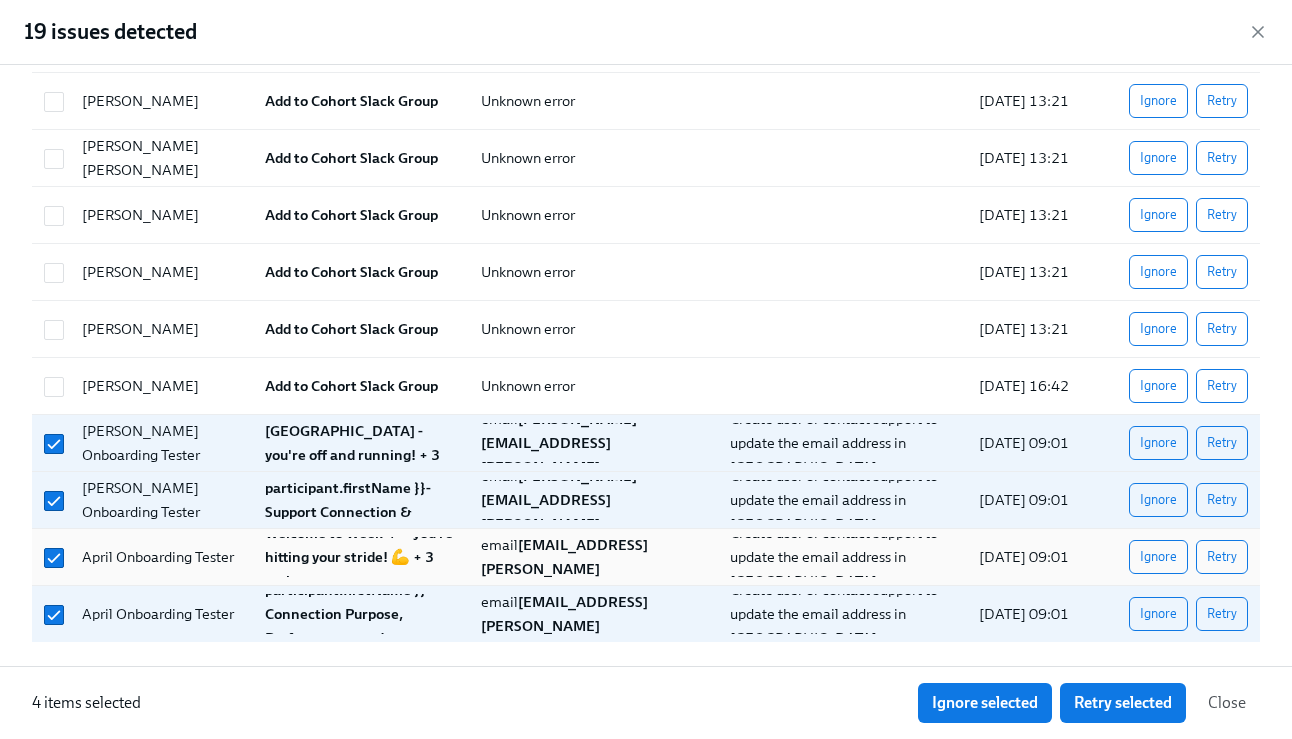 drag, startPoint x: 960, startPoint y: 696, endPoint x: 756, endPoint y: 536, distance: 259.2605 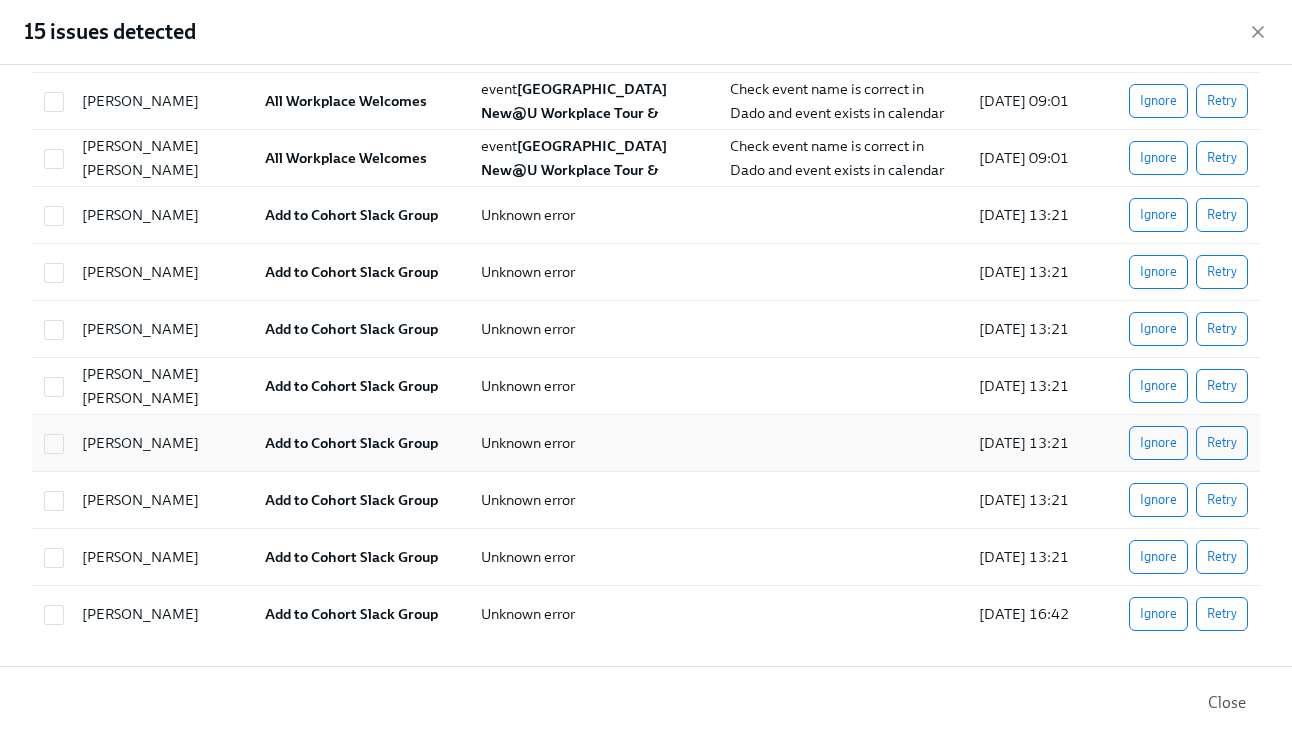 scroll, scrollTop: 357, scrollLeft: 0, axis: vertical 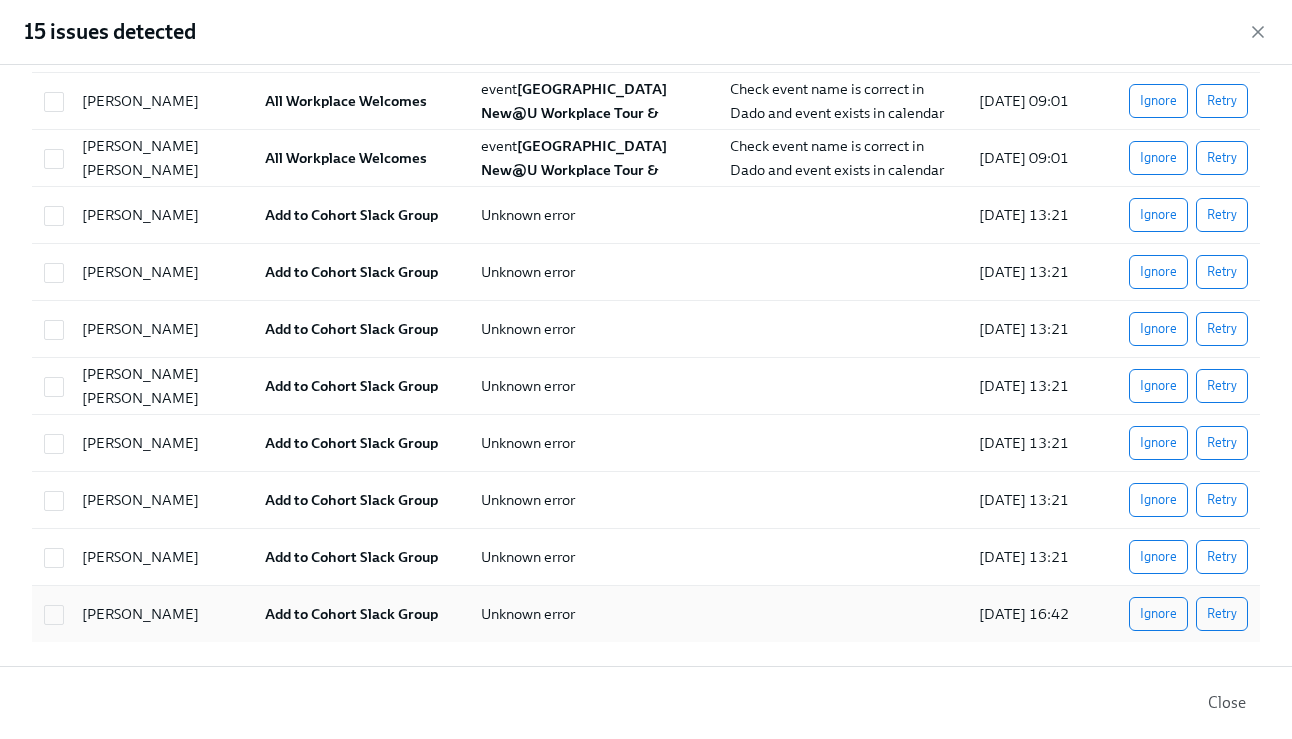 click at bounding box center (54, 615) 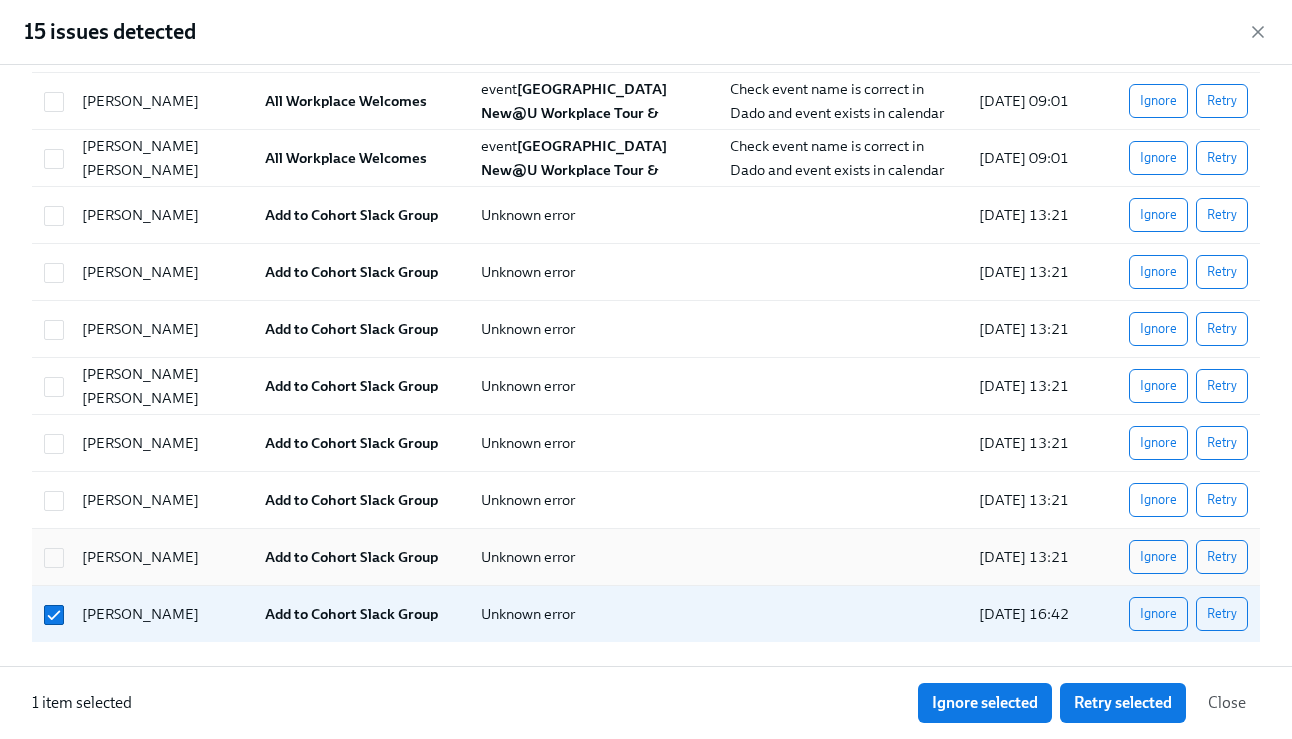 drag, startPoint x: 43, startPoint y: 557, endPoint x: 48, endPoint y: 534, distance: 23.537205 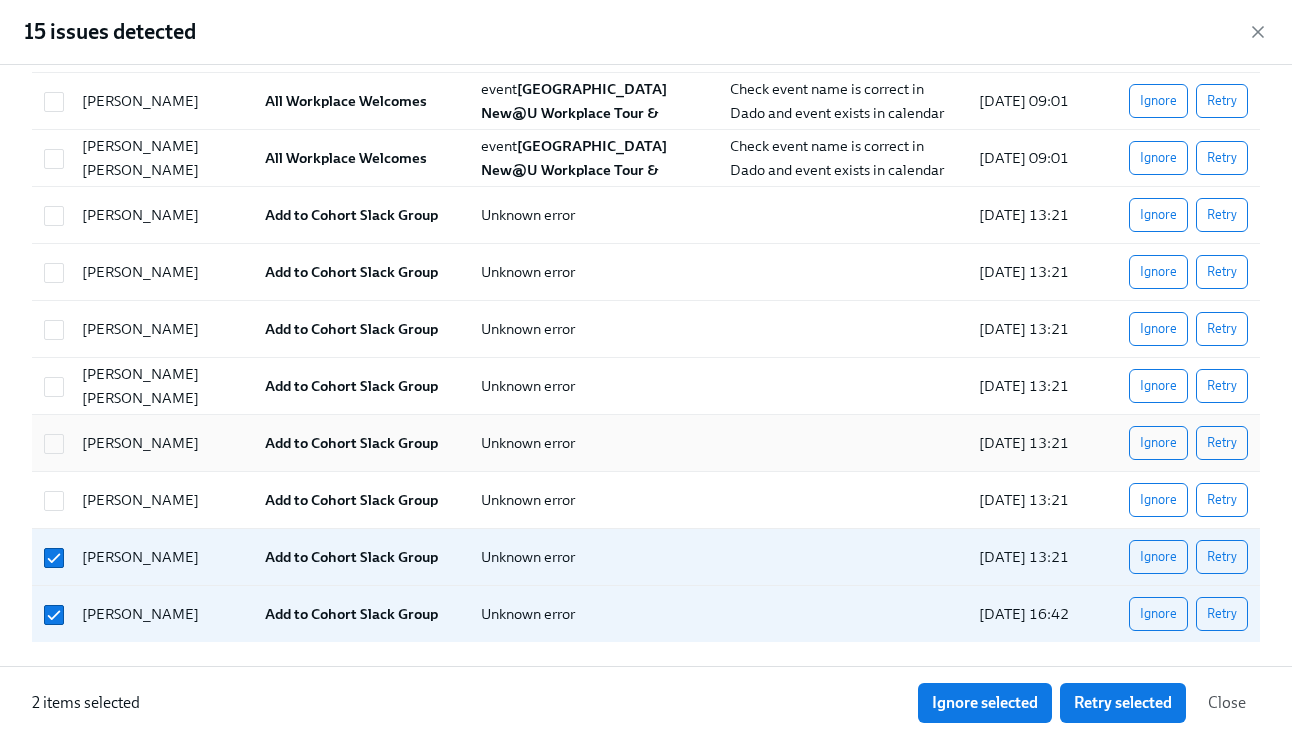 drag, startPoint x: 49, startPoint y: 503, endPoint x: 51, endPoint y: 460, distance: 43.046486 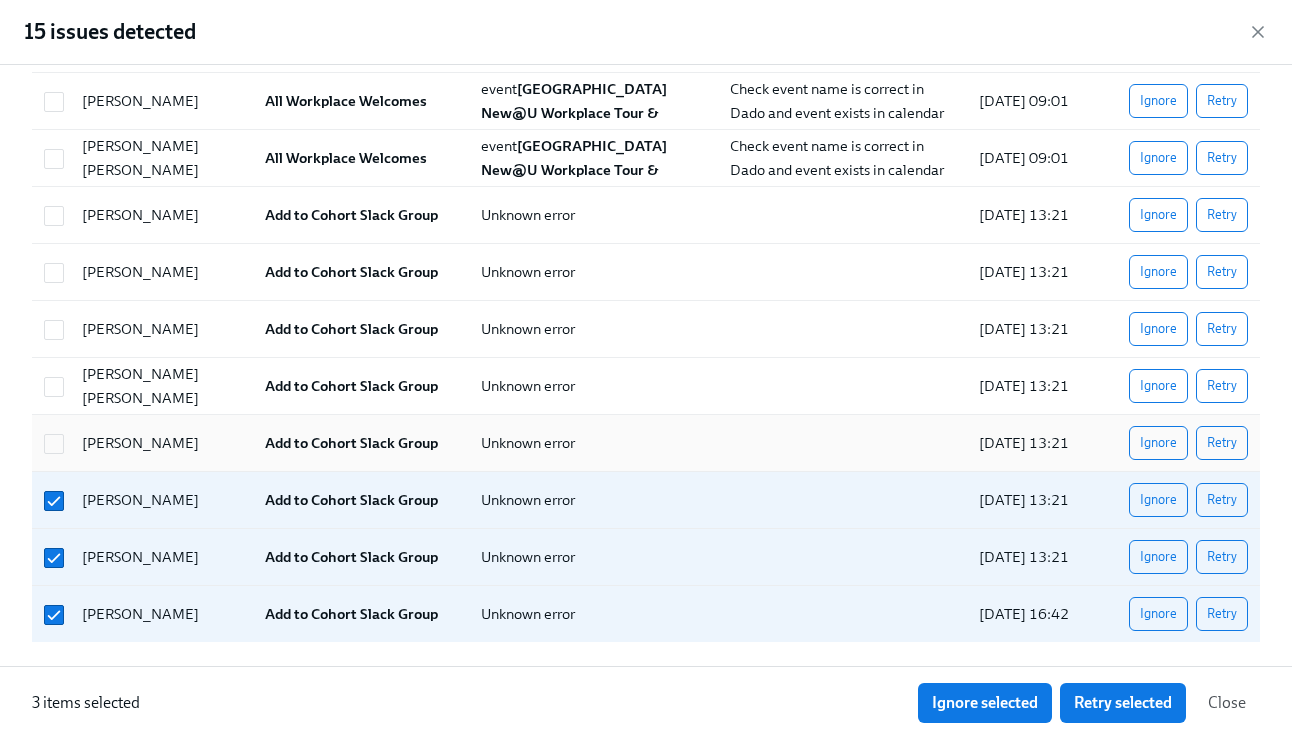 click at bounding box center (54, 444) 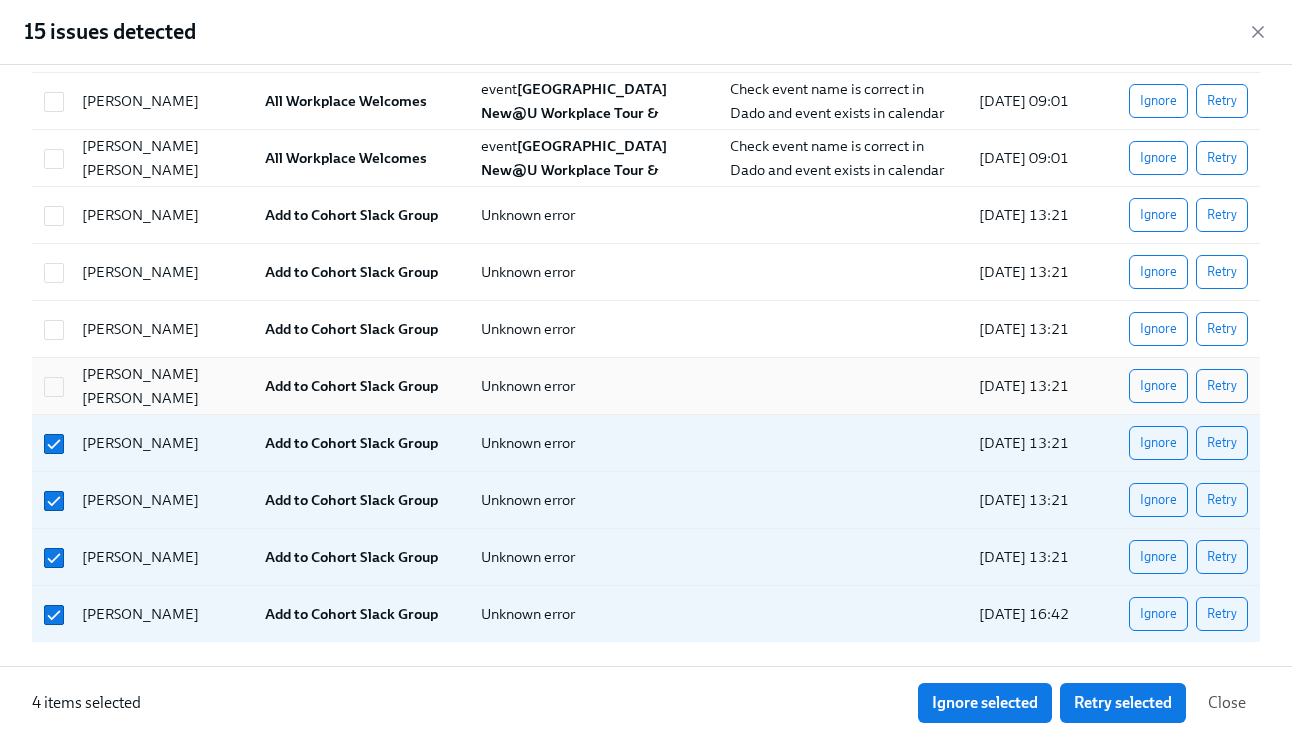 click at bounding box center [51, 386] 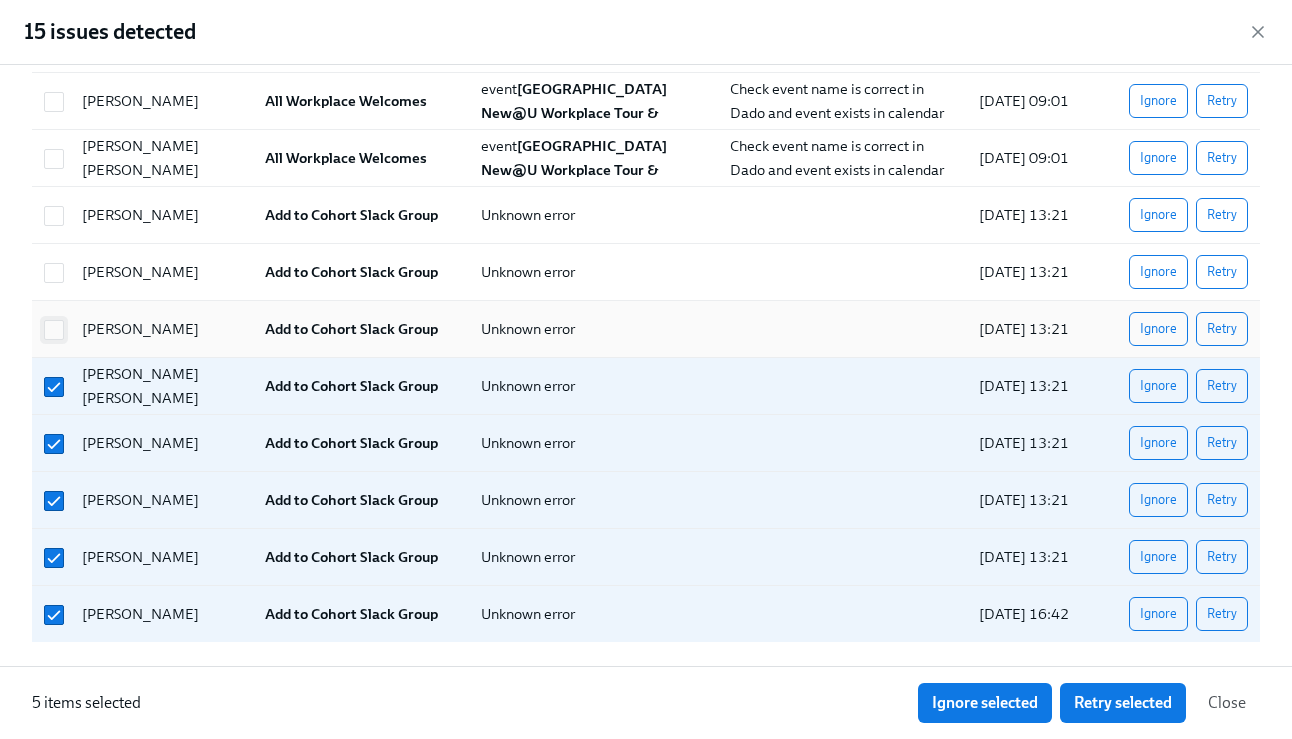 drag, startPoint x: 56, startPoint y: 330, endPoint x: 54, endPoint y: 271, distance: 59.03389 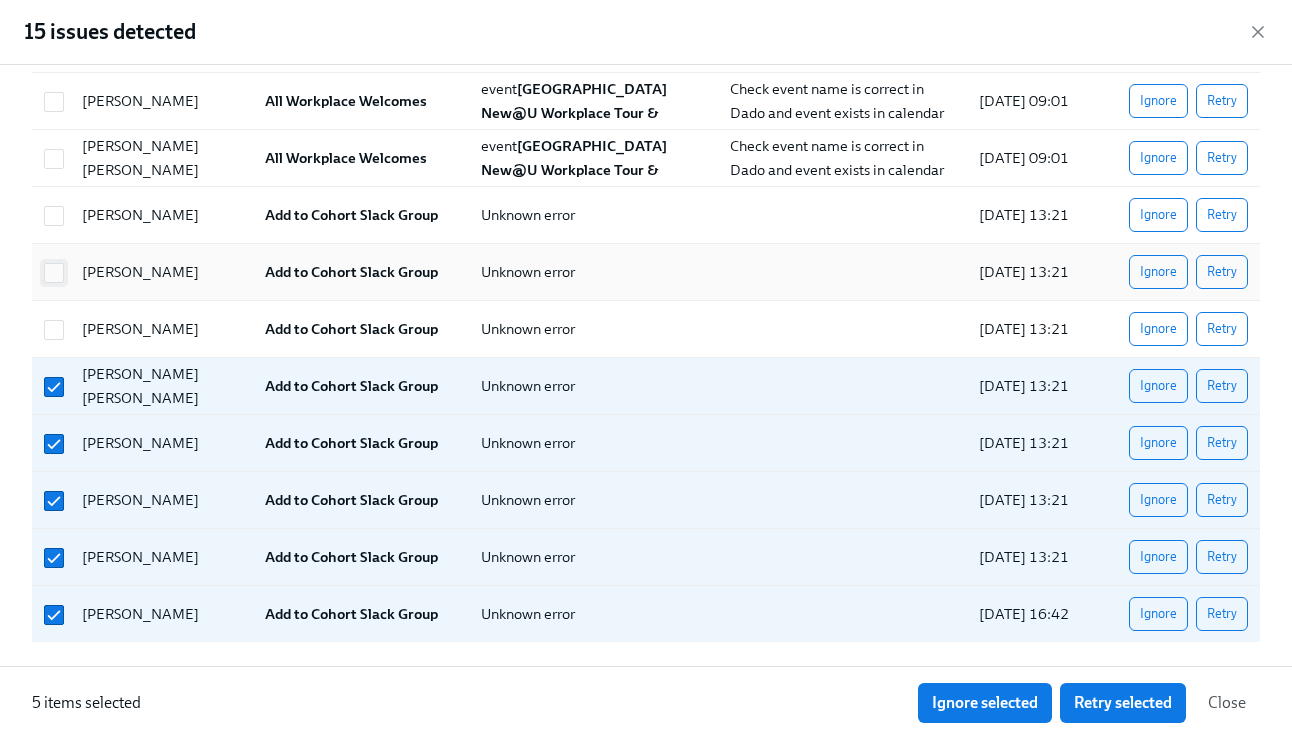 checkbox on "true" 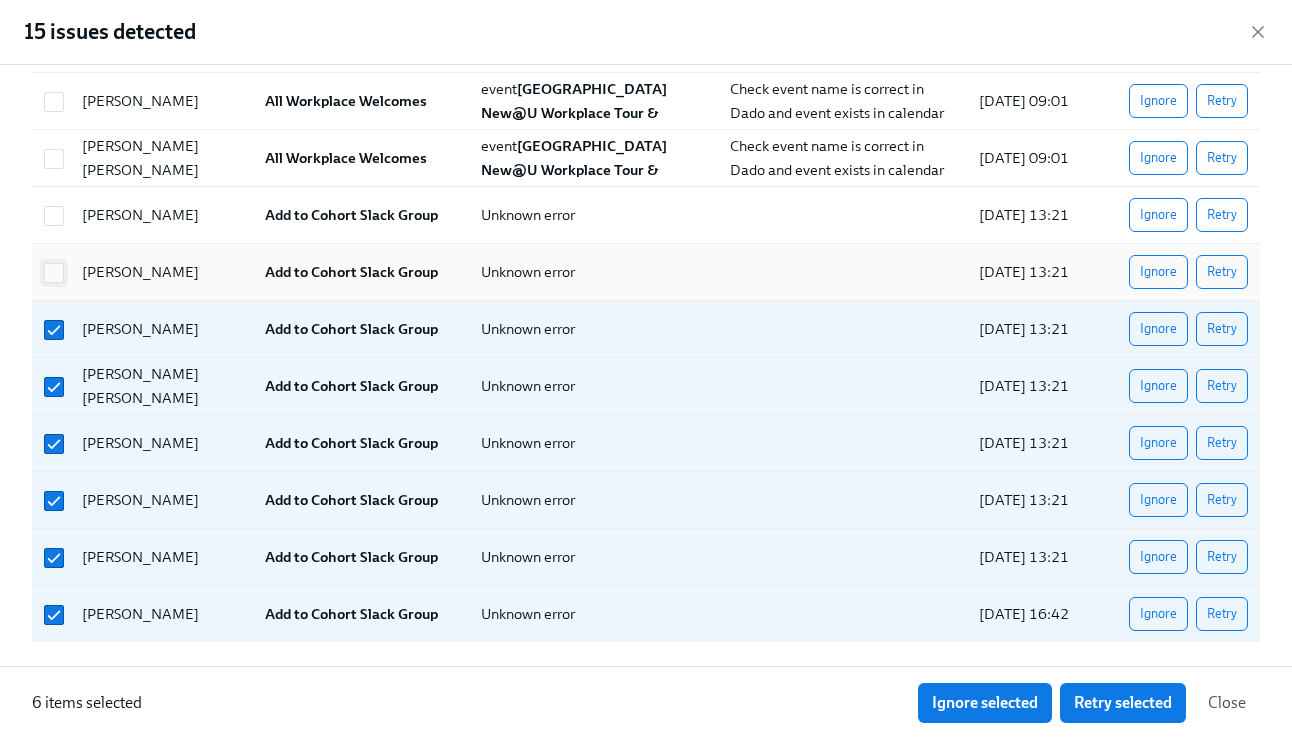 click at bounding box center (54, 273) 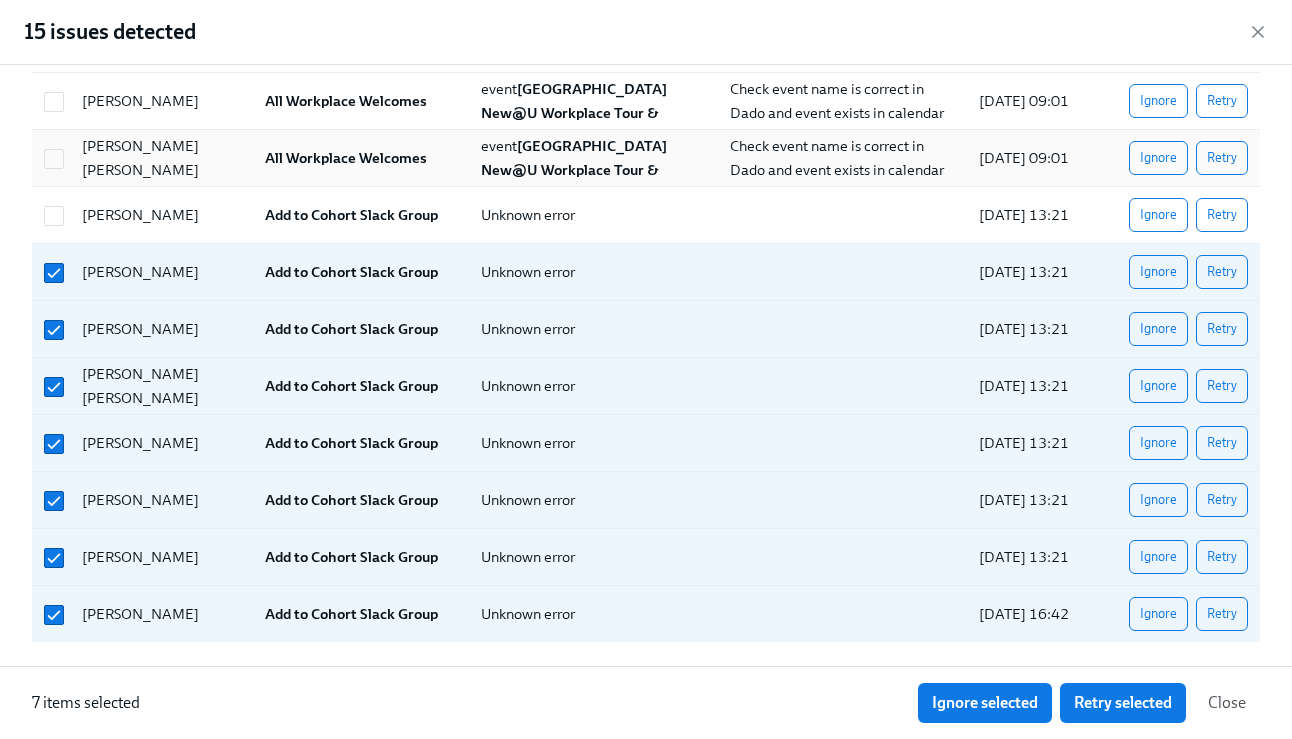drag, startPoint x: 52, startPoint y: 220, endPoint x: 48, endPoint y: 176, distance: 44.181442 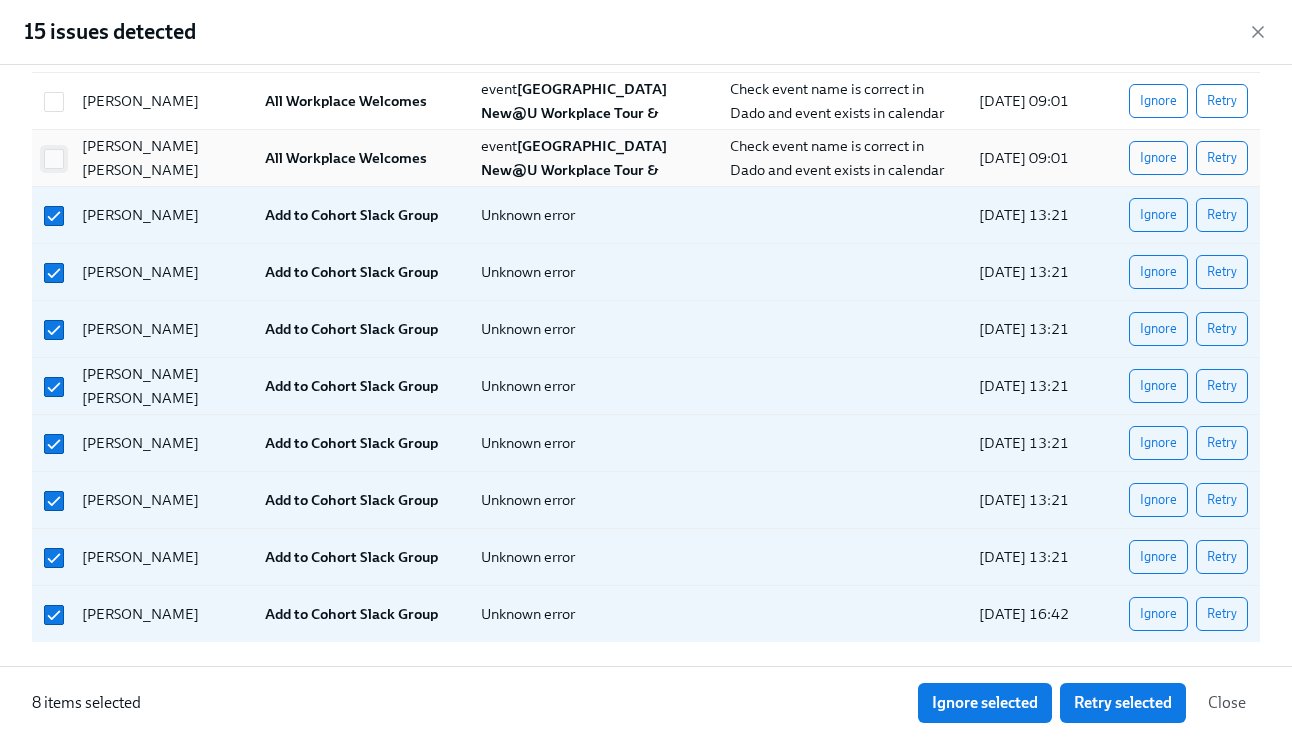 click at bounding box center [54, 159] 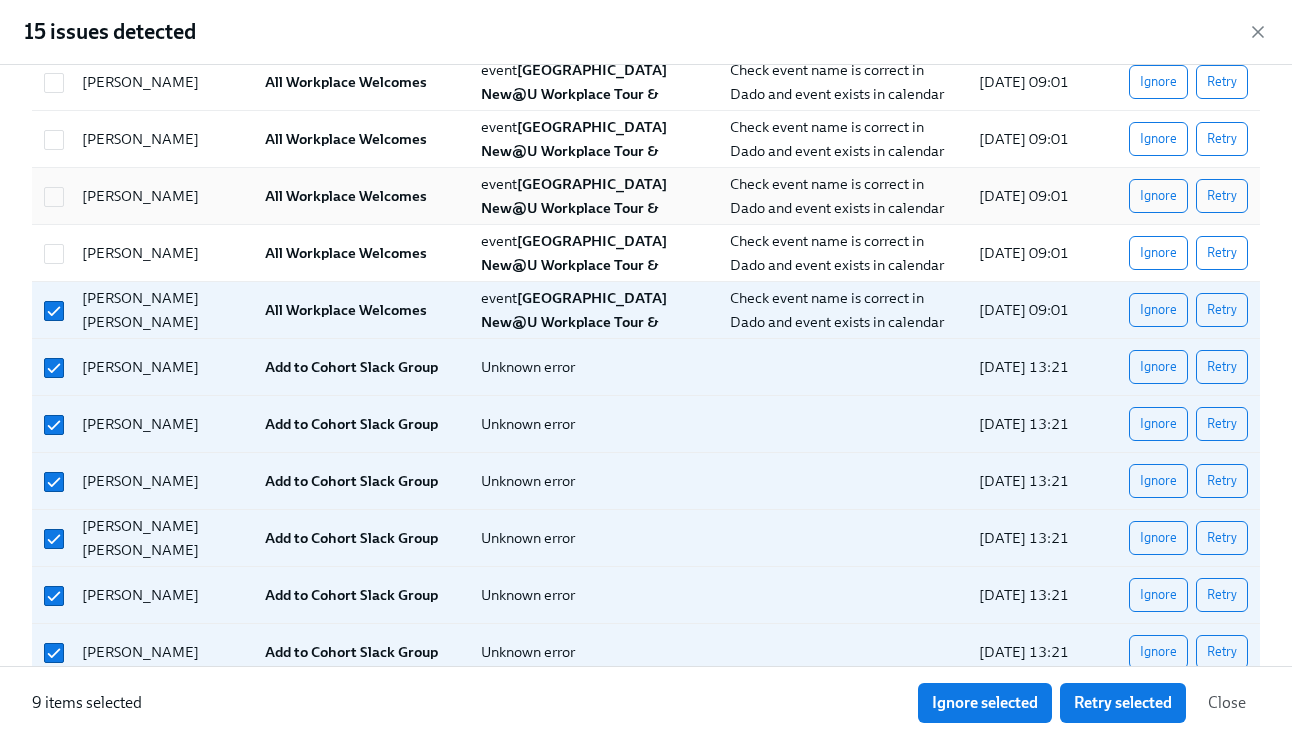 scroll, scrollTop: 170, scrollLeft: 0, axis: vertical 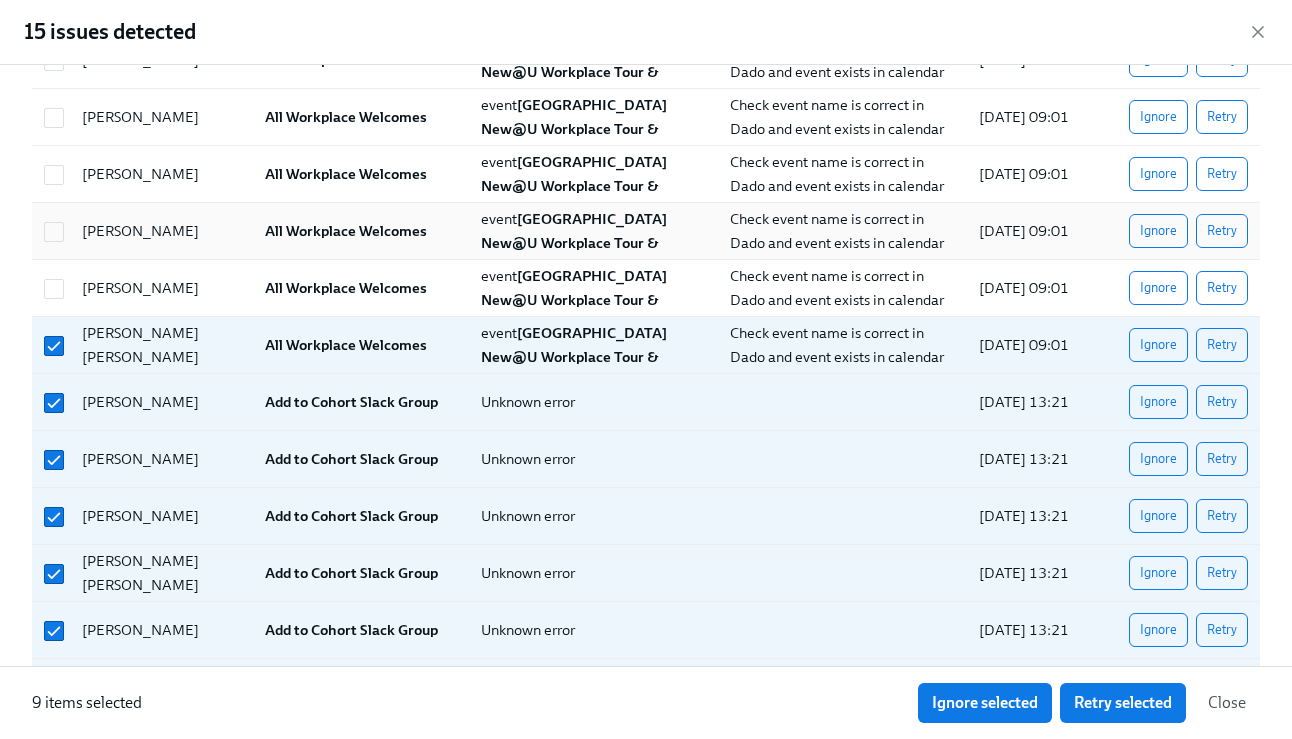 drag, startPoint x: 47, startPoint y: 284, endPoint x: 47, endPoint y: 256, distance: 28 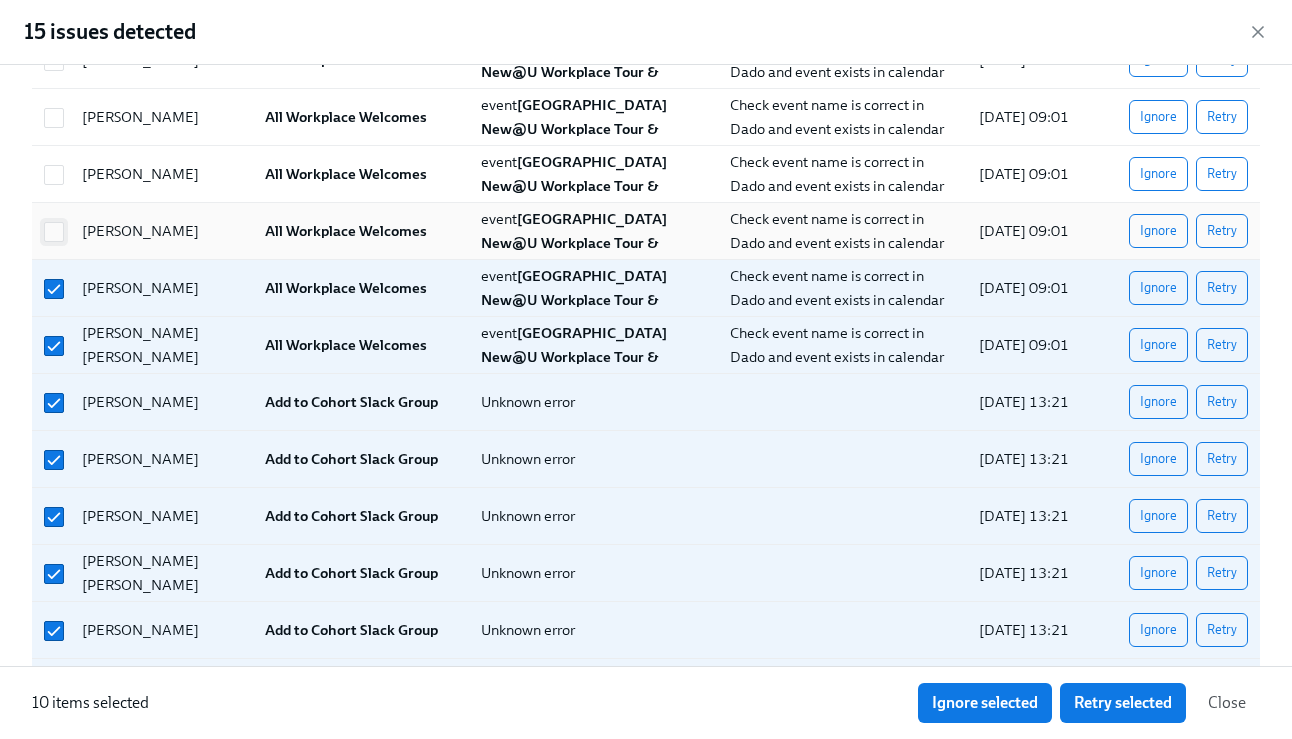 click at bounding box center [54, 232] 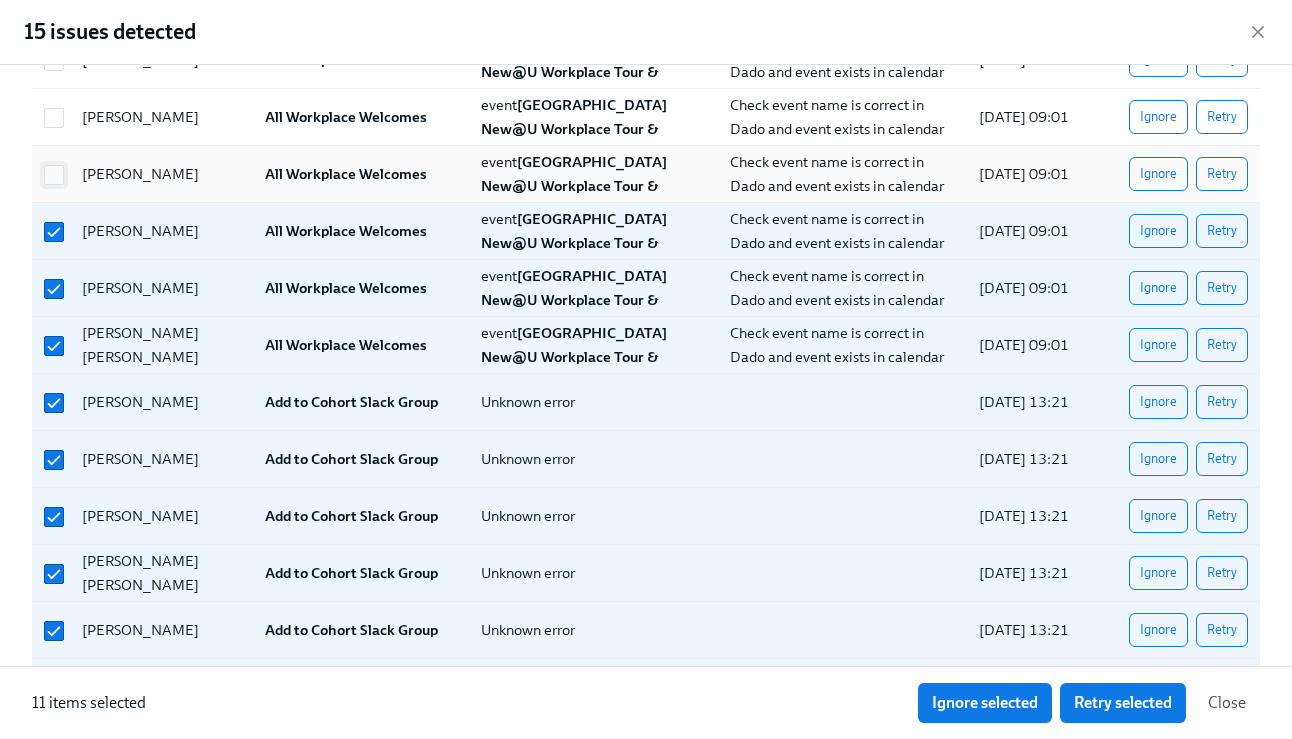 click at bounding box center (54, 175) 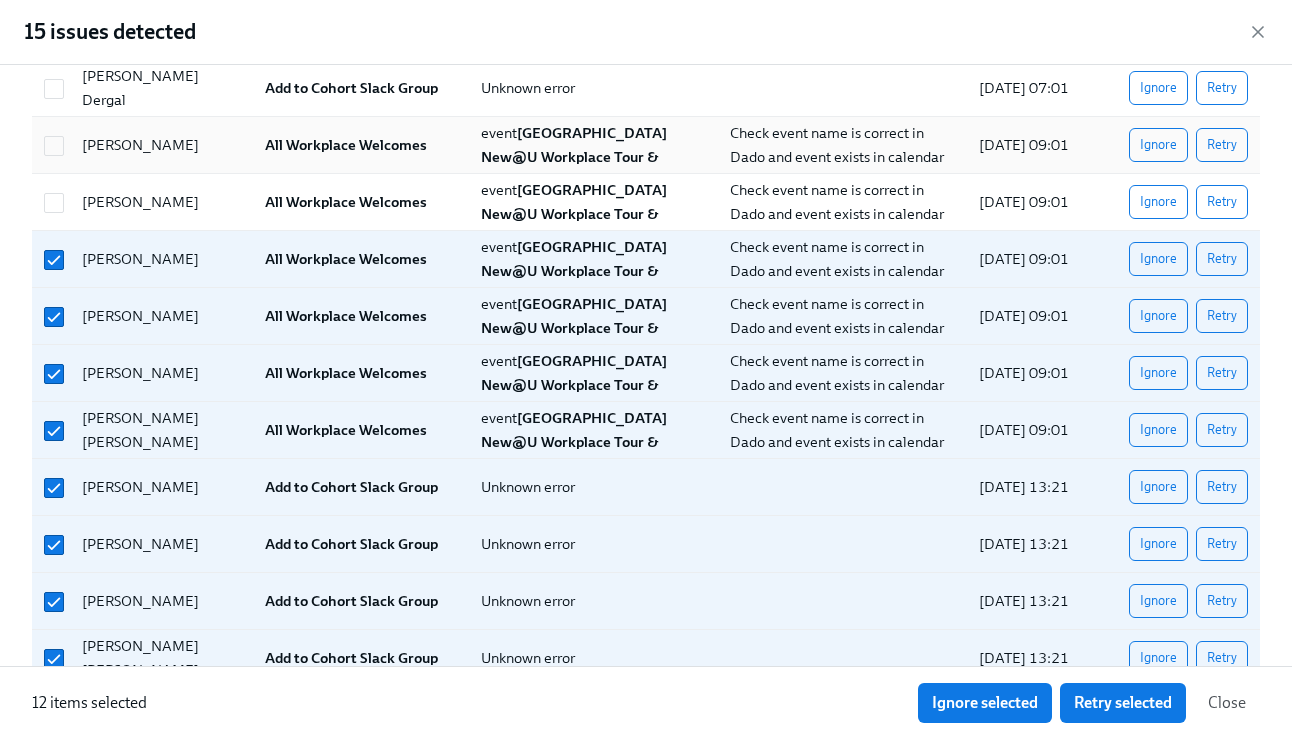 scroll, scrollTop: 14, scrollLeft: 0, axis: vertical 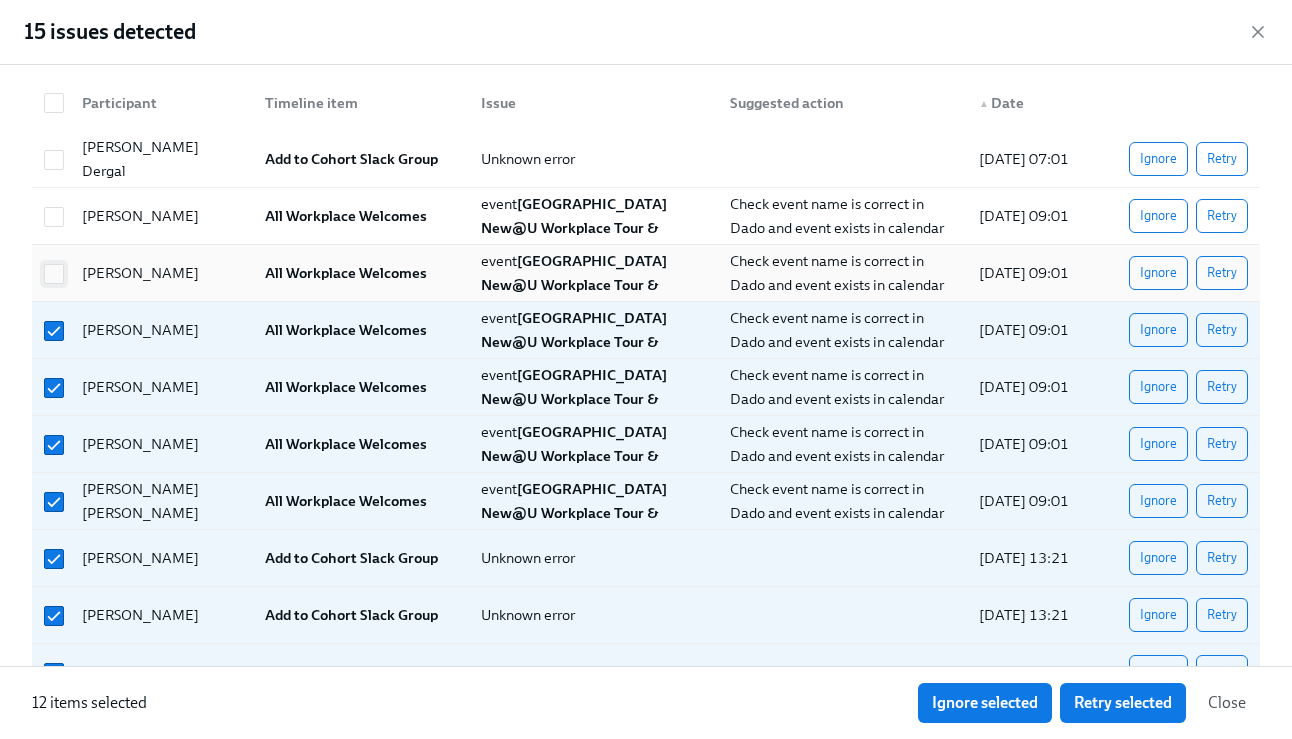 drag, startPoint x: 64, startPoint y: 280, endPoint x: 61, endPoint y: 268, distance: 12.369317 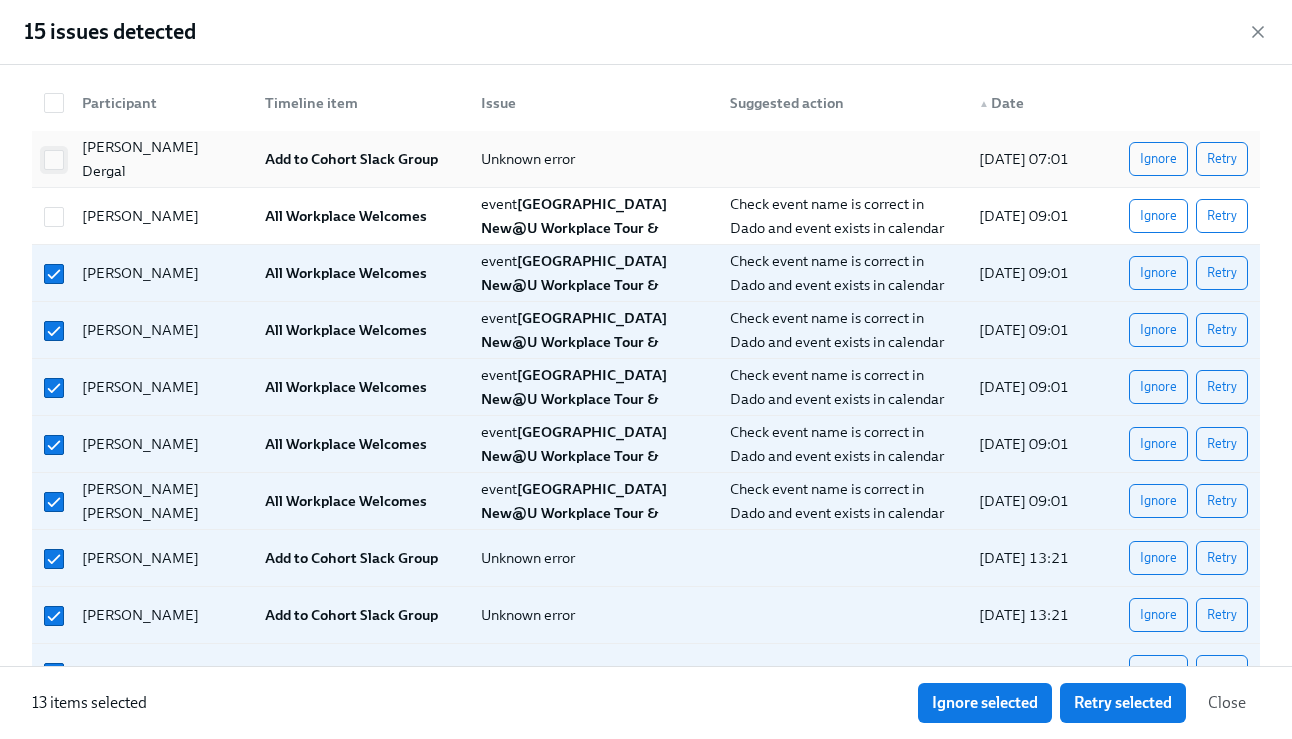 drag, startPoint x: 62, startPoint y: 206, endPoint x: 49, endPoint y: 163, distance: 44.922153 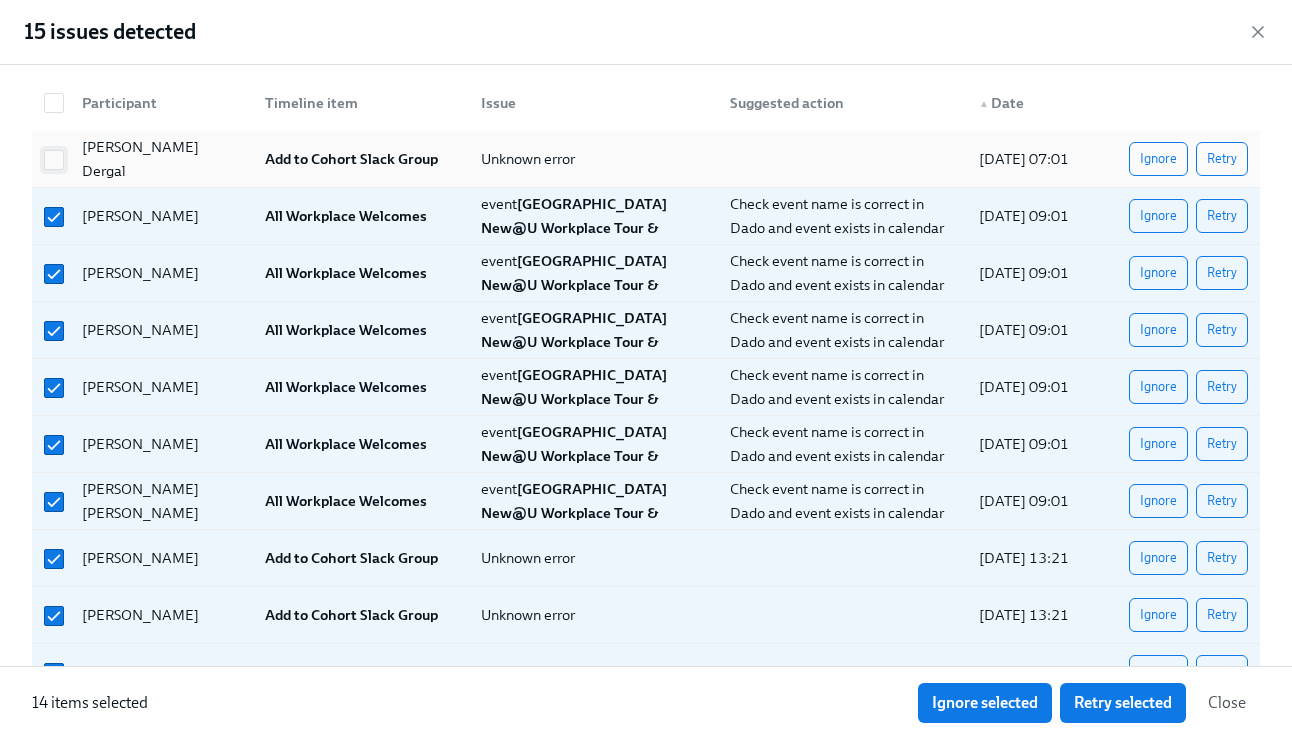 click at bounding box center (54, 160) 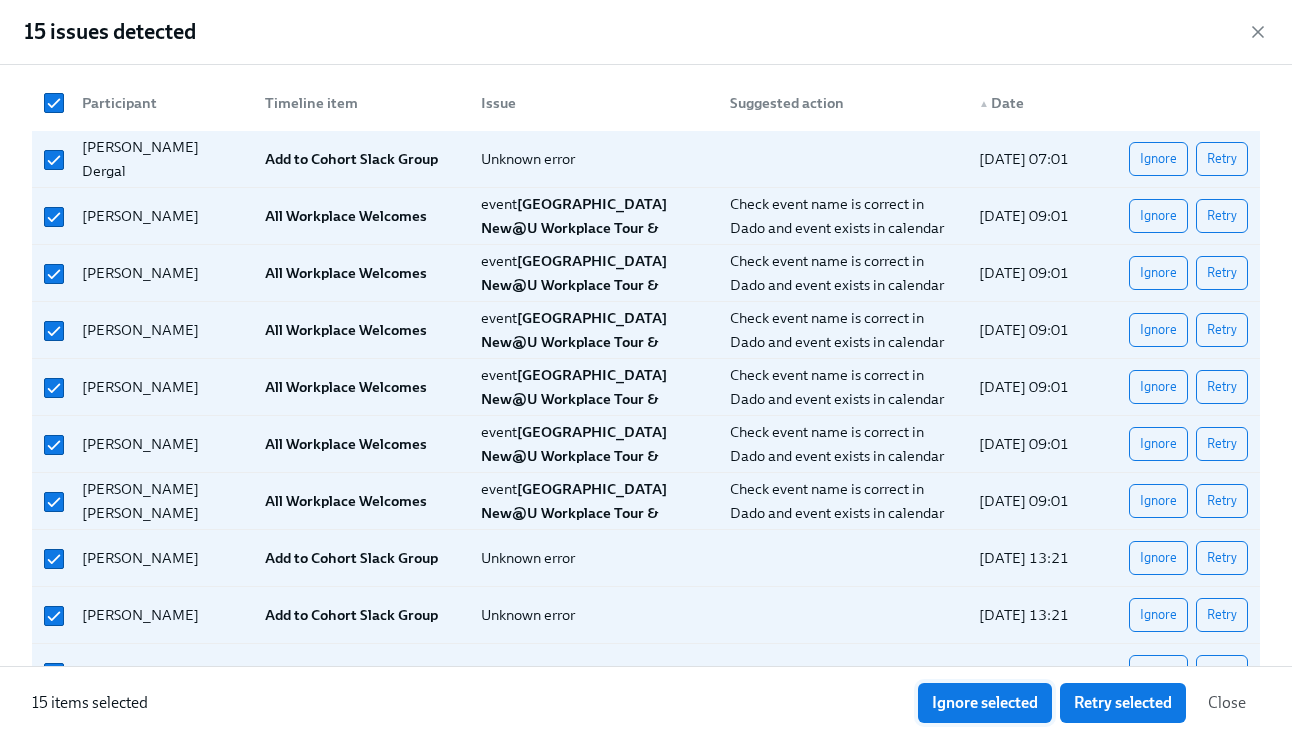 click on "Ignore selected" at bounding box center (985, 703) 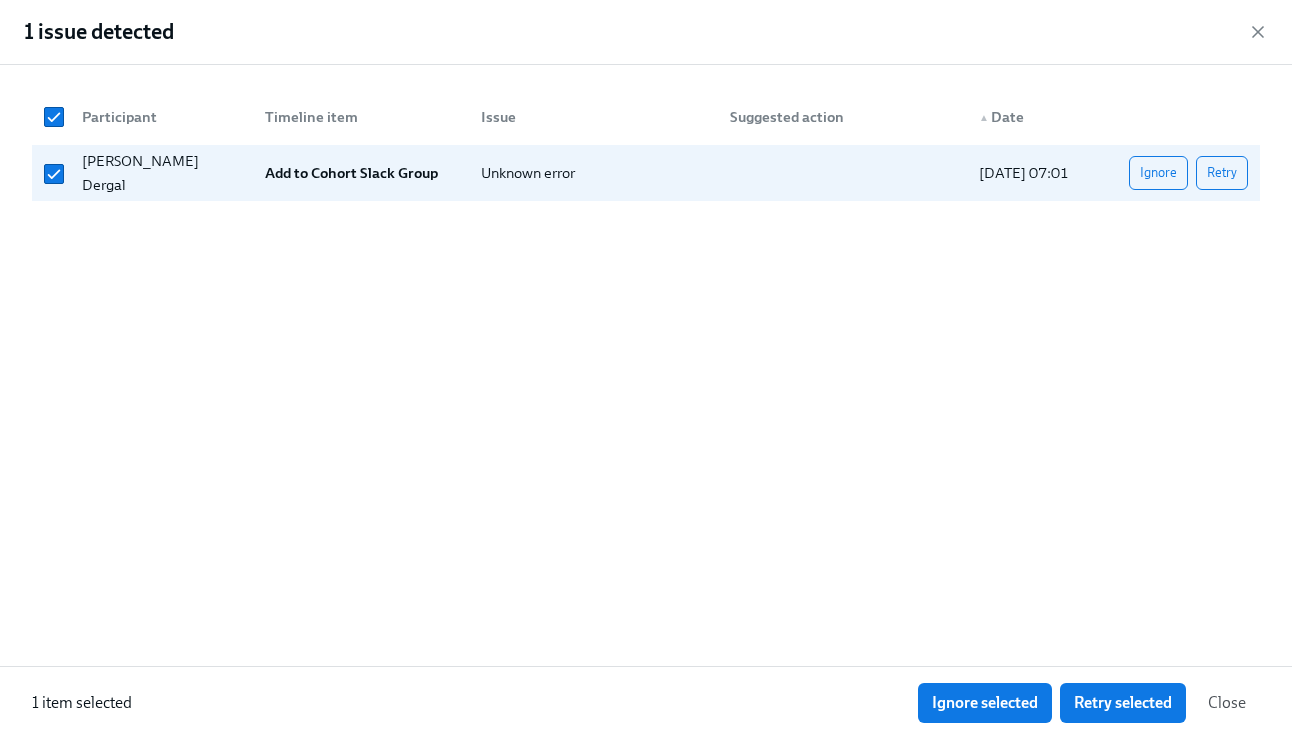 scroll, scrollTop: 0, scrollLeft: 0, axis: both 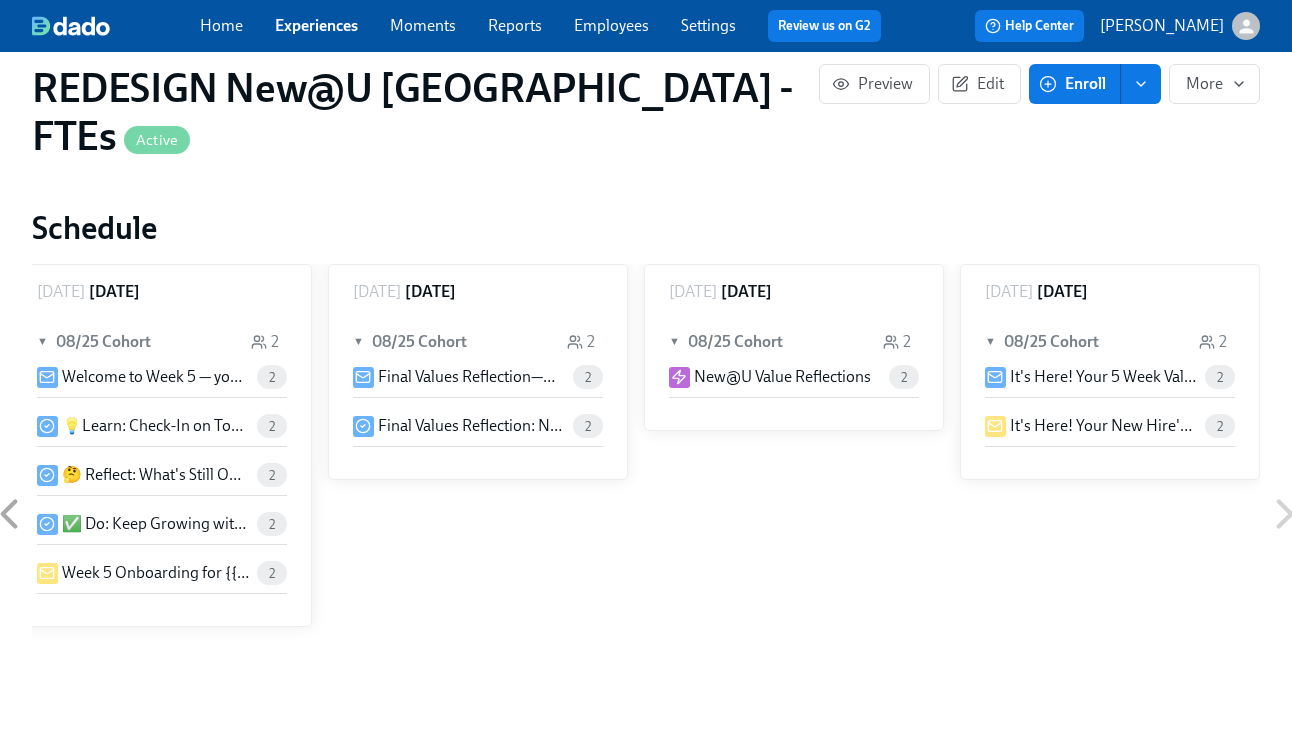 click on "Experiences" at bounding box center [316, 25] 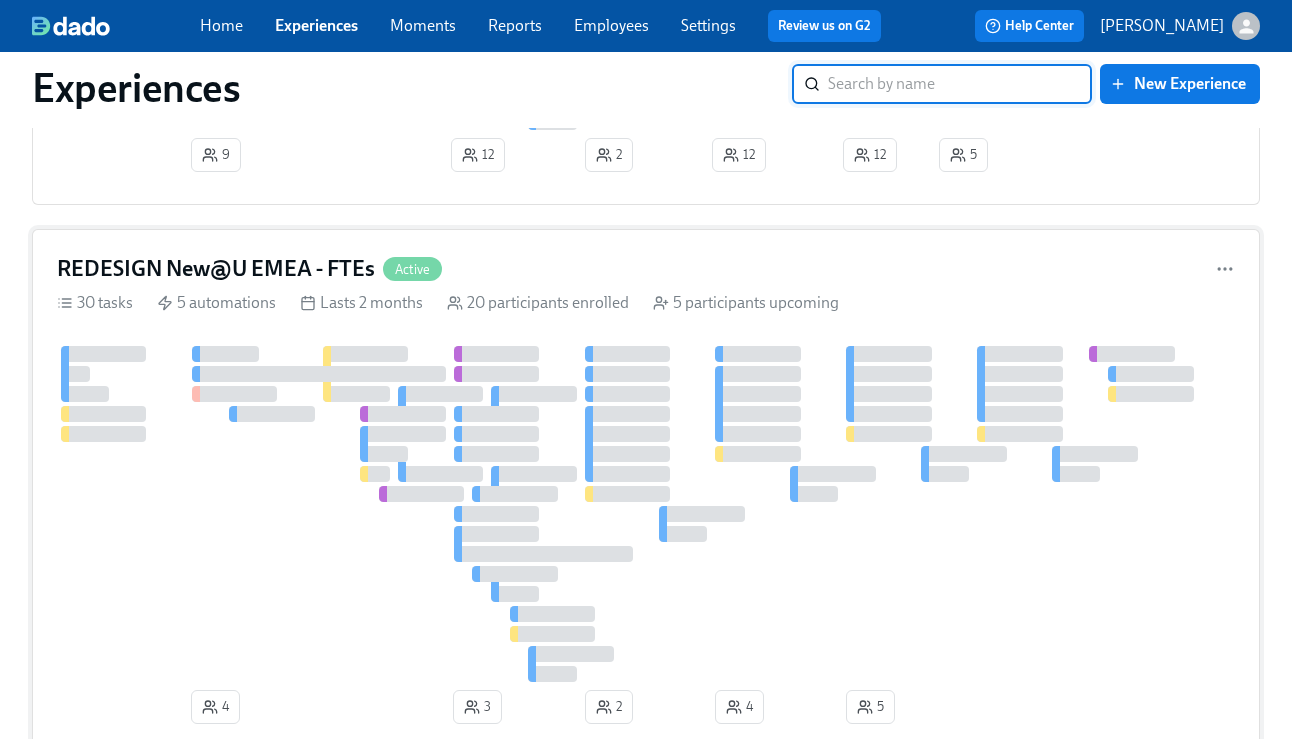scroll, scrollTop: 534, scrollLeft: 0, axis: vertical 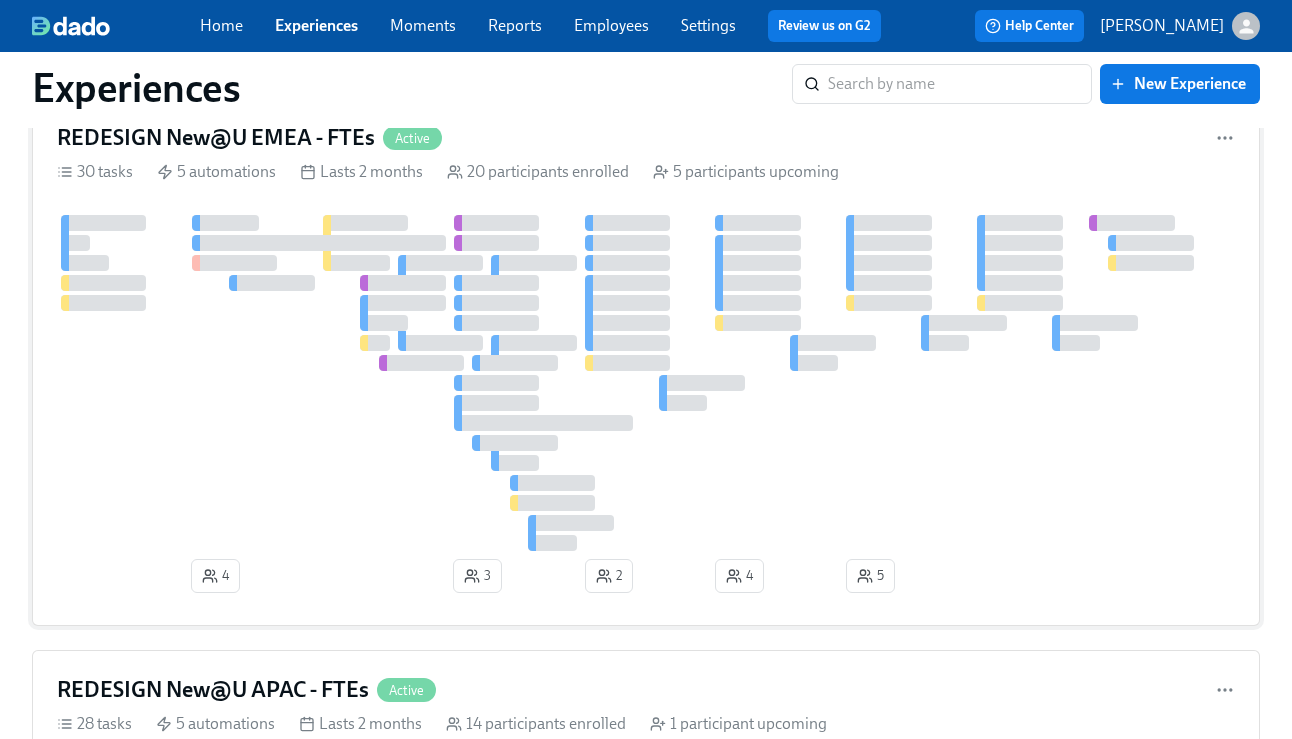 click at bounding box center (646, 383) 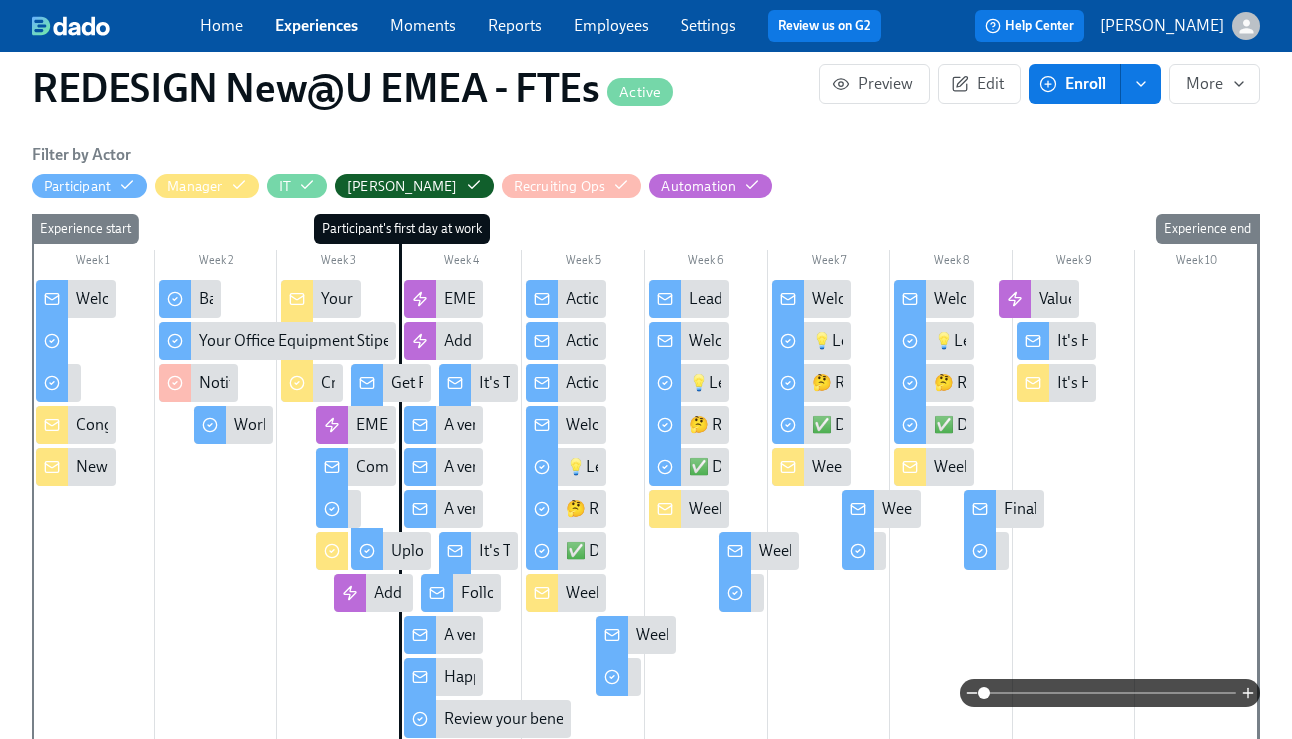 scroll, scrollTop: 0, scrollLeft: 0, axis: both 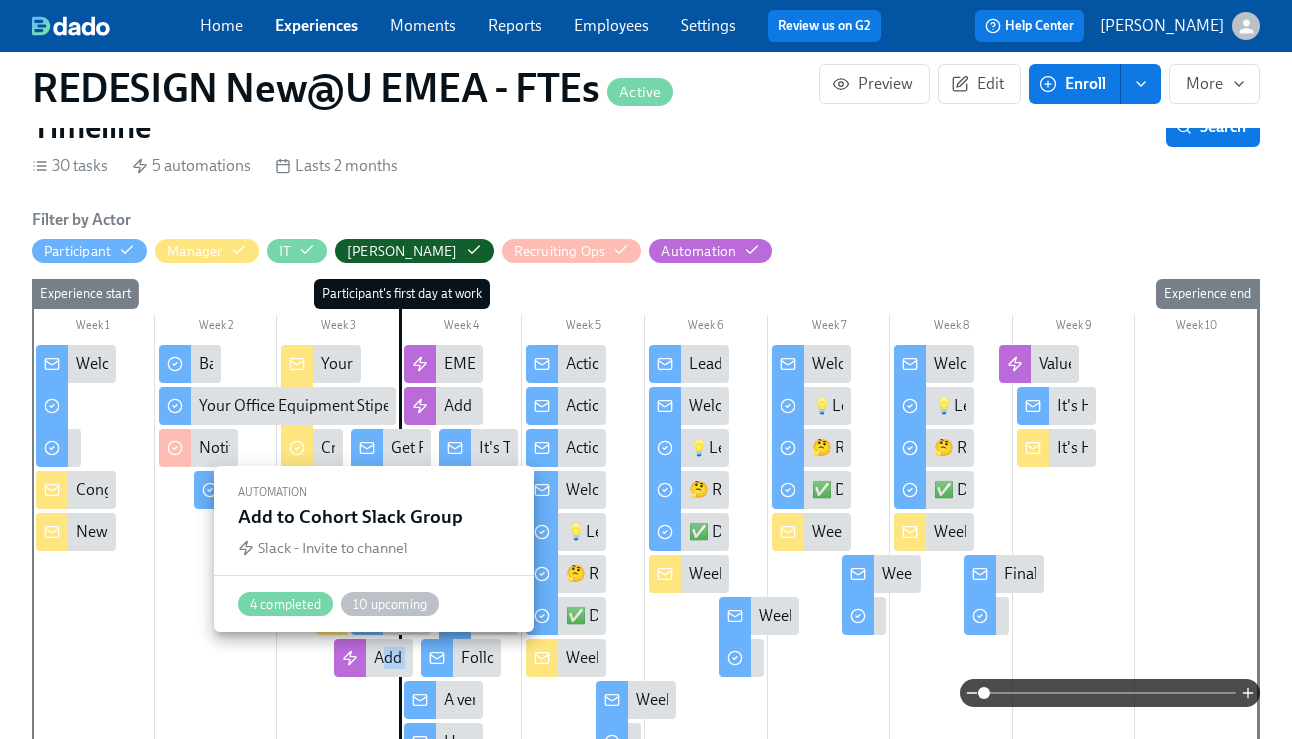 drag, startPoint x: 380, startPoint y: 654, endPoint x: 407, endPoint y: 654, distance: 27 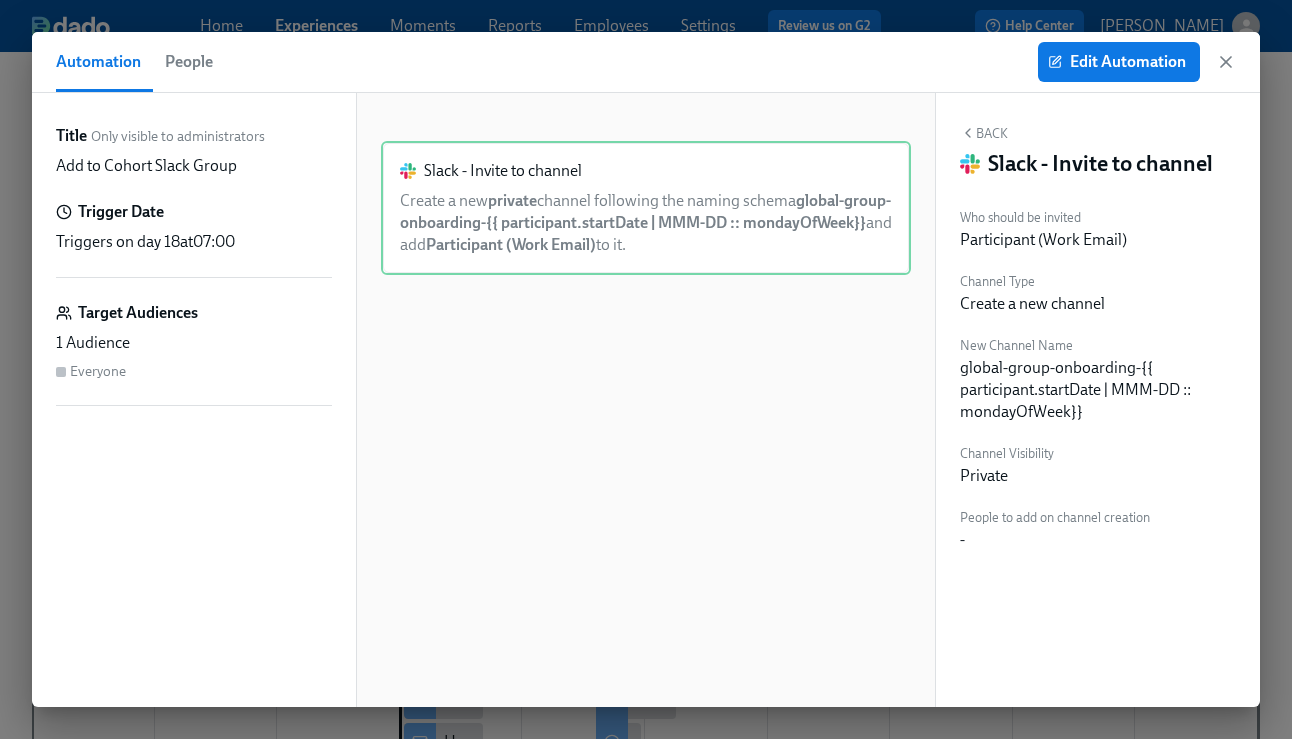 click on "Slack - Invite to channel Create a new  private  channel following the naming schema  global-group-onboarding-​{​{ participant.startDate | MMM-DD :: mondayOfWeek}}  and add  Participant (Work Email)  to it." at bounding box center (646, 400) 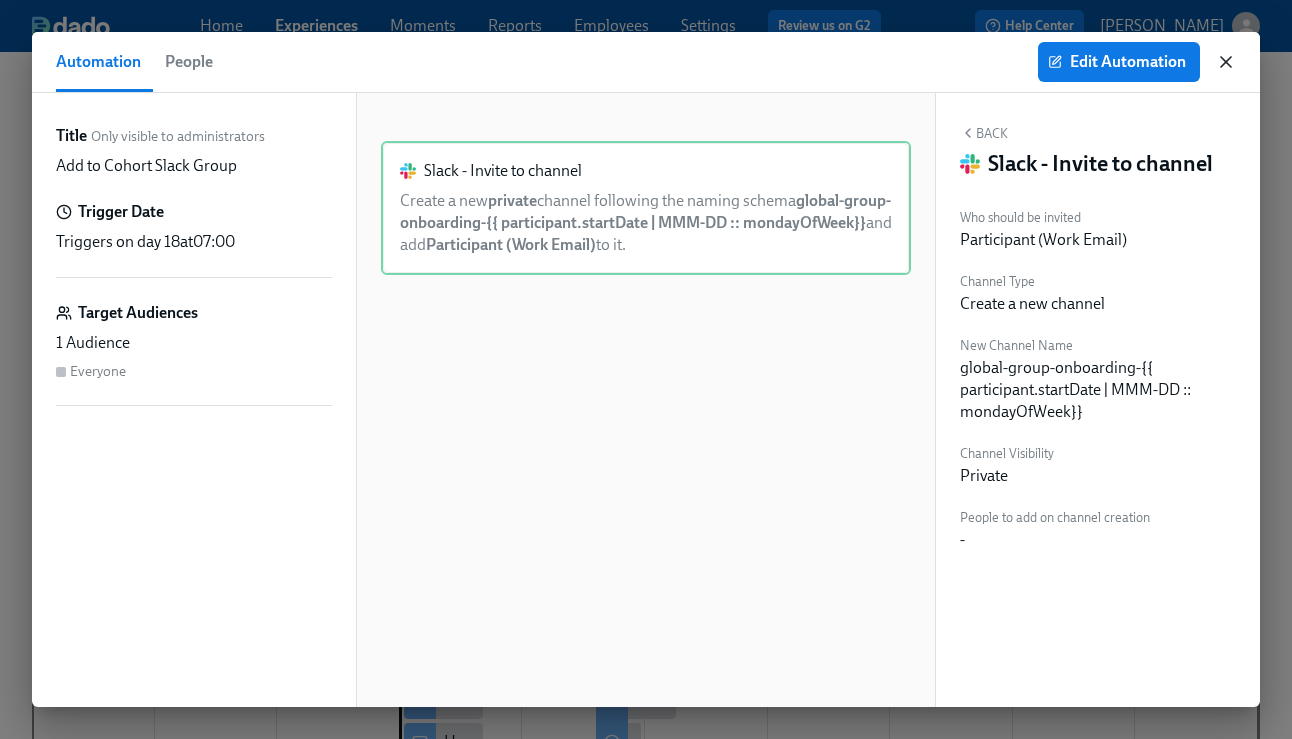 click 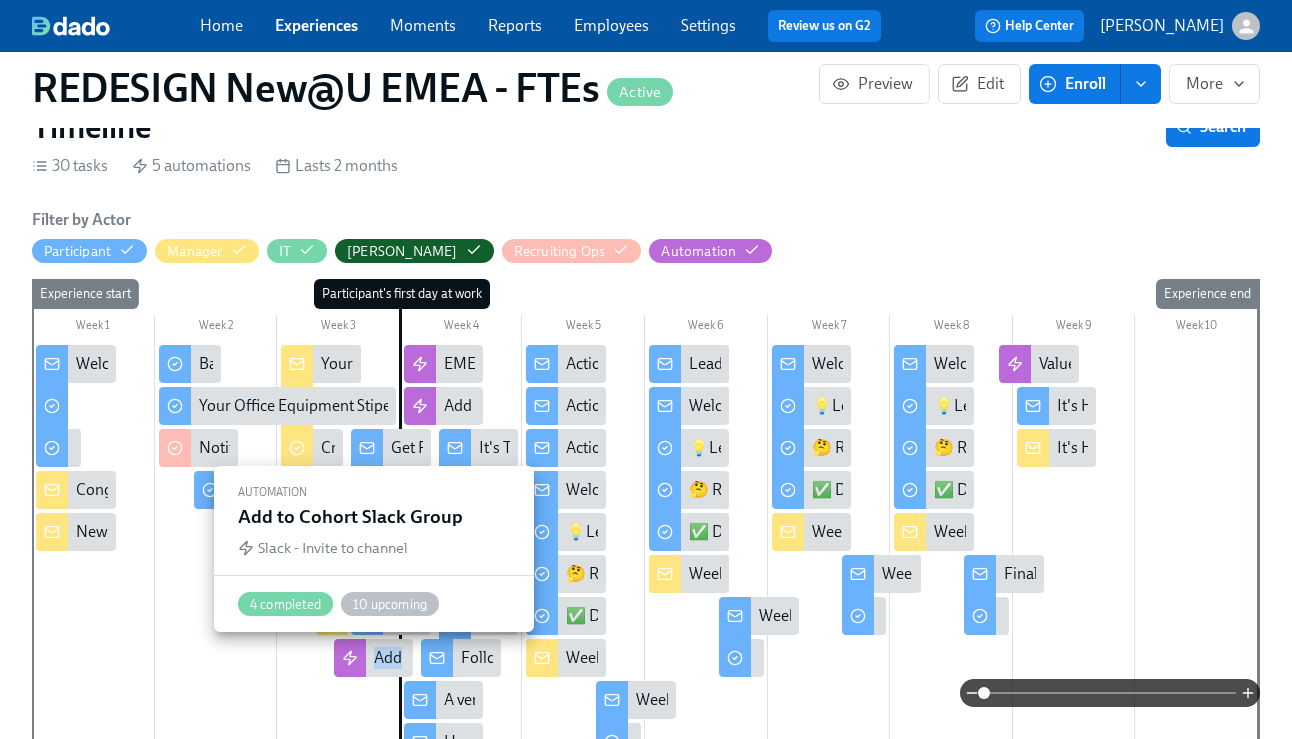 drag, startPoint x: 369, startPoint y: 663, endPoint x: 402, endPoint y: 660, distance: 33.13608 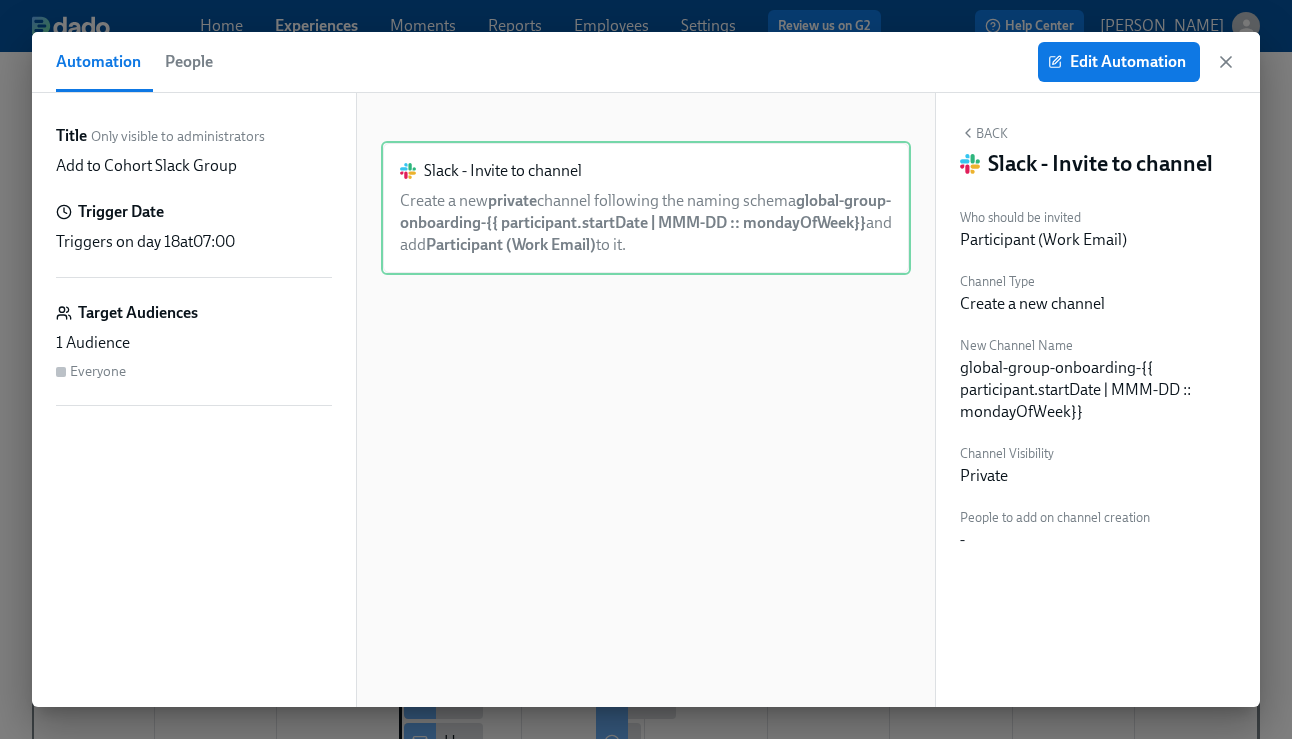 click on "Slack - Invite to channel Create a new  private  channel following the naming schema  global-group-onboarding-​{​{ participant.startDate | MMM-DD :: mondayOfWeek}}  and add  Participant (Work Email)  to it." at bounding box center [646, 400] 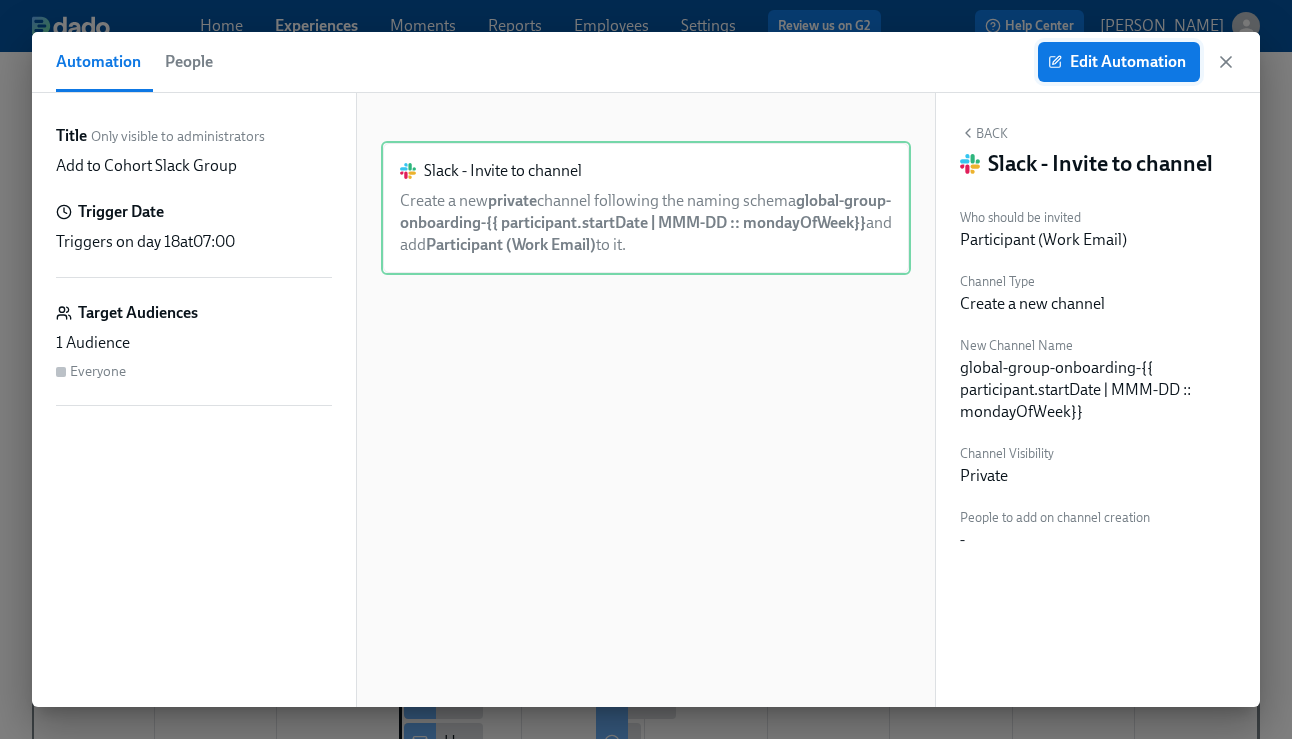 click on "Edit Automation" at bounding box center [1119, 62] 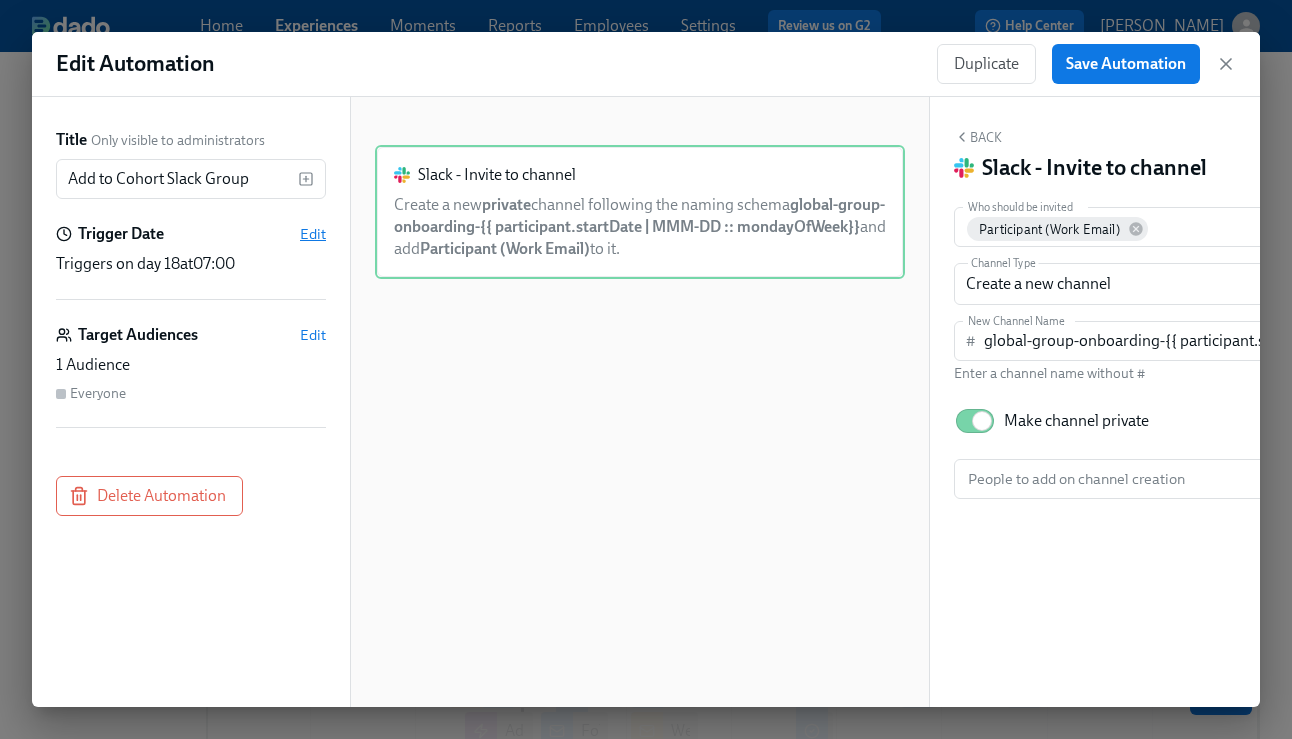 click on "Edit" at bounding box center (313, 234) 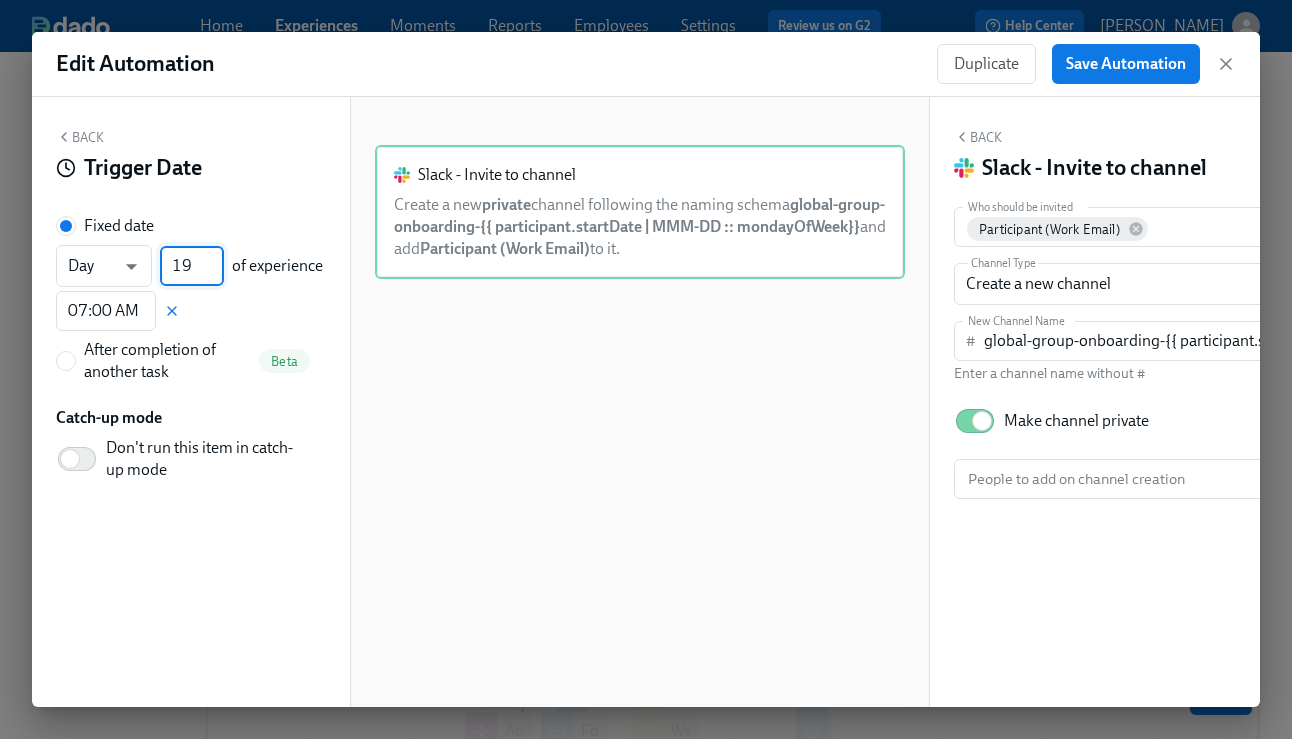 click on "19" at bounding box center (192, 266) 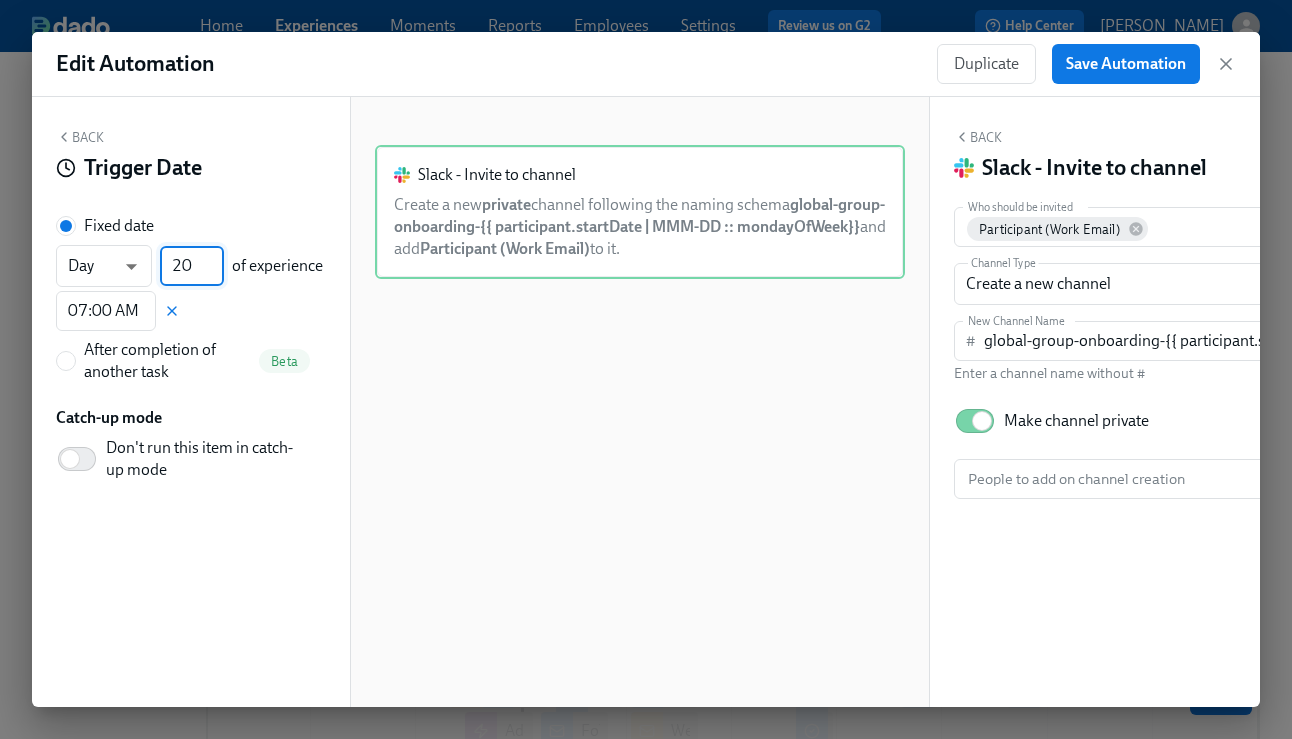 type on "20" 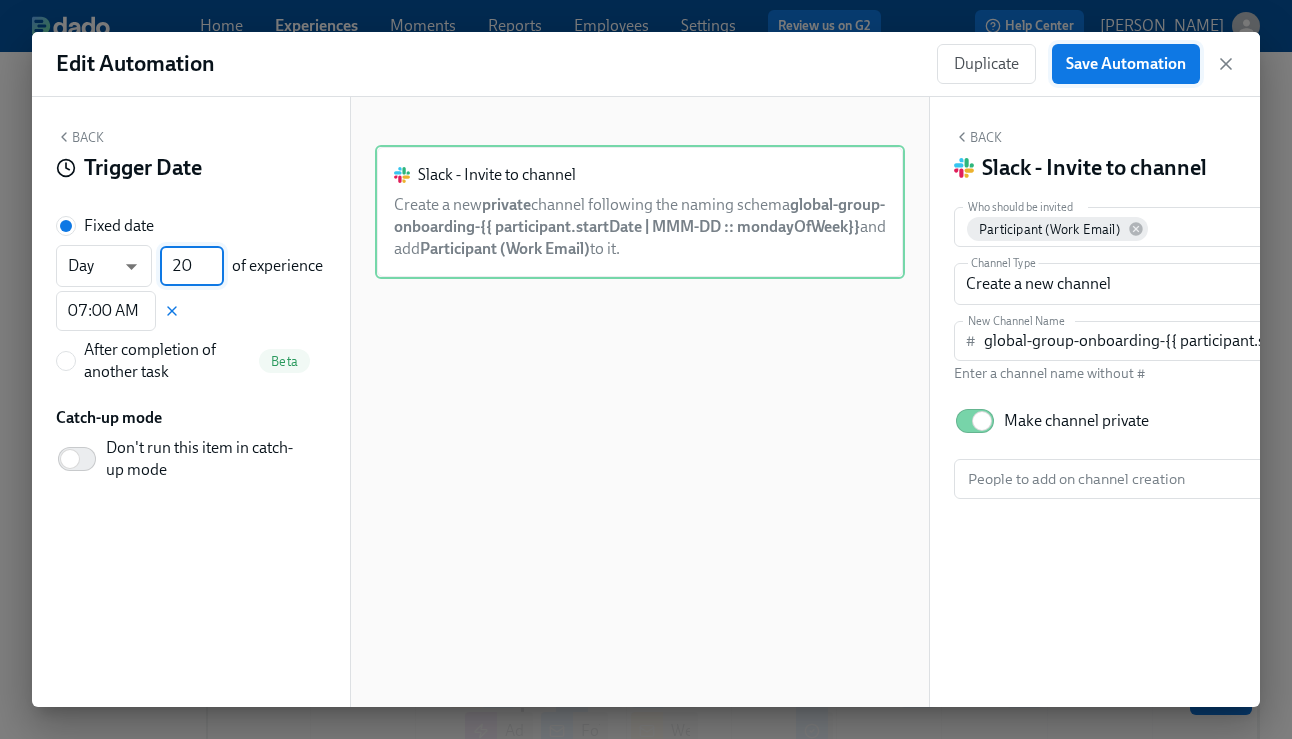 click on "Save Automation" at bounding box center [1126, 64] 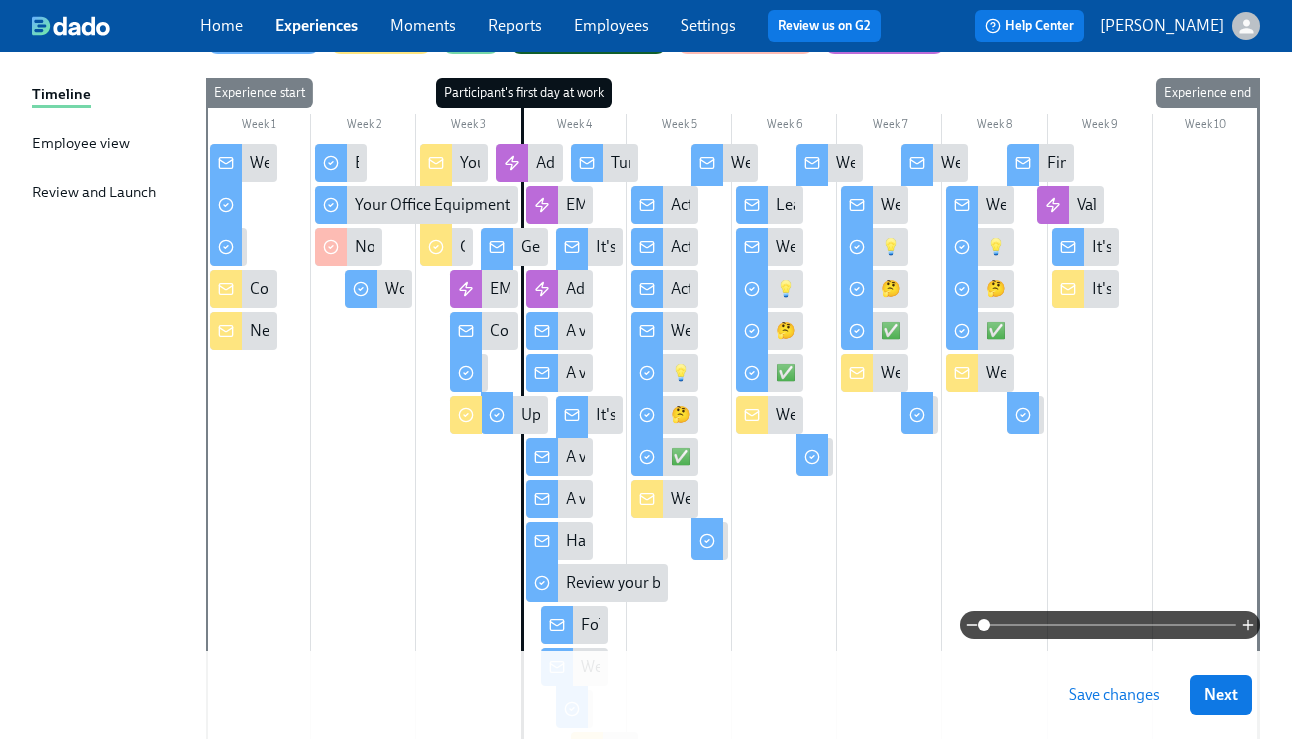 scroll, scrollTop: 276, scrollLeft: 0, axis: vertical 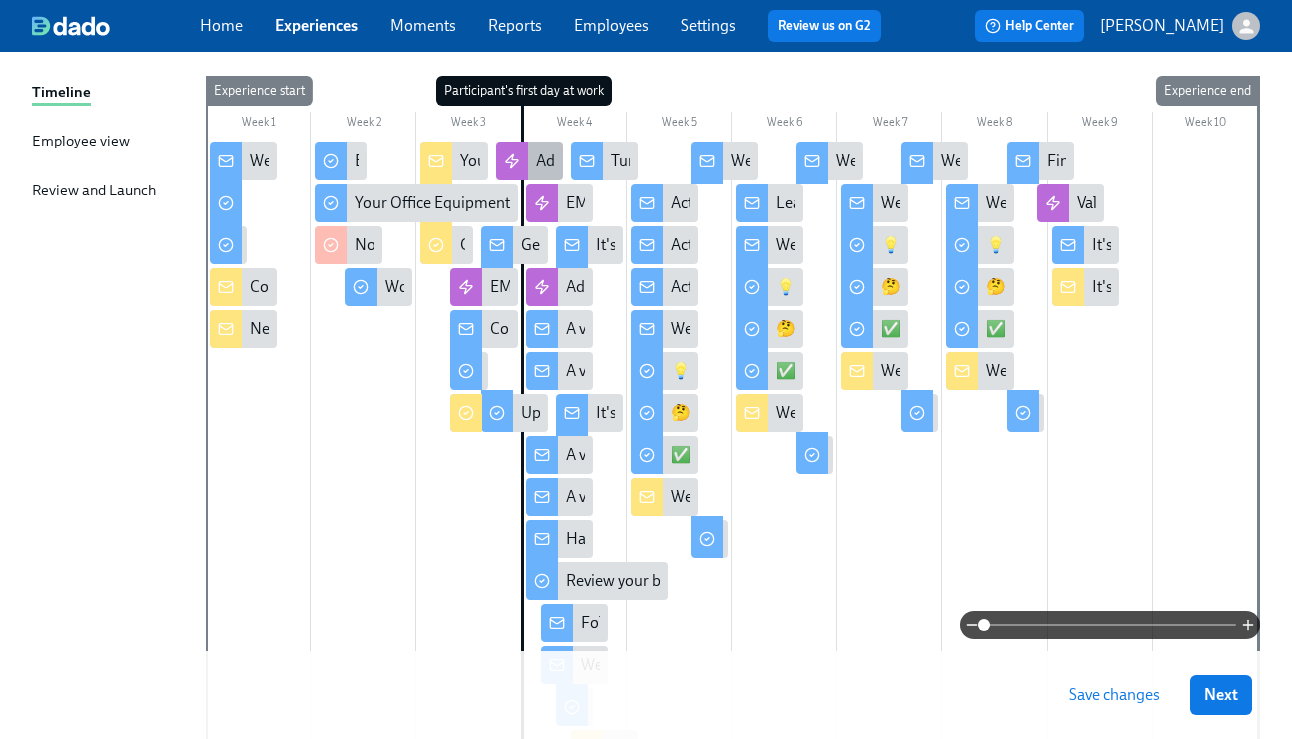 click on "Add to Cohort Slack Group" at bounding box center (626, 161) 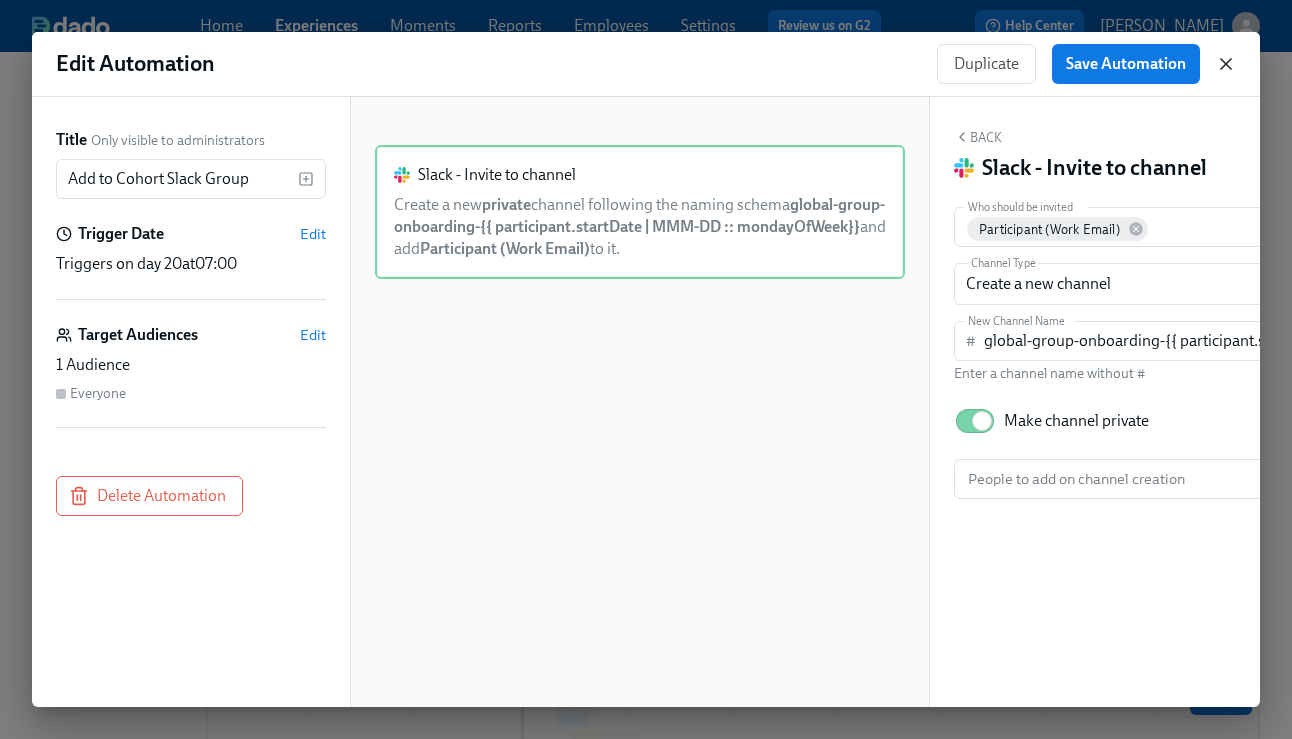 click 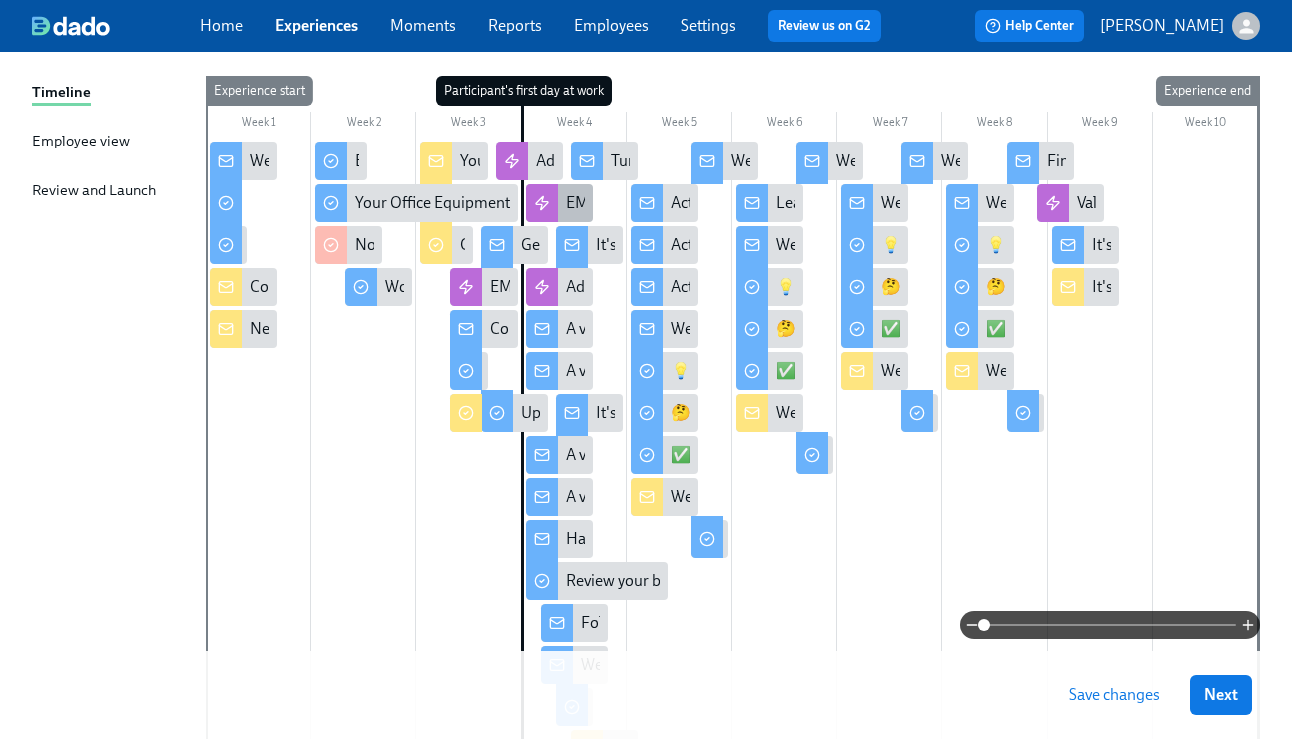 click on "EMEA Slack Channels" at bounding box center (559, 203) 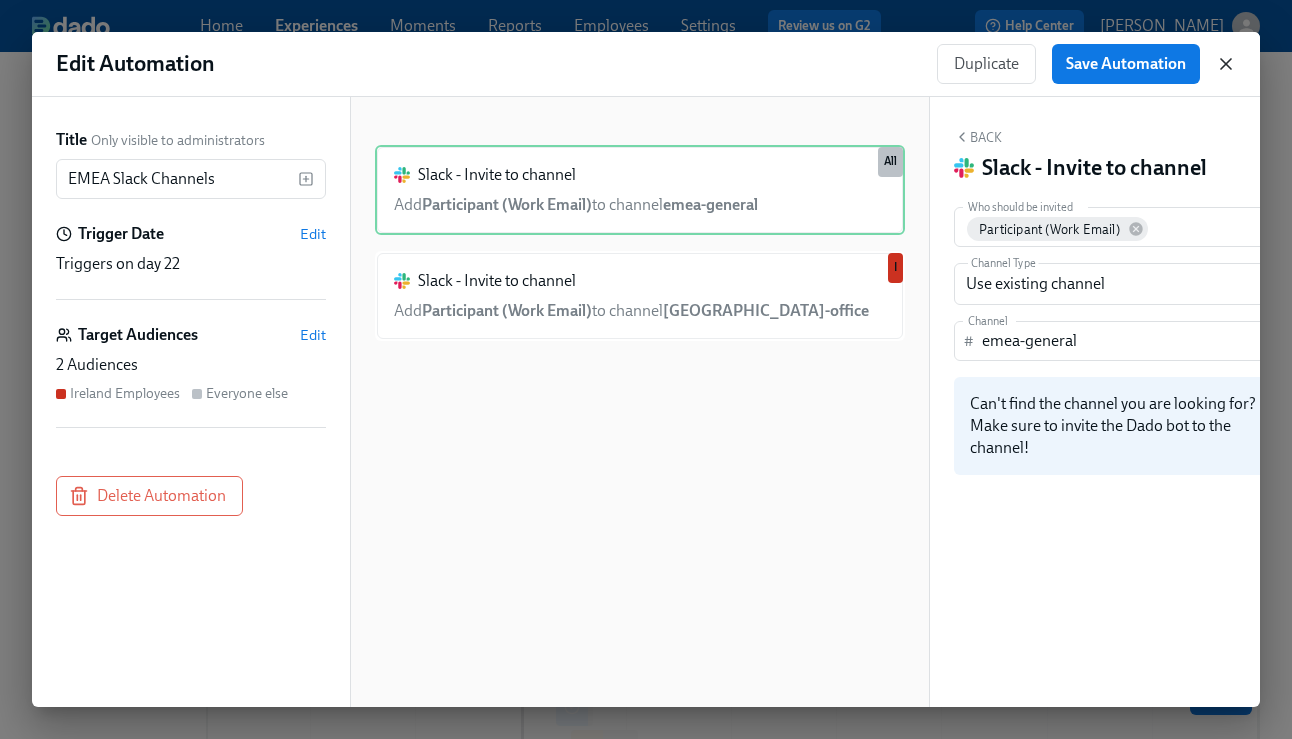 click 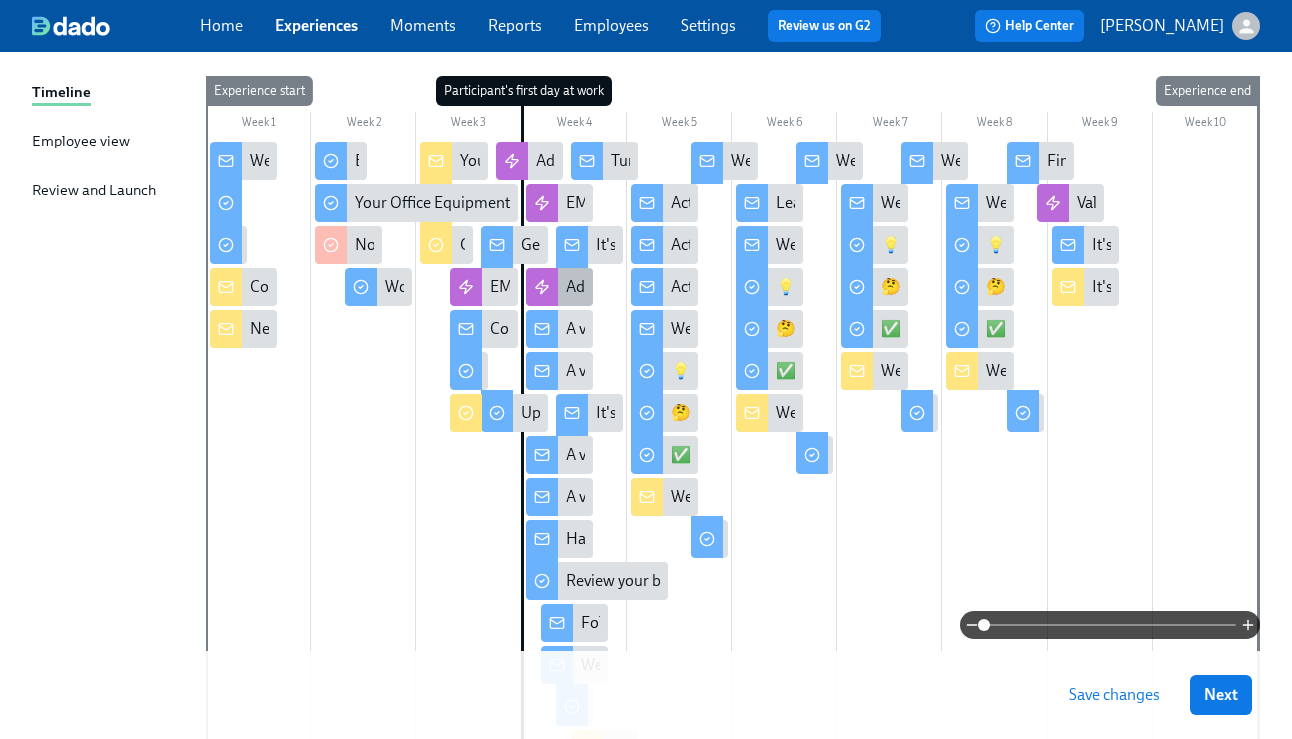 click at bounding box center [542, 287] 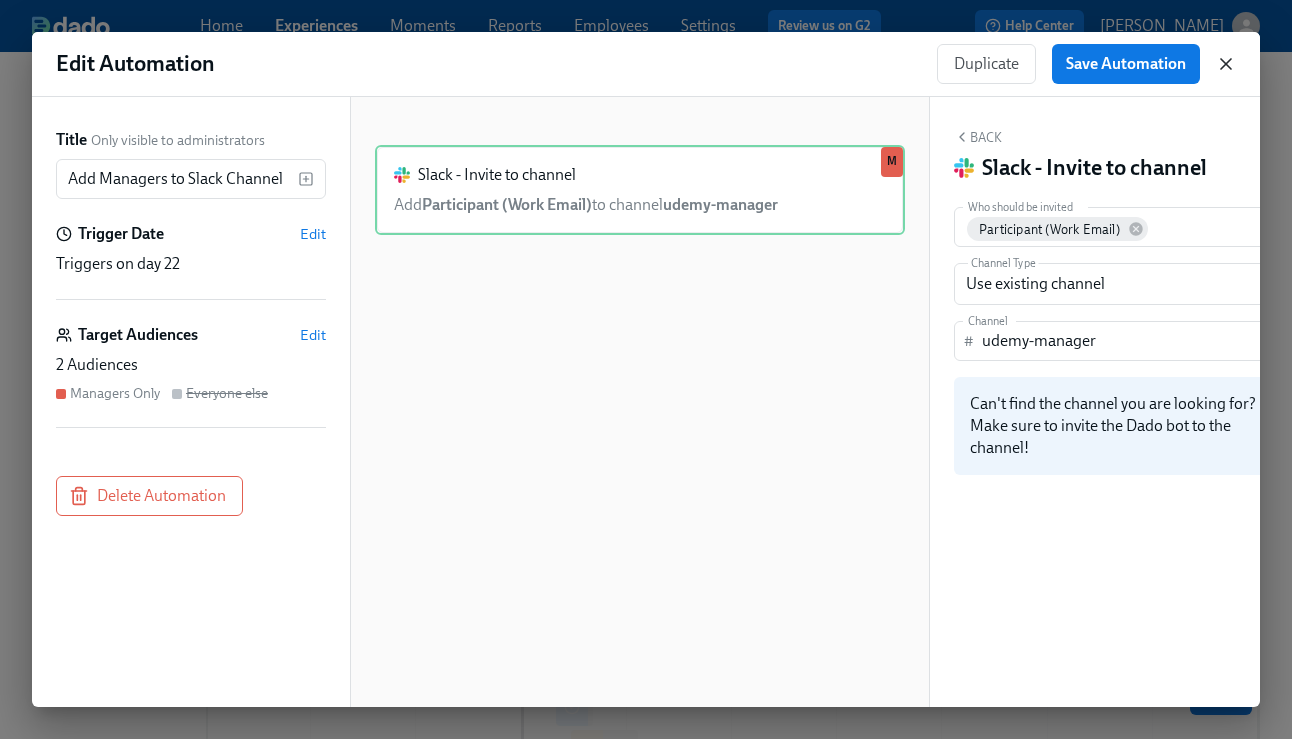 click 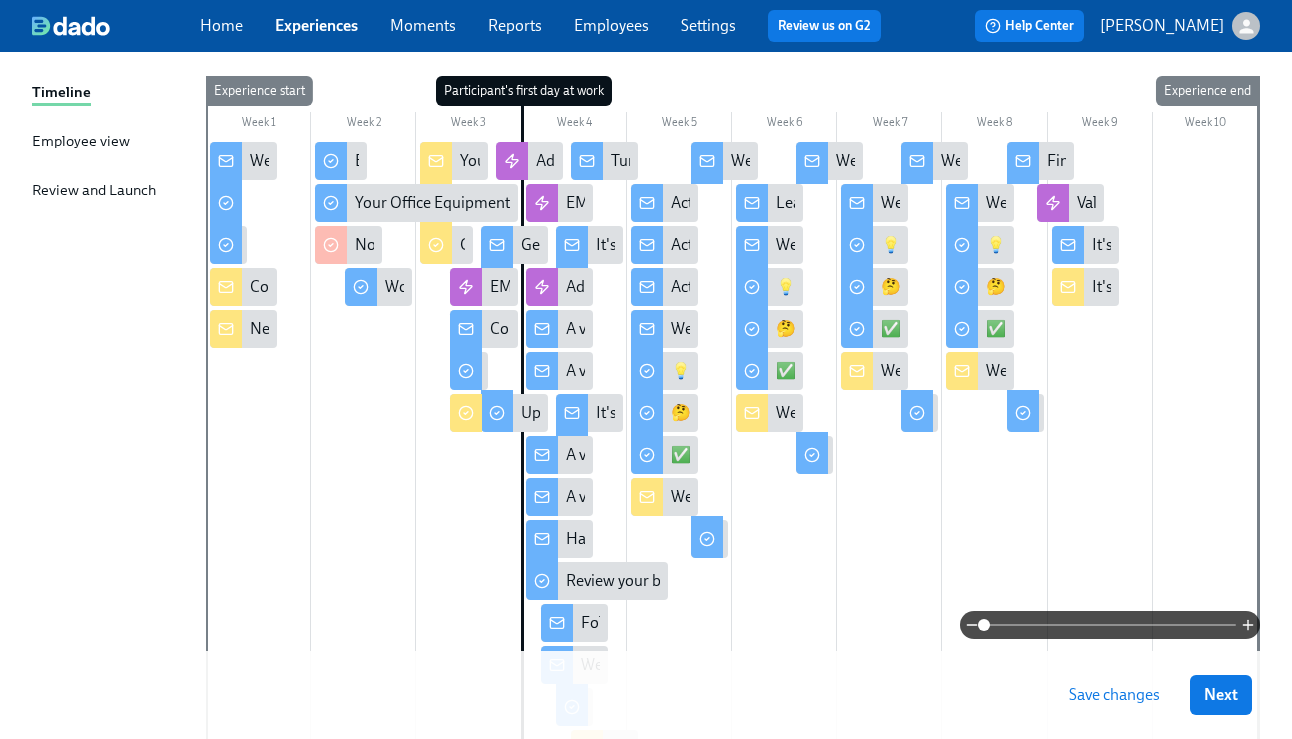 click on "Save changes" at bounding box center (1114, 695) 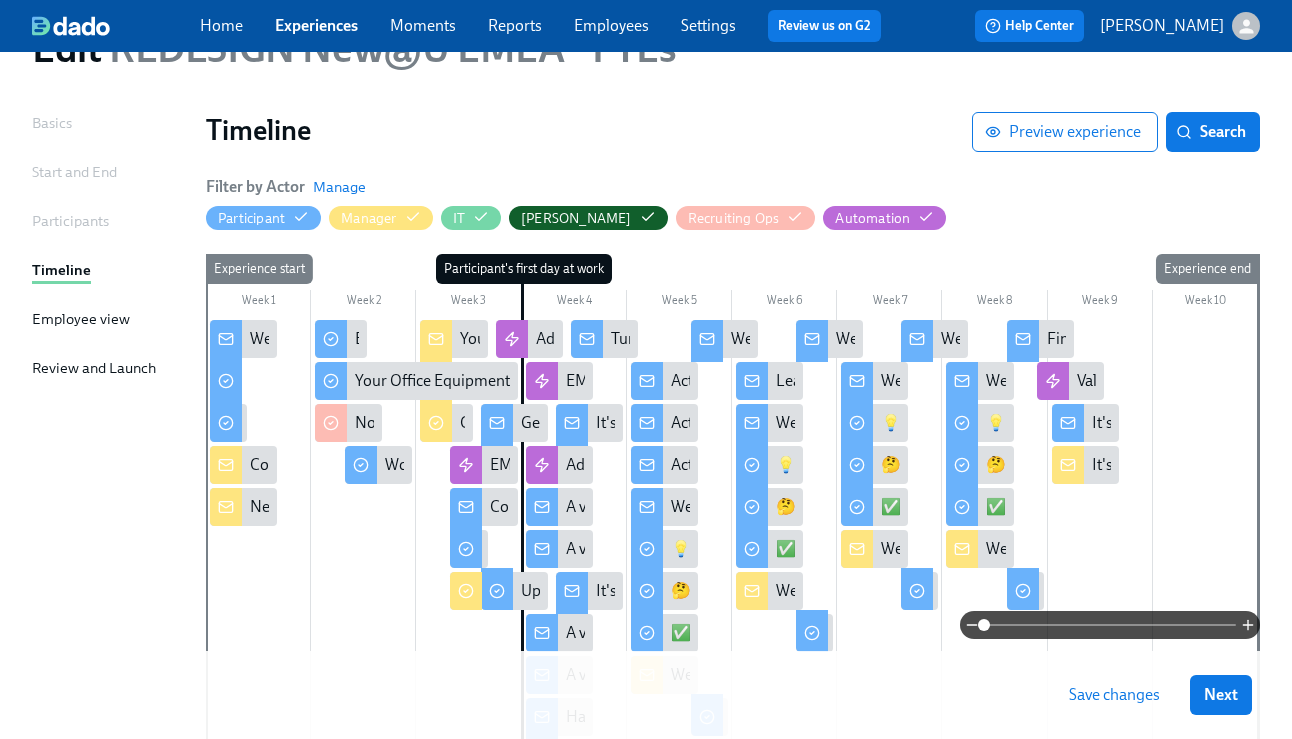 scroll, scrollTop: 0, scrollLeft: 0, axis: both 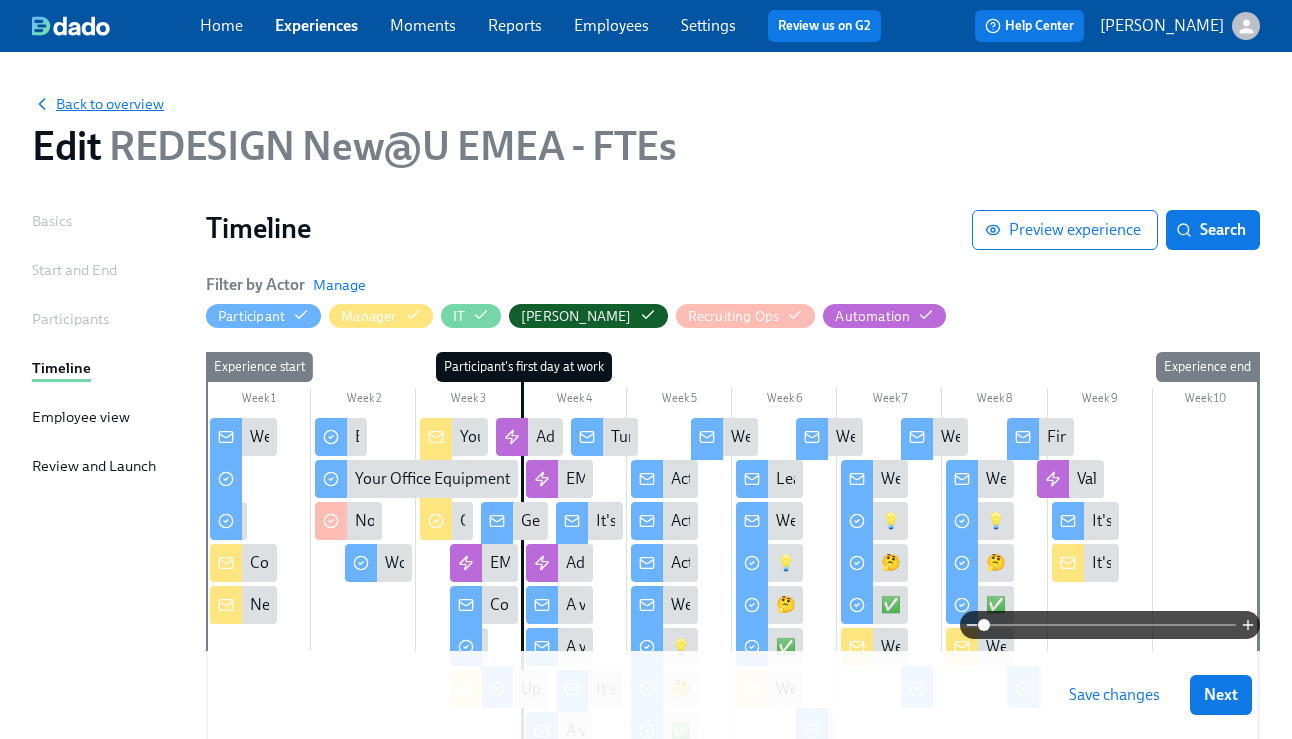 click on "Back to overview" at bounding box center (98, 104) 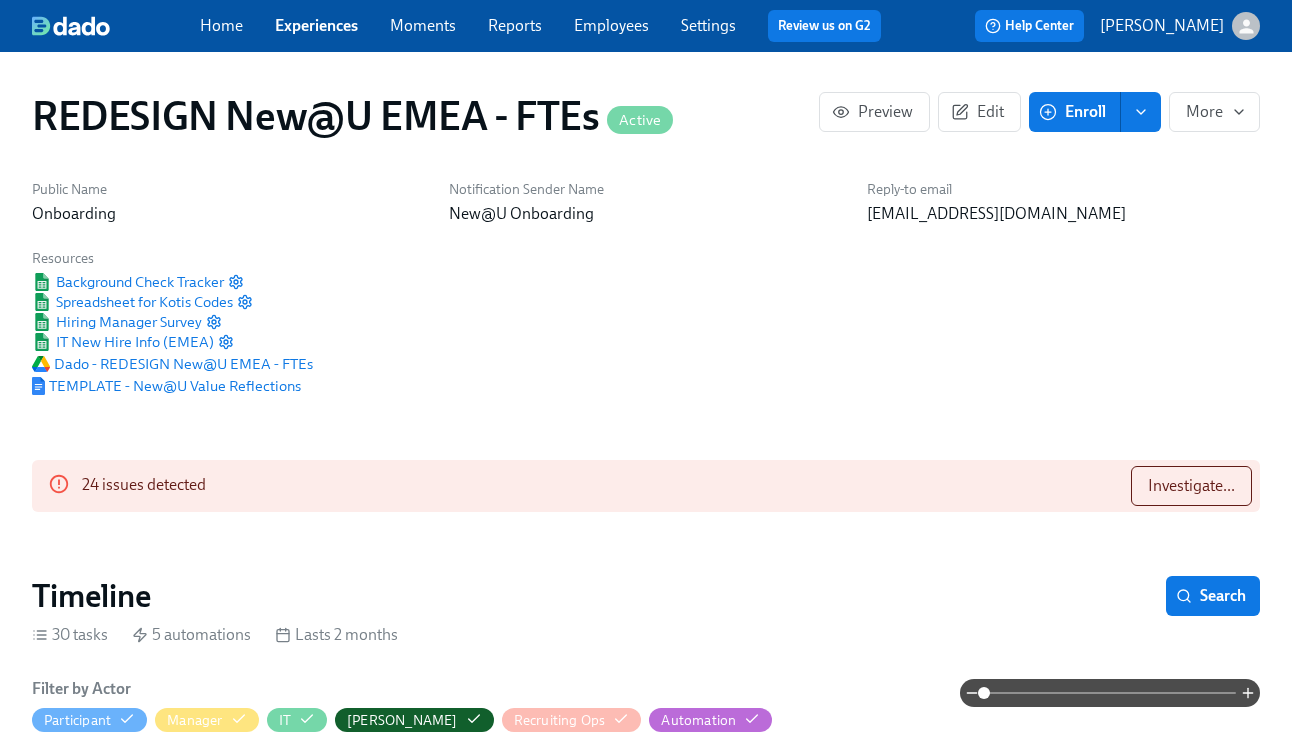 scroll, scrollTop: 0, scrollLeft: 15784, axis: horizontal 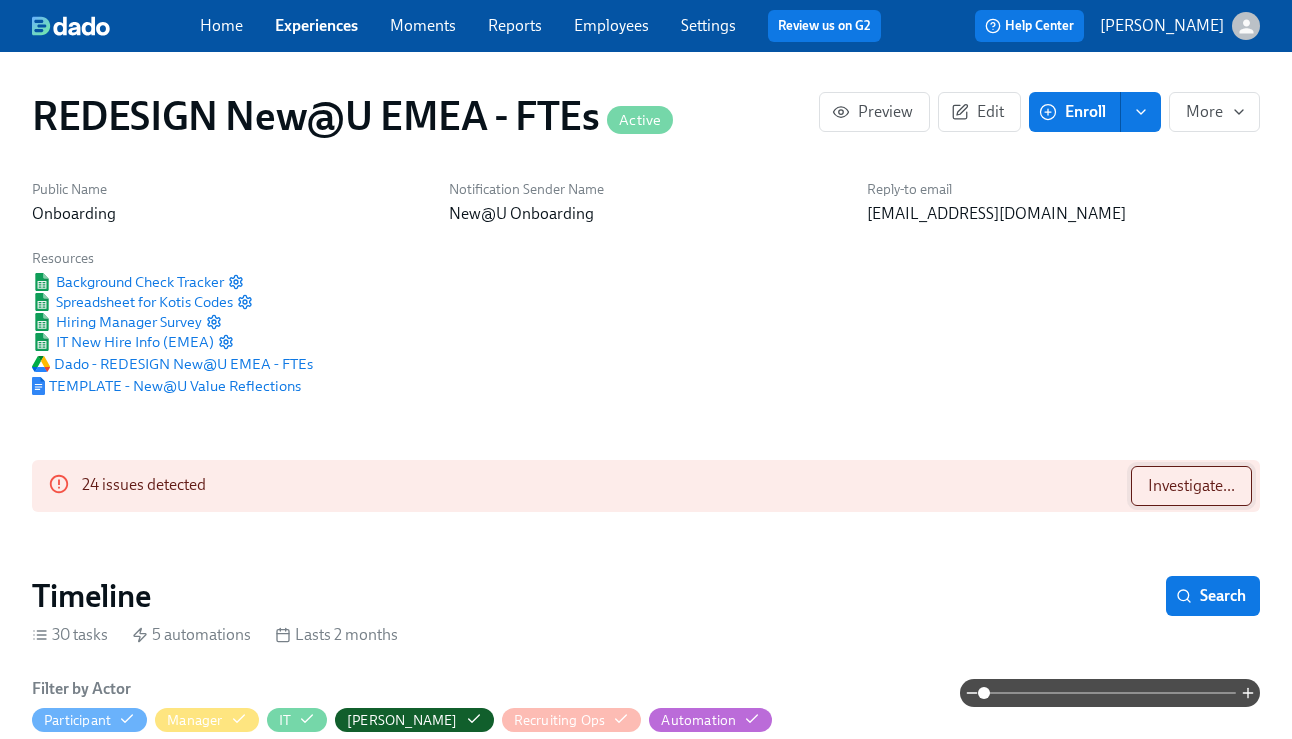 click on "Investigate..." at bounding box center [1191, 486] 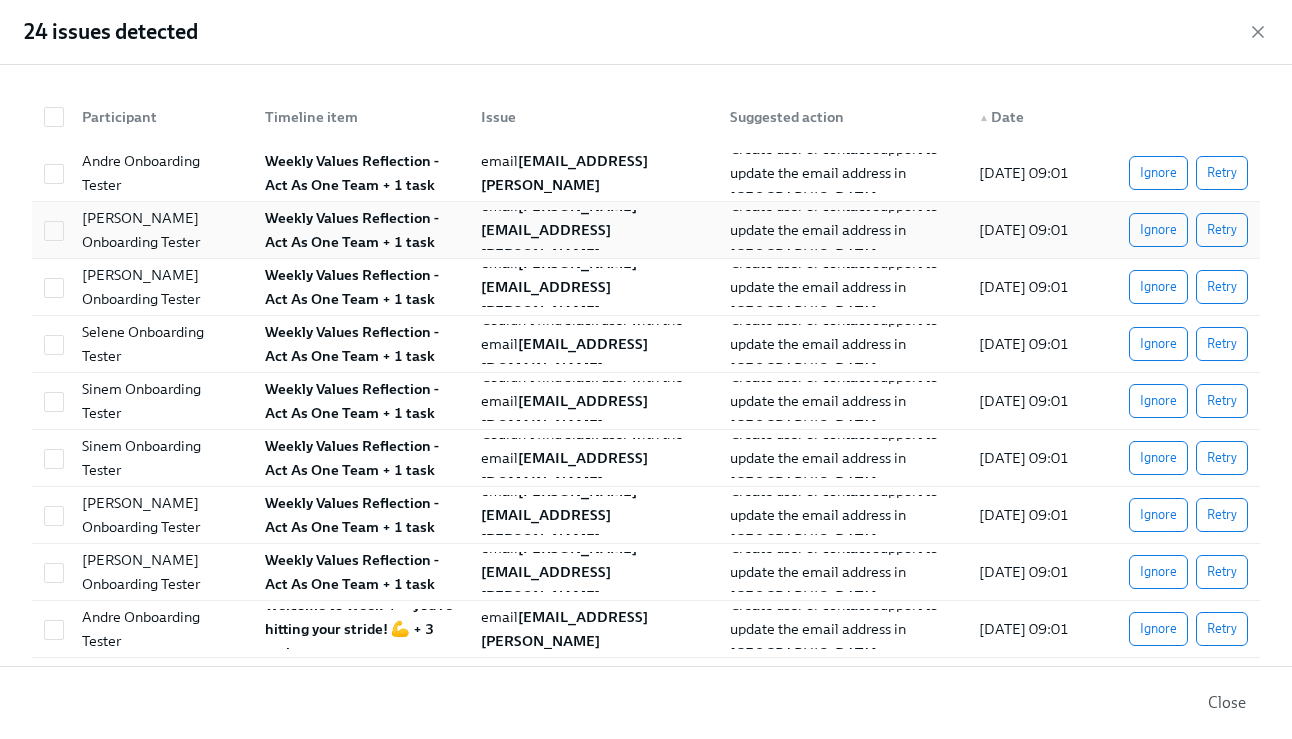 drag, startPoint x: 56, startPoint y: 171, endPoint x: 56, endPoint y: 205, distance: 34 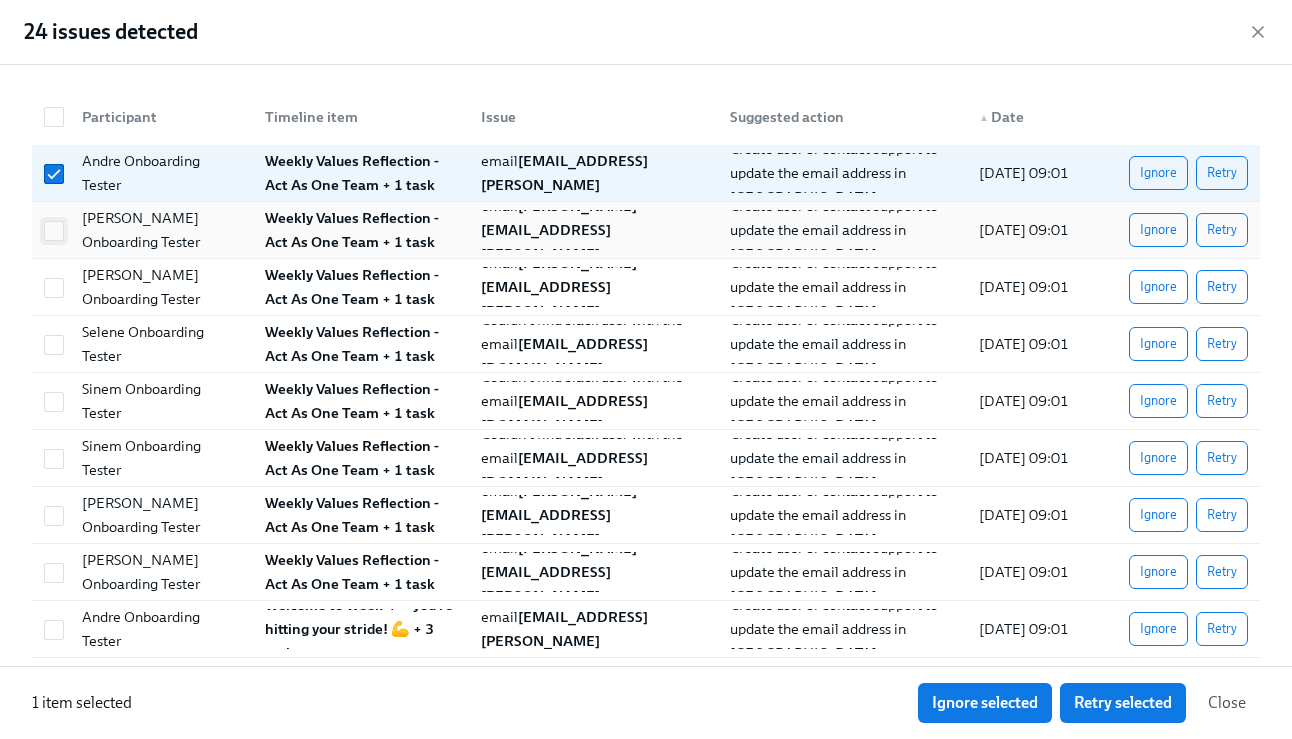 click at bounding box center (54, 231) 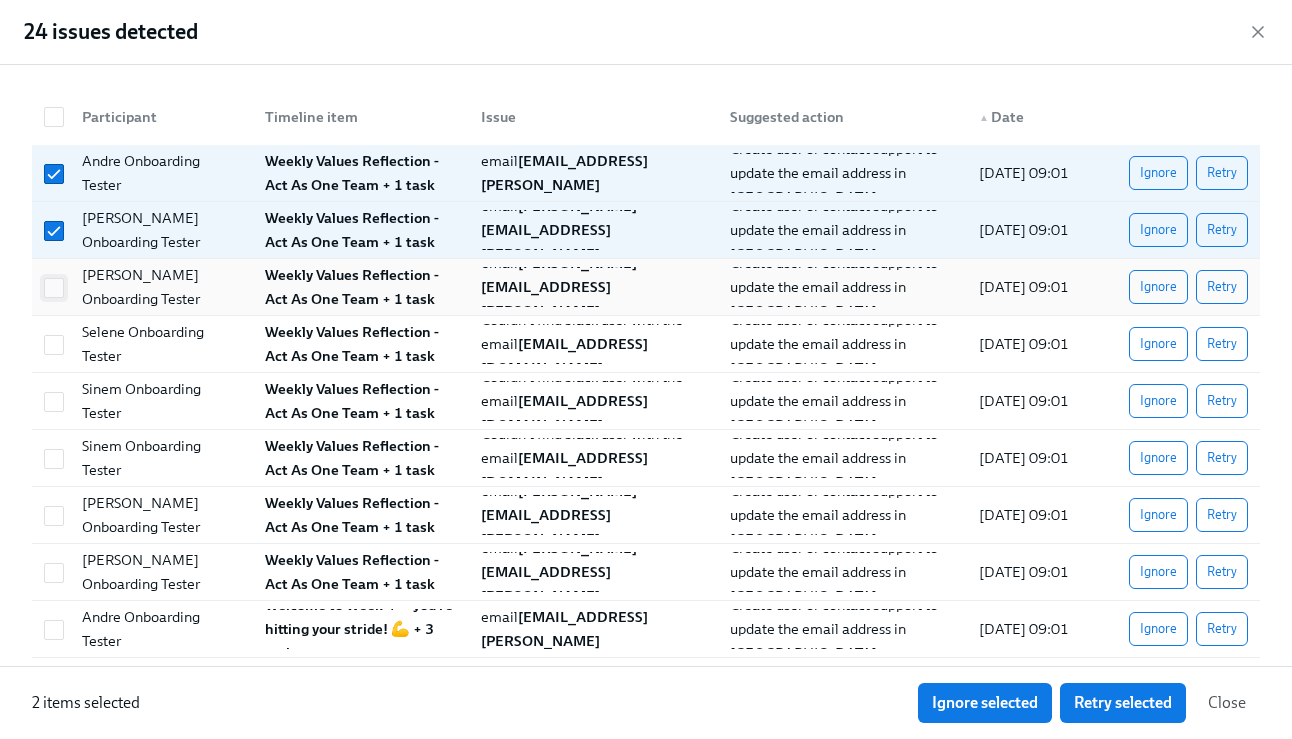 click at bounding box center [54, 288] 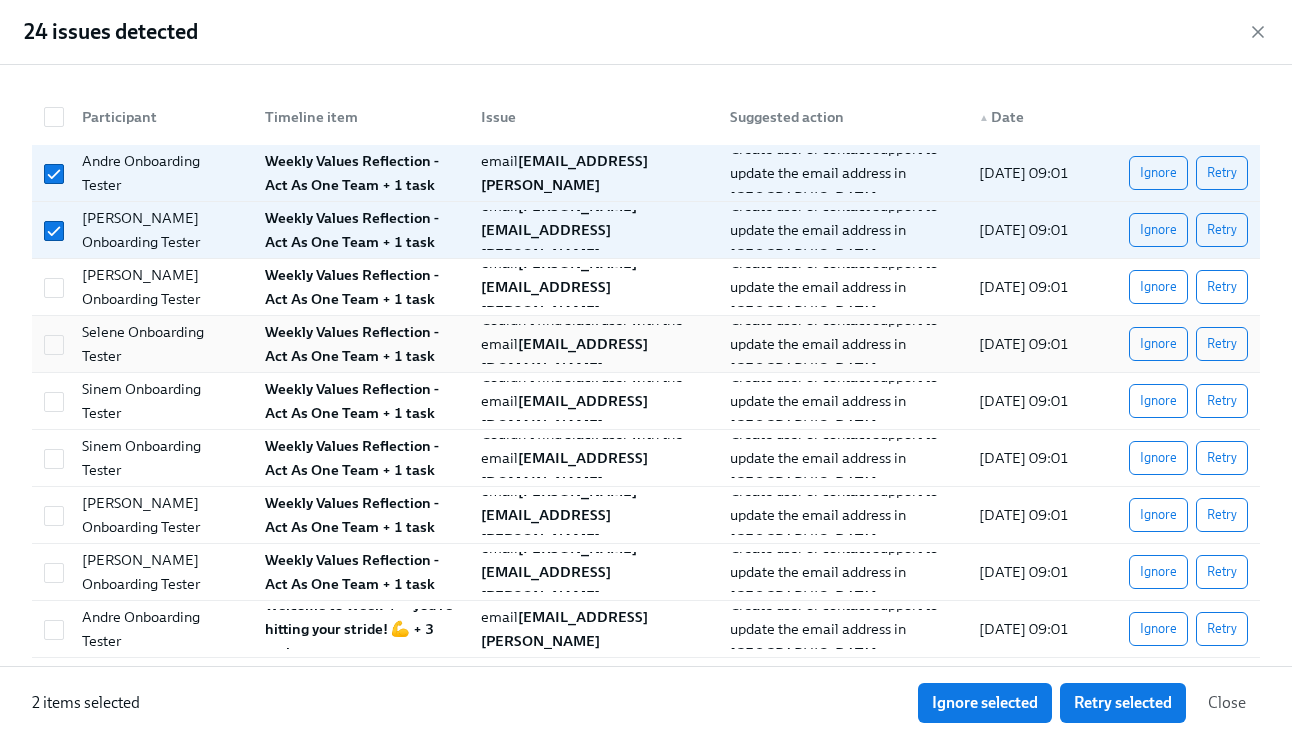 checkbox on "true" 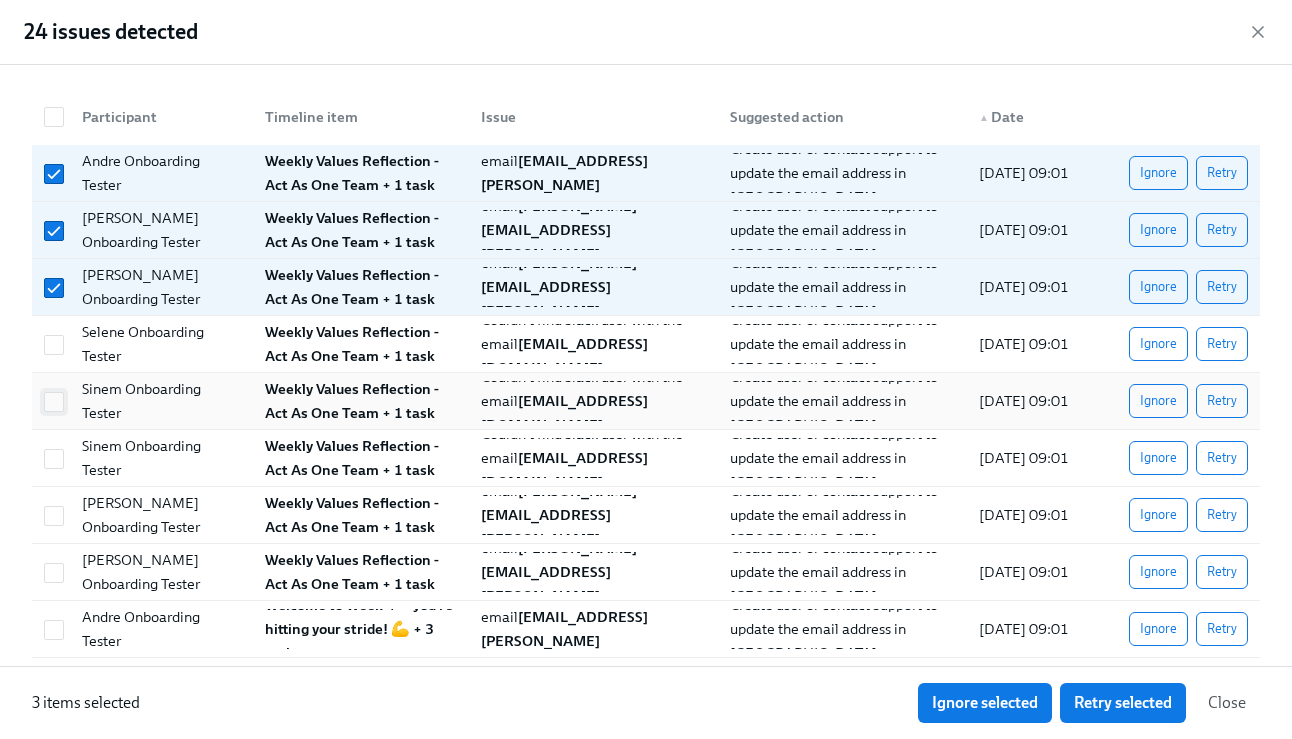 drag, startPoint x: 53, startPoint y: 346, endPoint x: 59, endPoint y: 393, distance: 47.38143 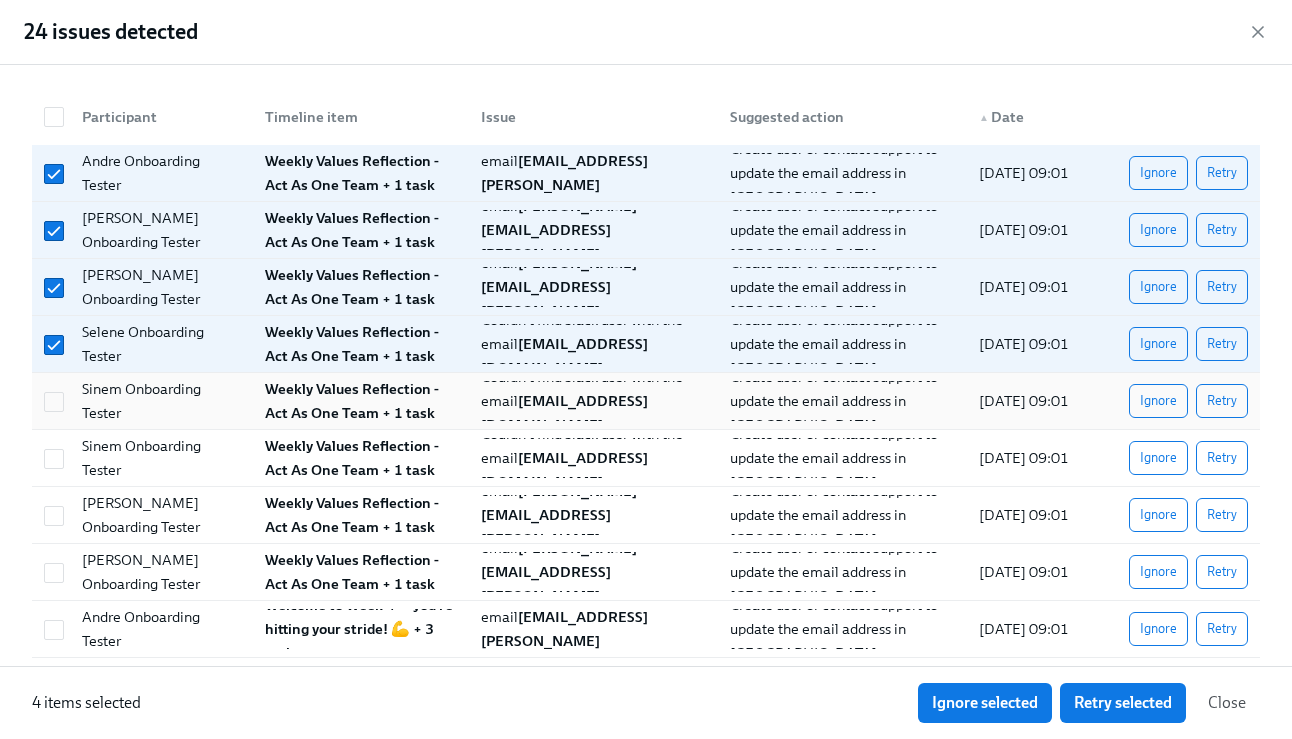click at bounding box center (51, 401) 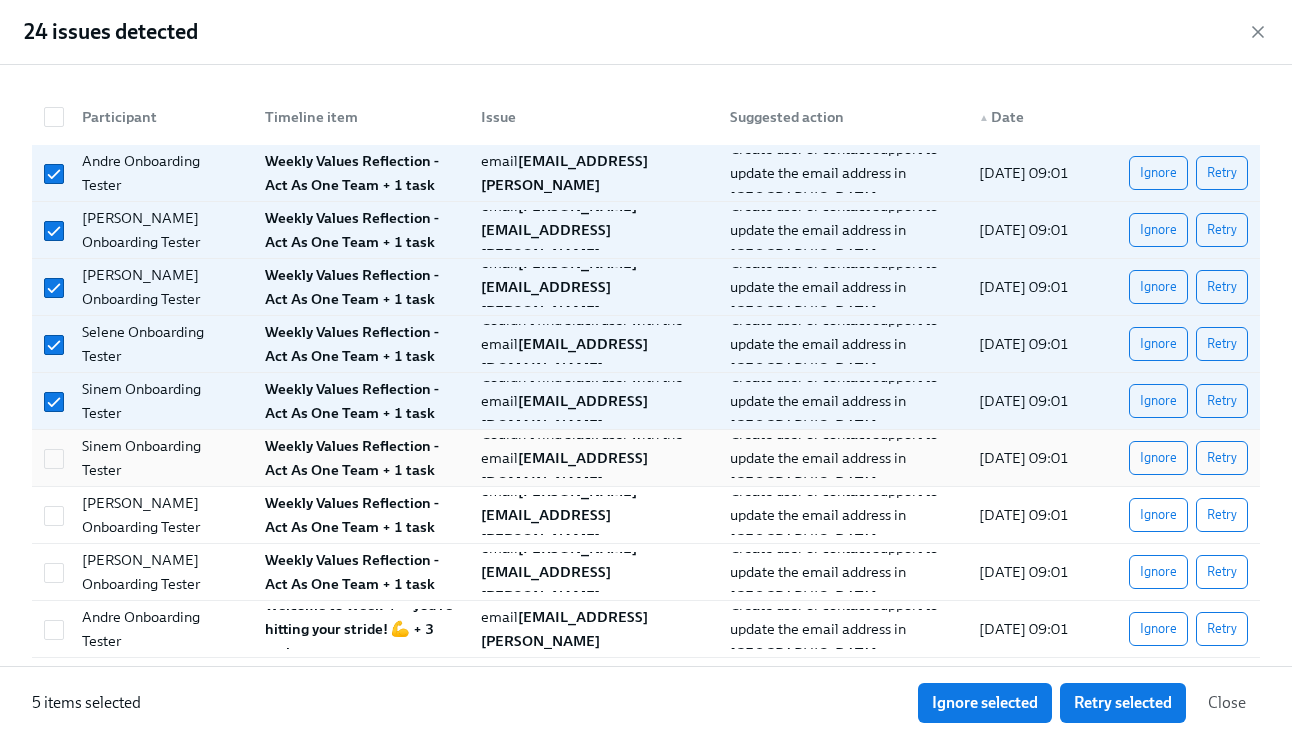 drag, startPoint x: 48, startPoint y: 486, endPoint x: 59, endPoint y: 468, distance: 21.095022 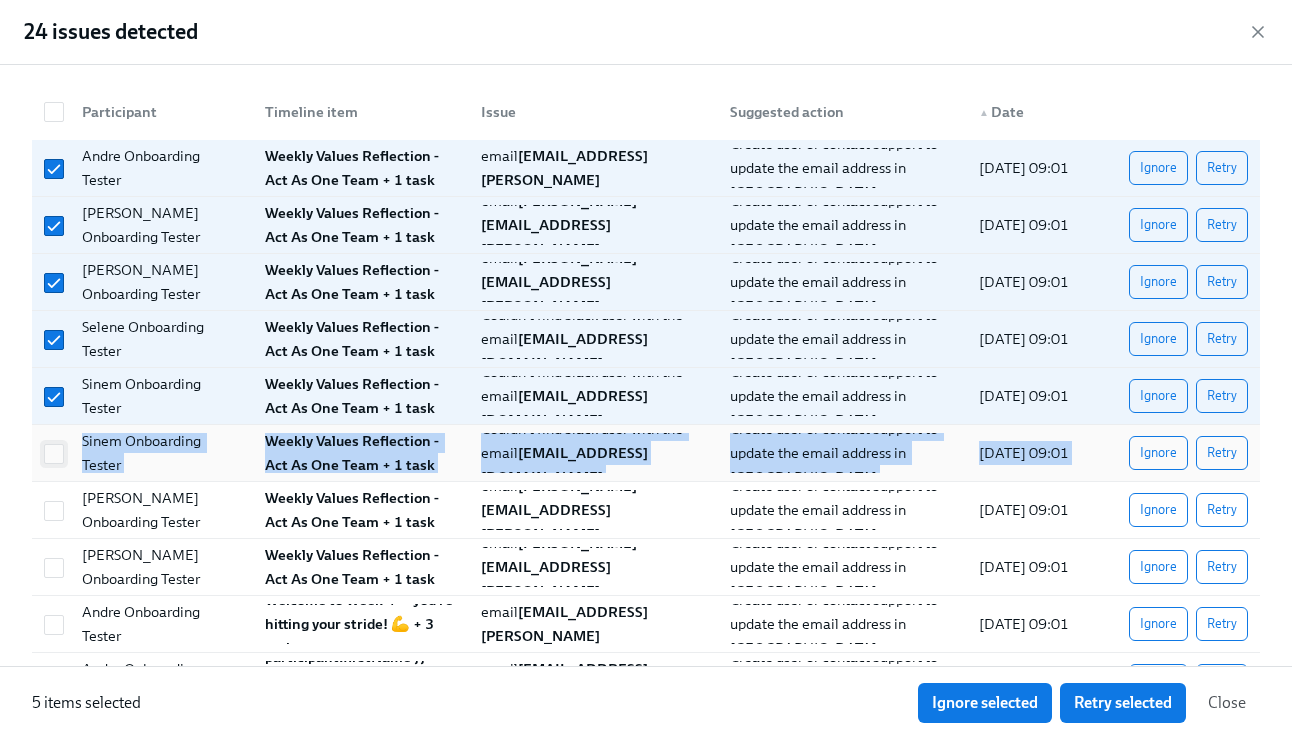 click at bounding box center (54, 454) 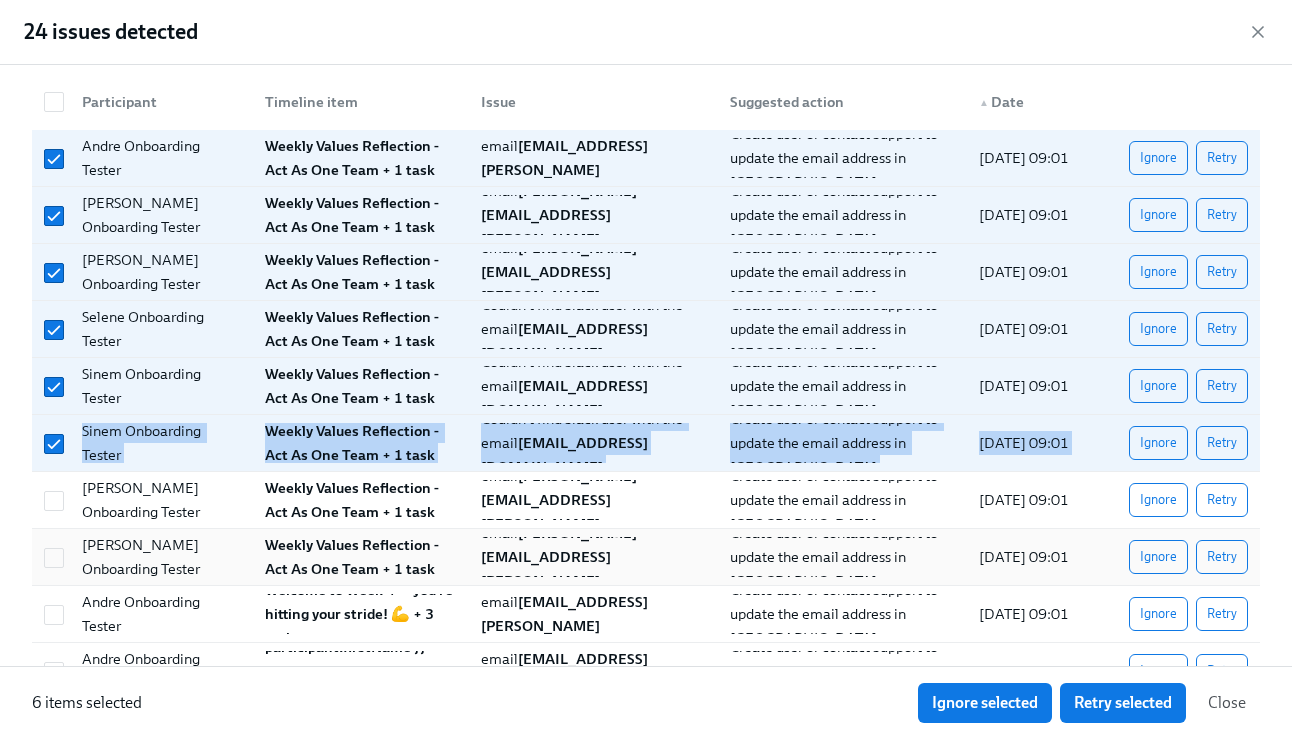 drag, startPoint x: 51, startPoint y: 511, endPoint x: 58, endPoint y: 537, distance: 26.925823 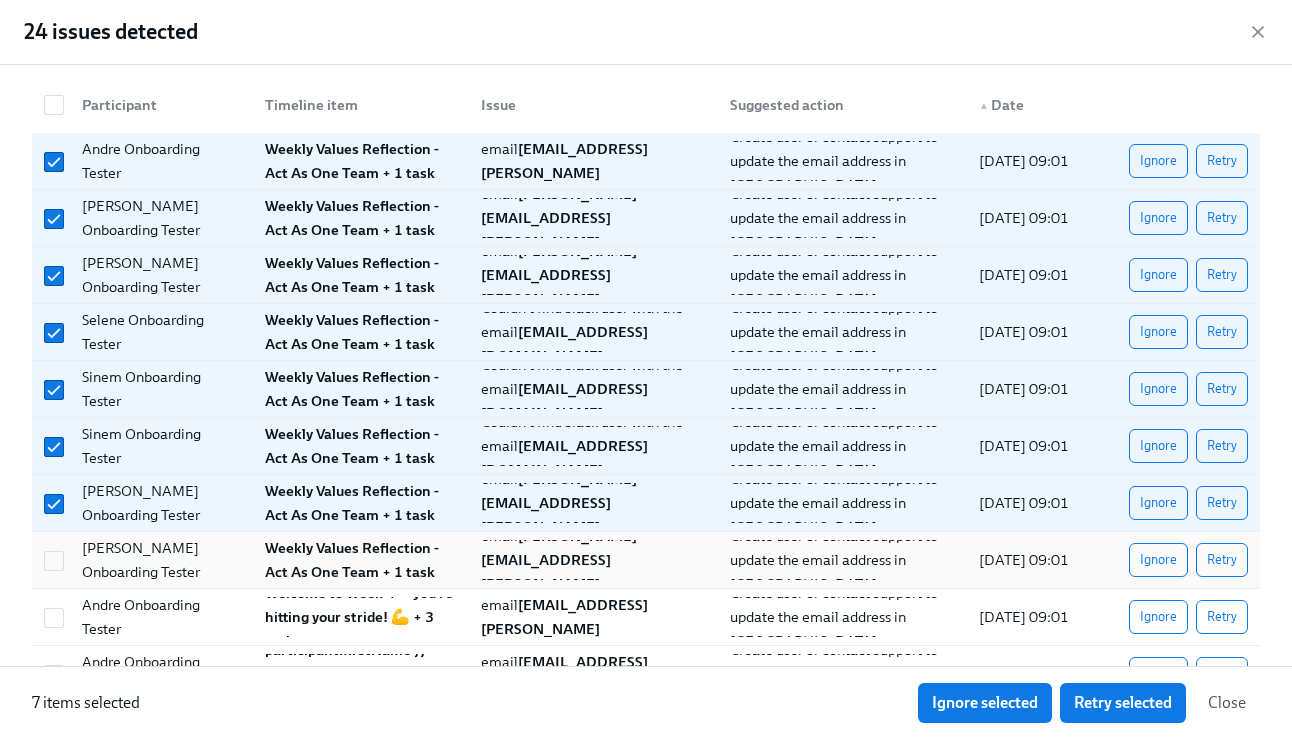 scroll, scrollTop: 19, scrollLeft: 0, axis: vertical 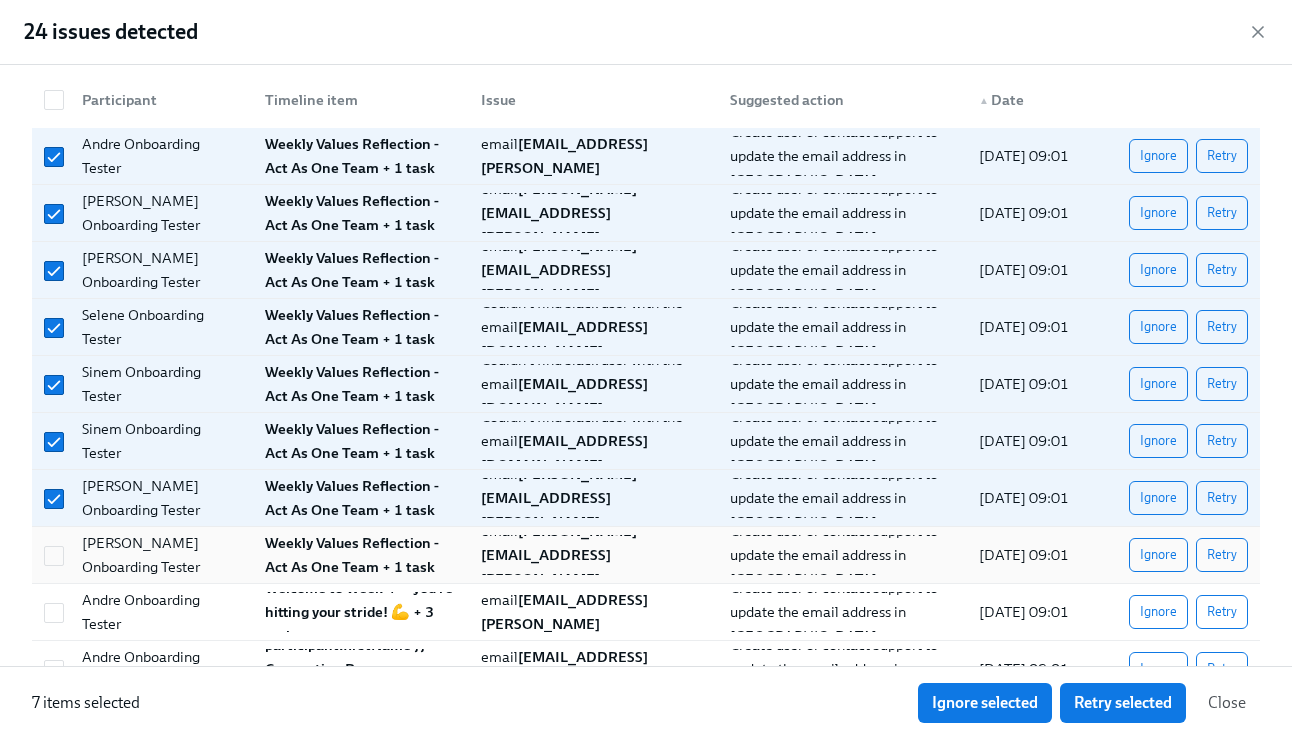 drag, startPoint x: 54, startPoint y: 571, endPoint x: 89, endPoint y: 565, distance: 35.510563 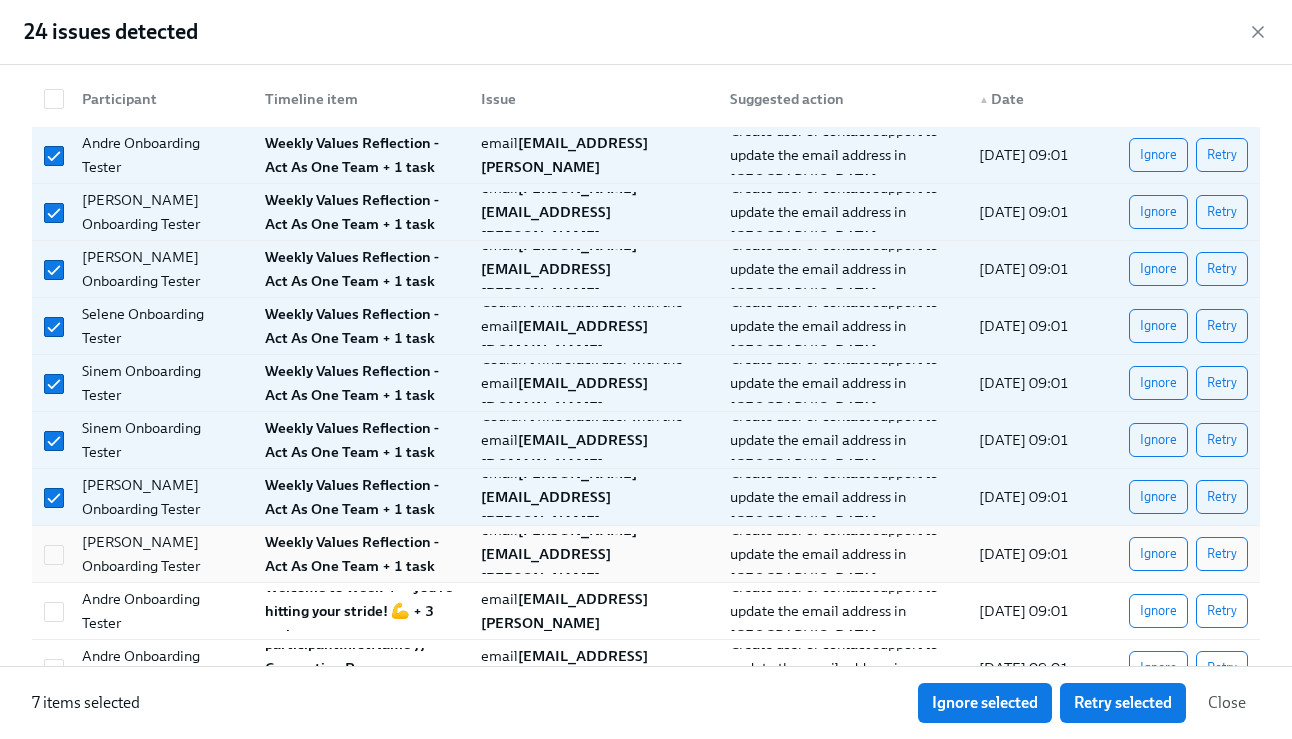 checkbox on "true" 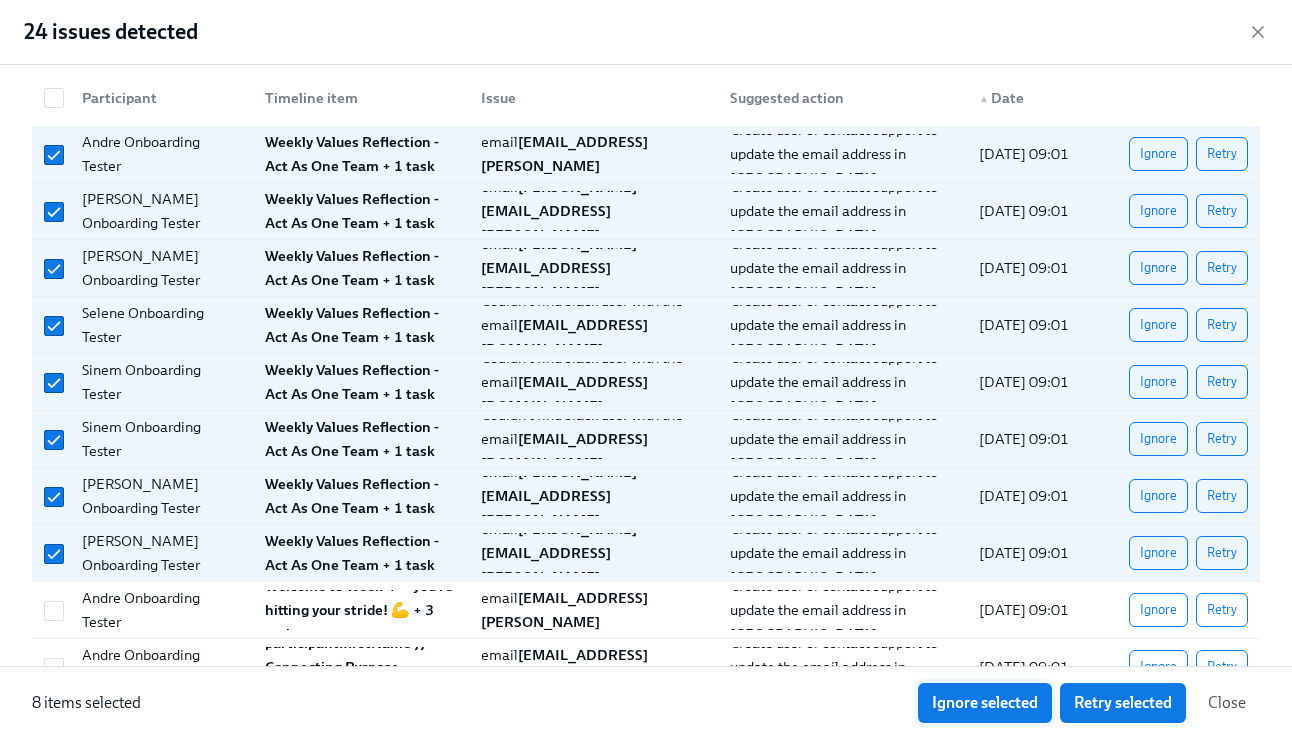 click on "Ignore selected" at bounding box center (985, 703) 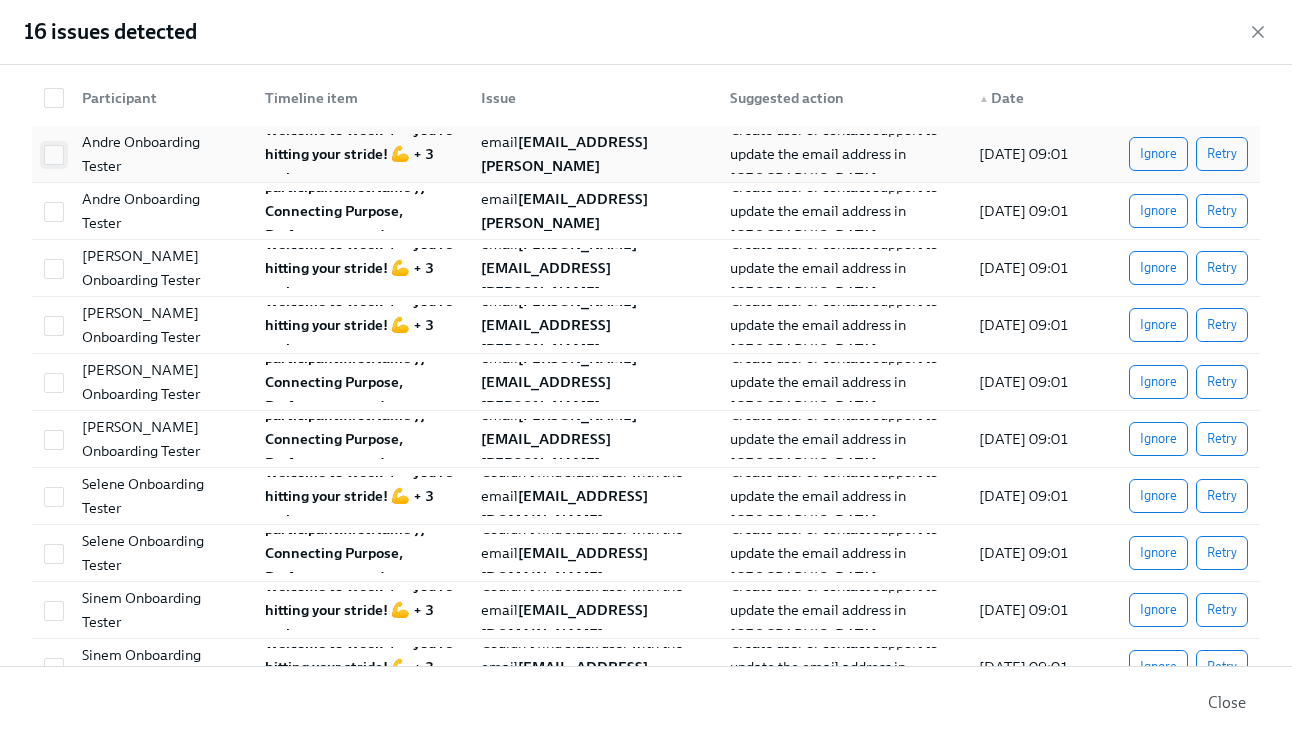 scroll, scrollTop: 0, scrollLeft: 24984, axis: horizontal 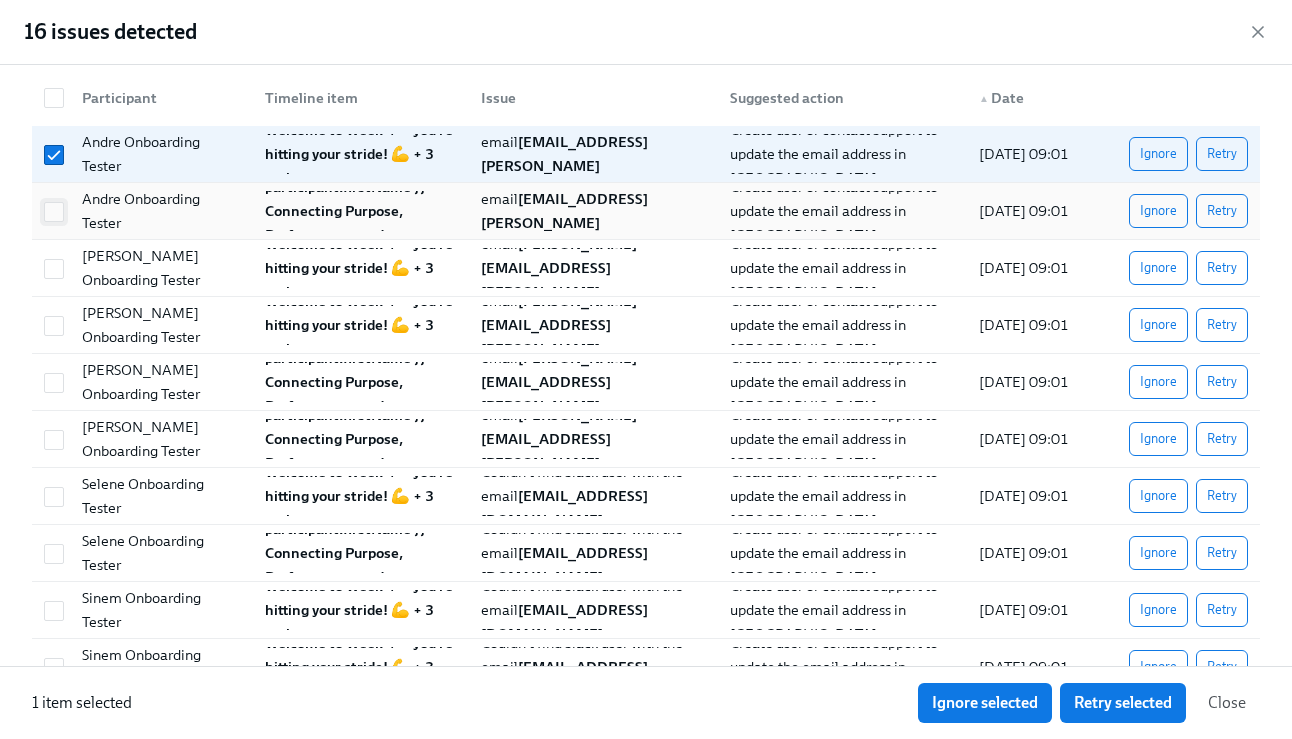 click at bounding box center [54, 212] 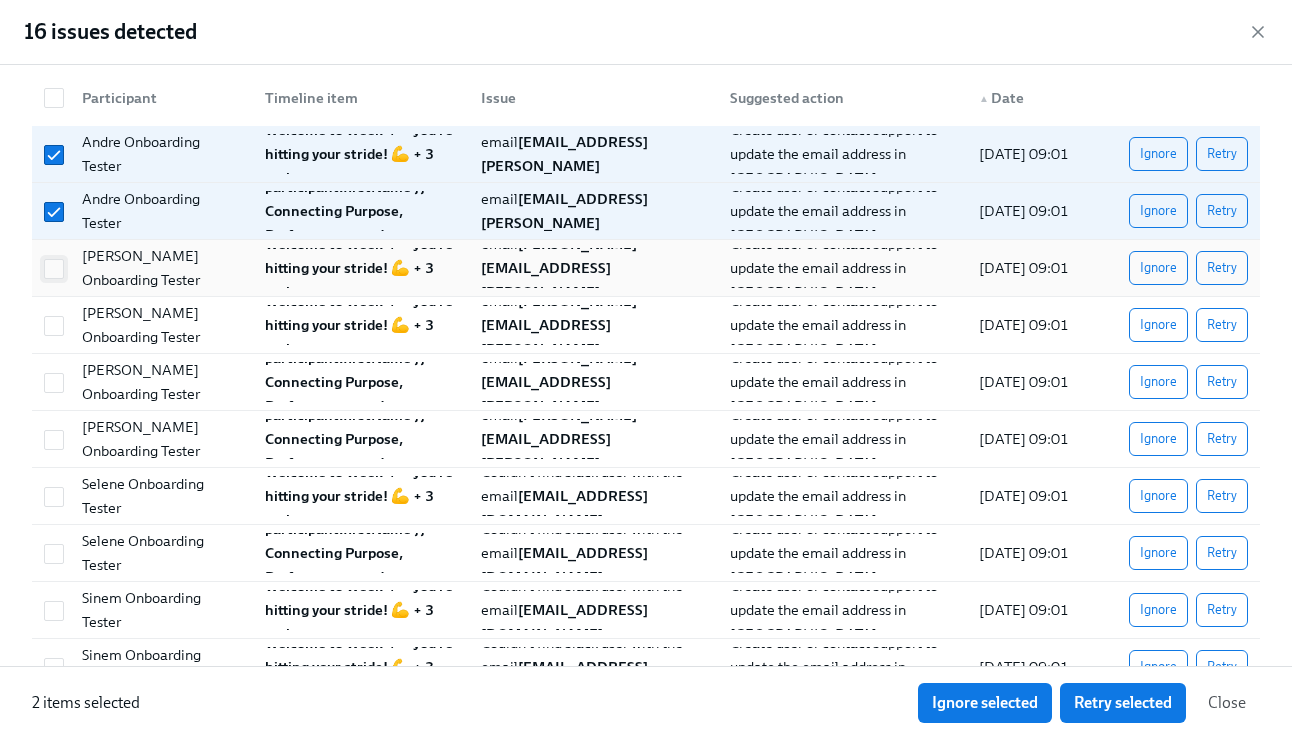 click at bounding box center (54, 269) 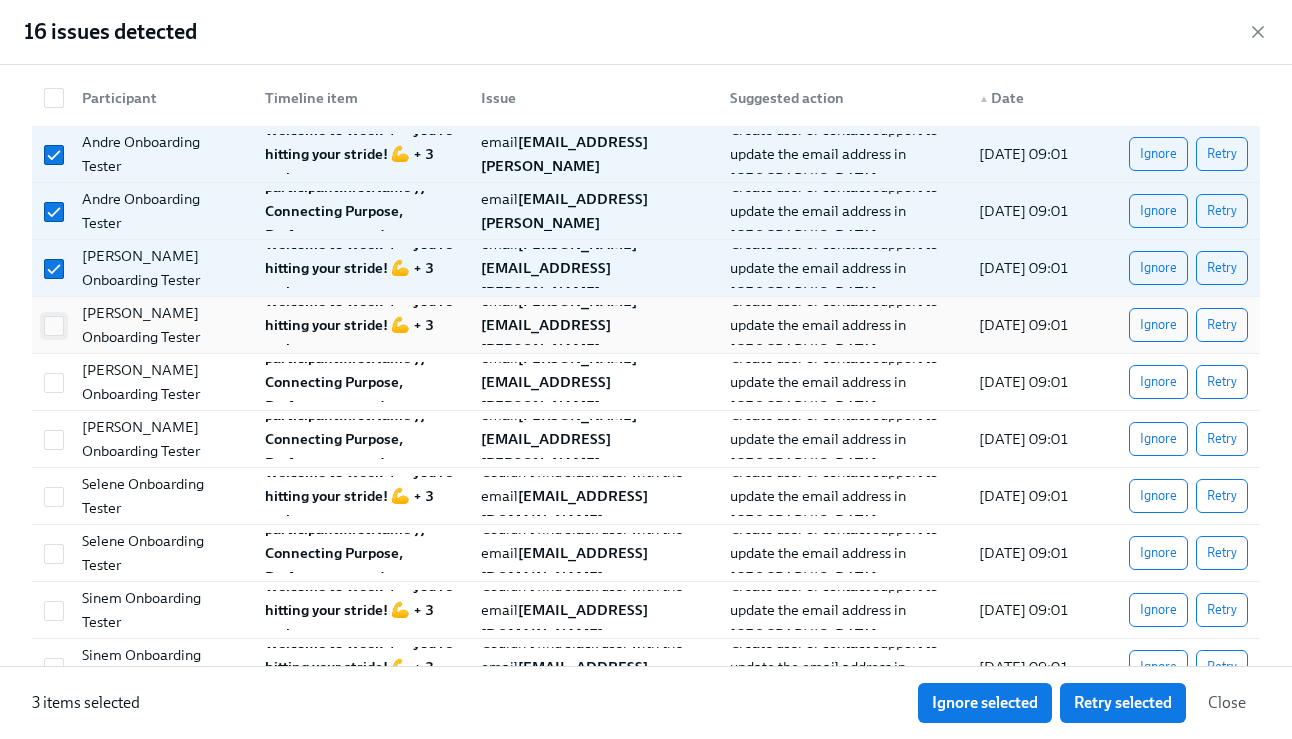 drag, startPoint x: 47, startPoint y: 329, endPoint x: 65, endPoint y: 374, distance: 48.466484 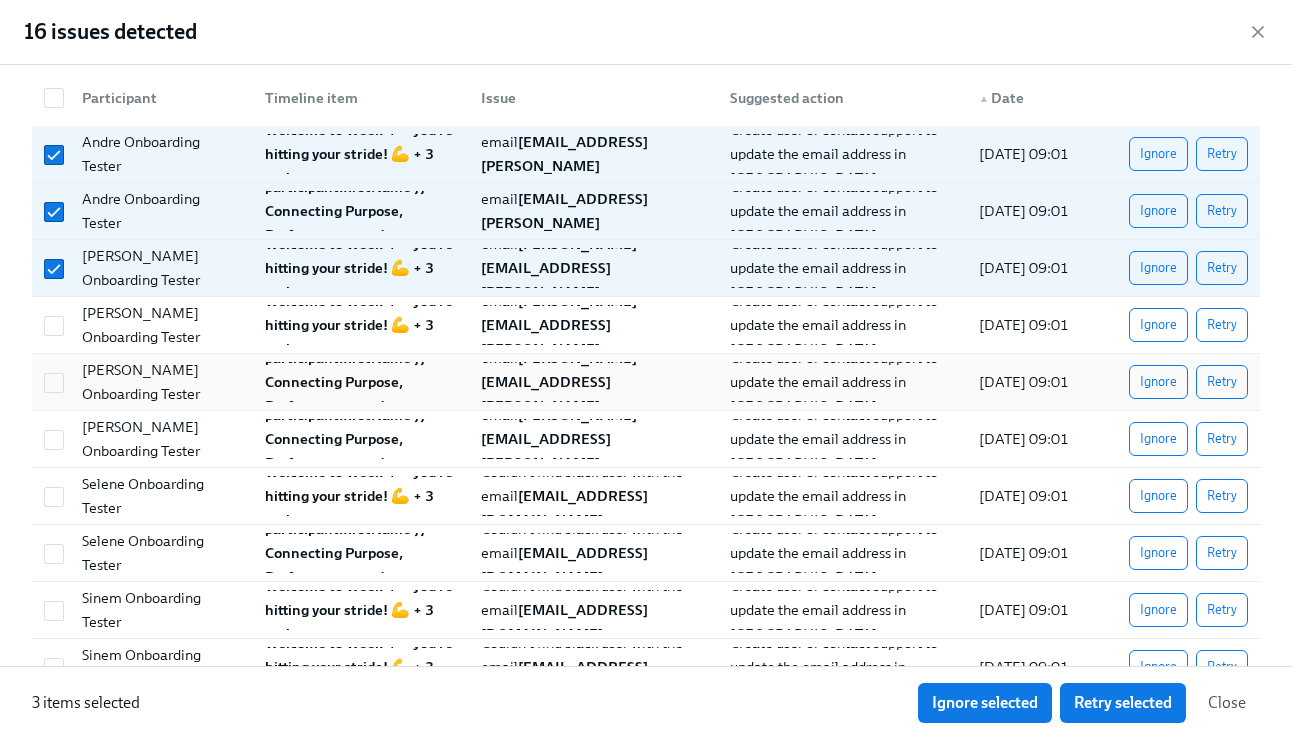 checkbox on "true" 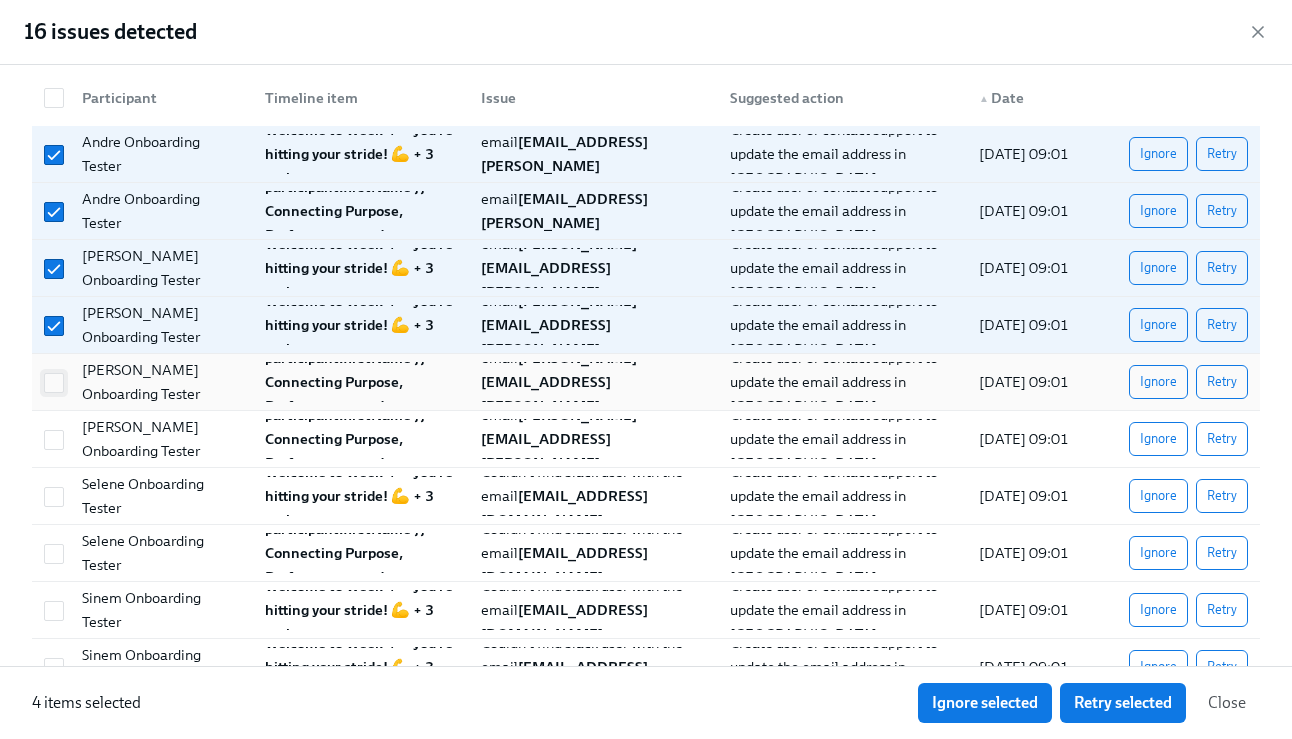 click at bounding box center (54, 383) 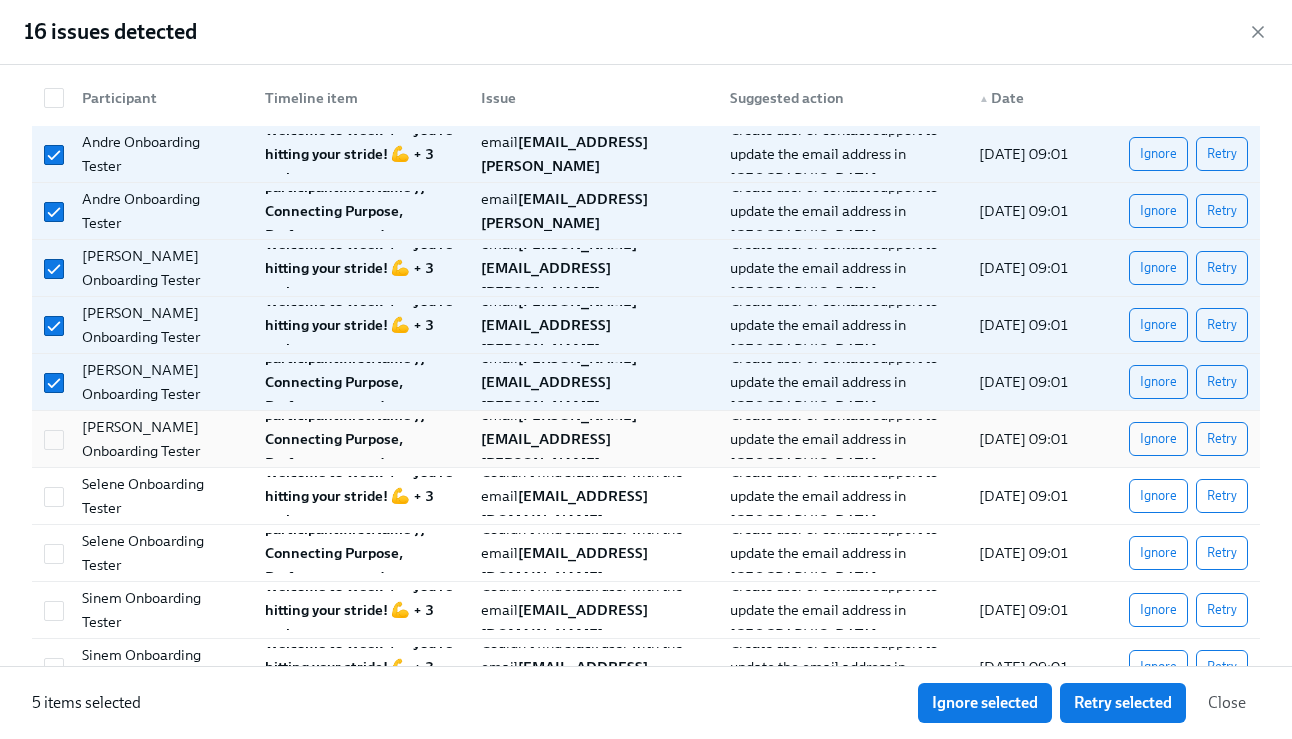 click at bounding box center [51, 439] 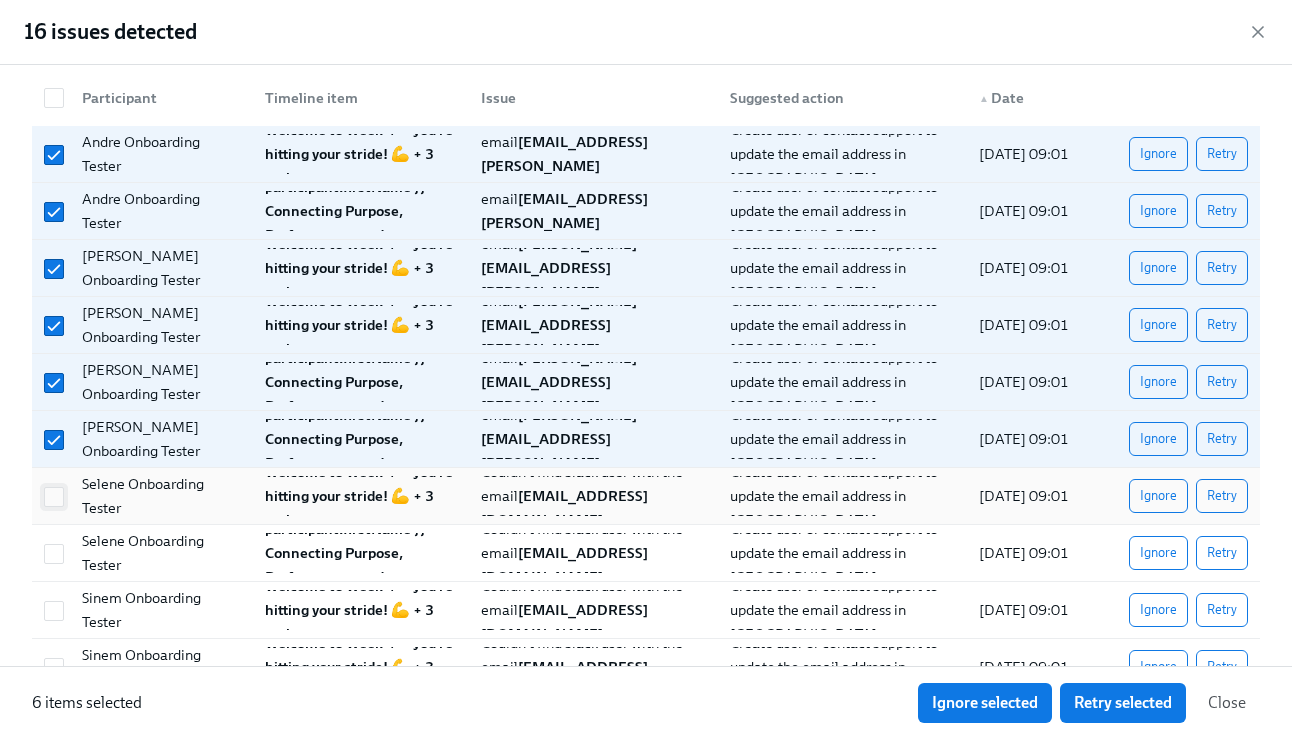 click at bounding box center [54, 497] 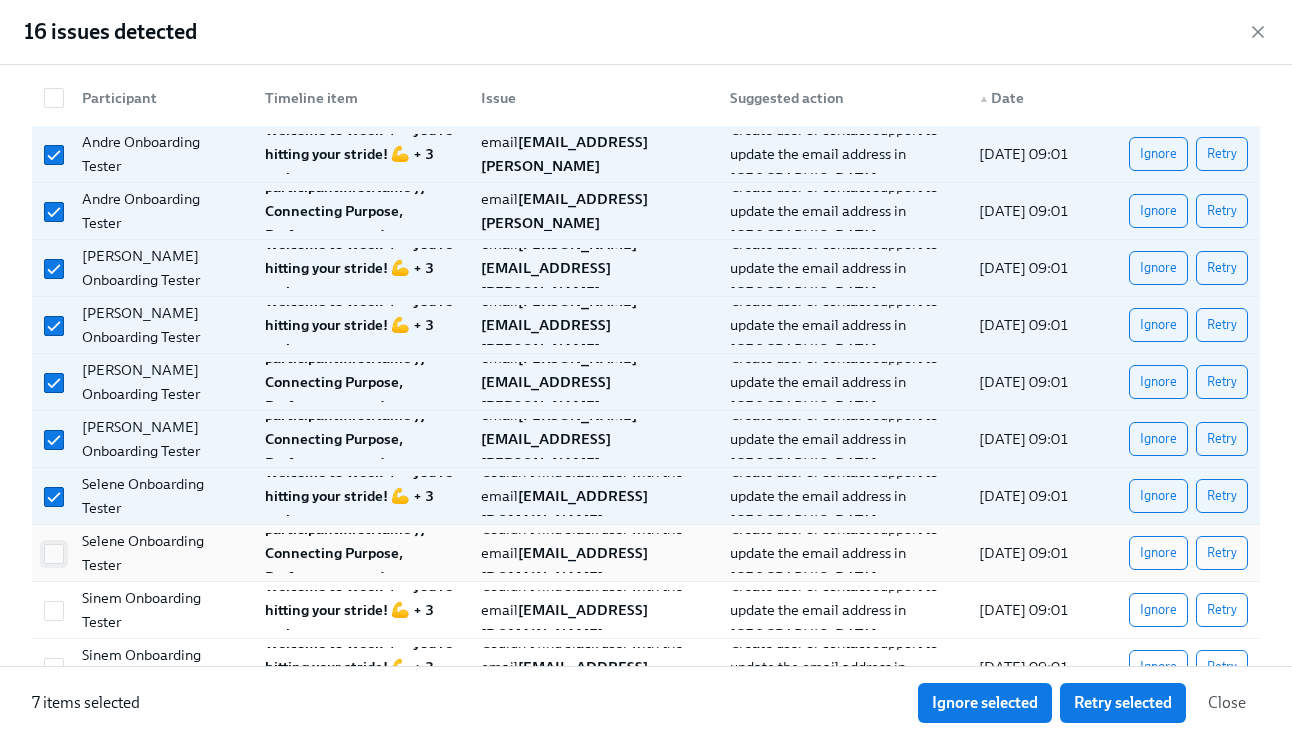 click at bounding box center [54, 554] 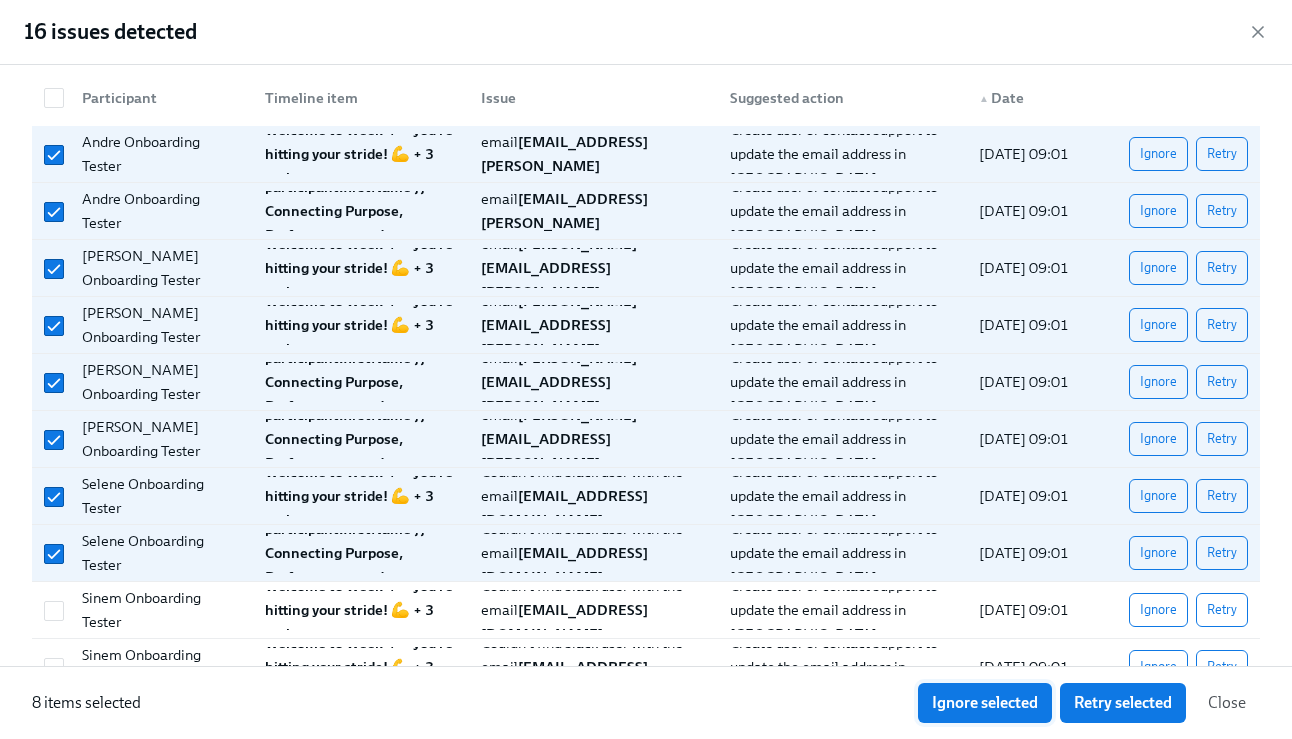 click on "Ignore selected" at bounding box center (985, 703) 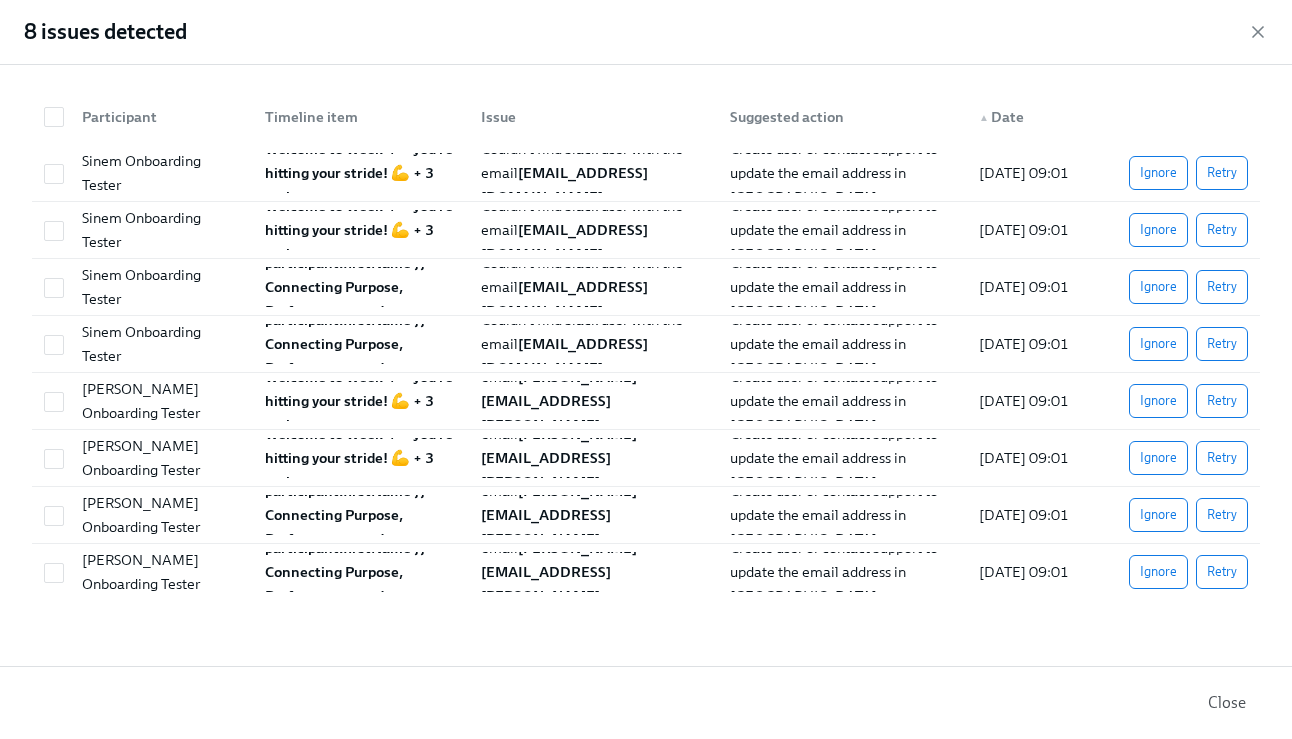 scroll, scrollTop: 0, scrollLeft: 0, axis: both 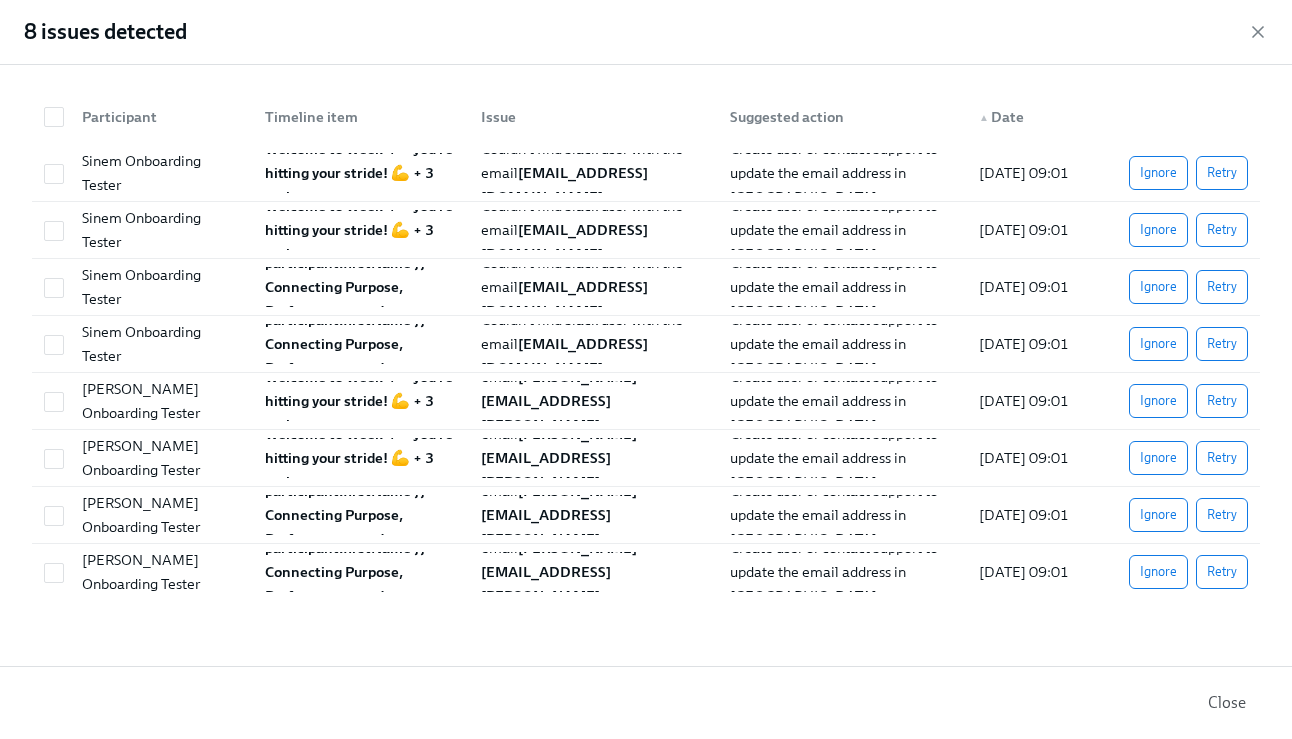 drag, startPoint x: 47, startPoint y: 566, endPoint x: 67, endPoint y: 144, distance: 422.47366 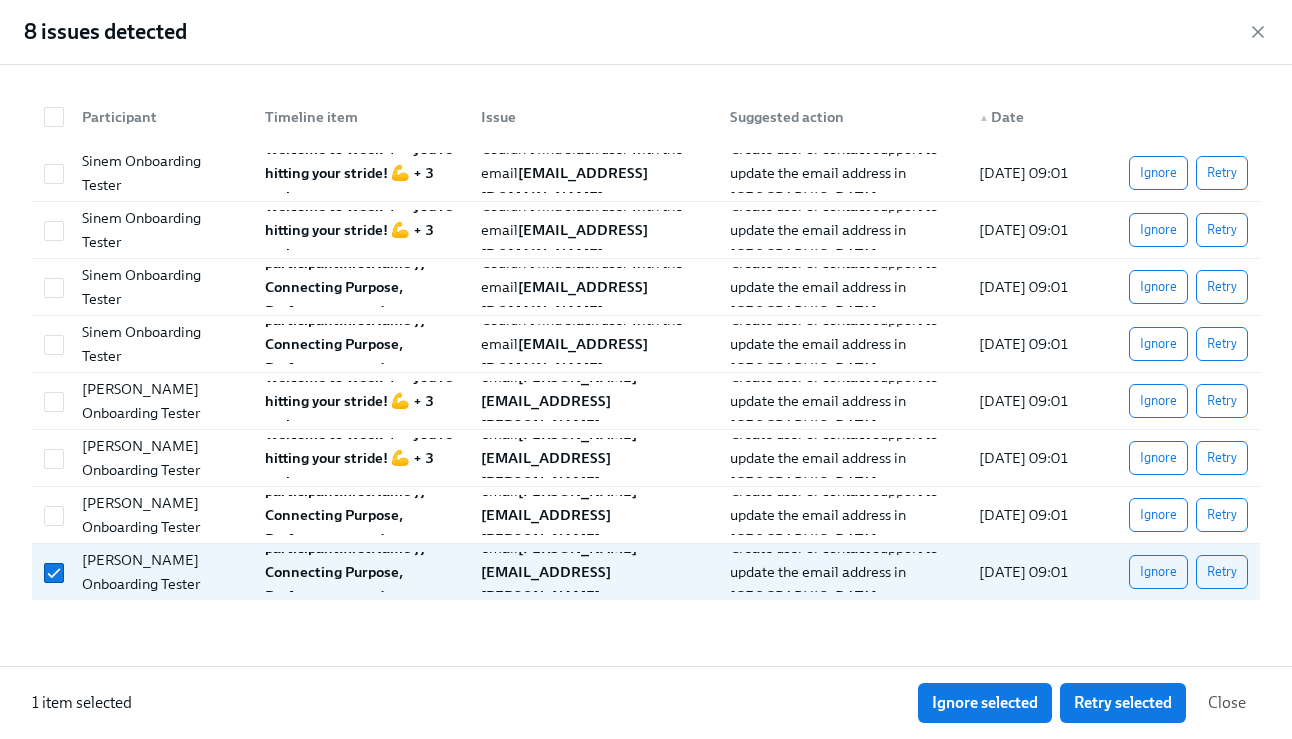 click on "Ignore selected" at bounding box center (985, 703) 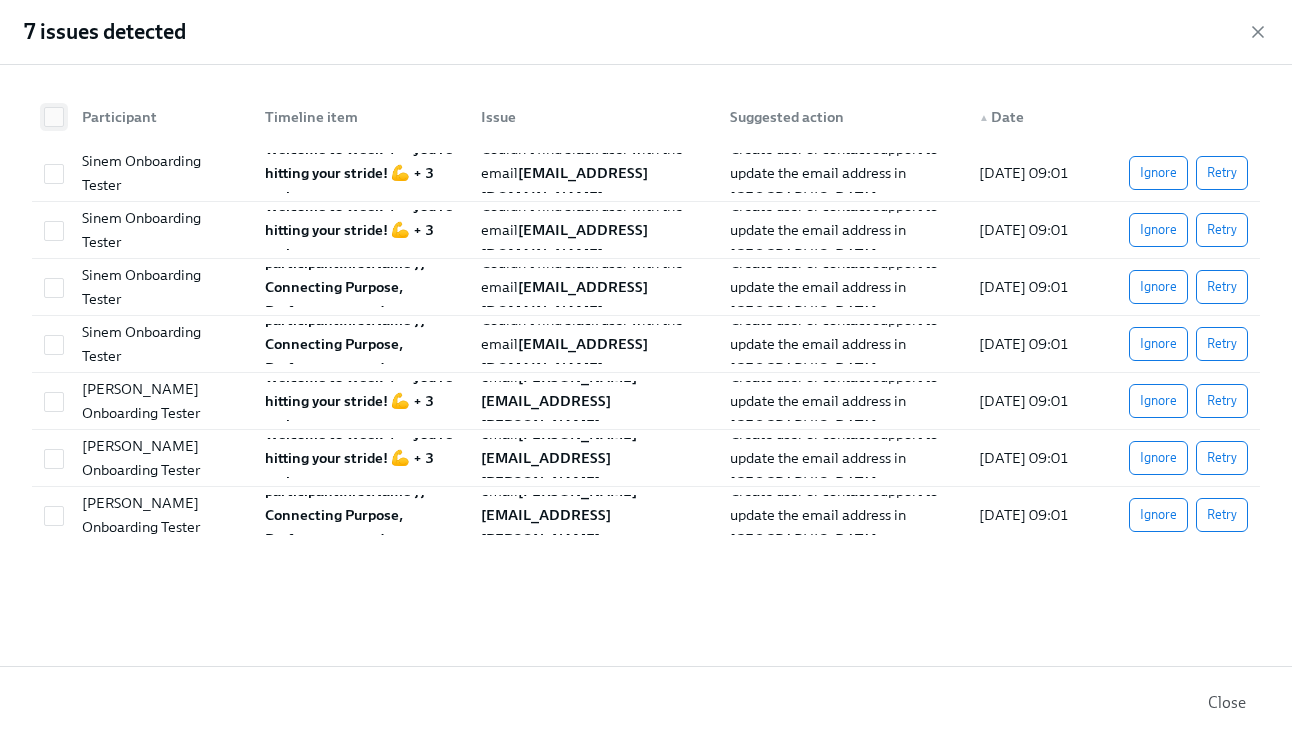 click at bounding box center [54, 117] 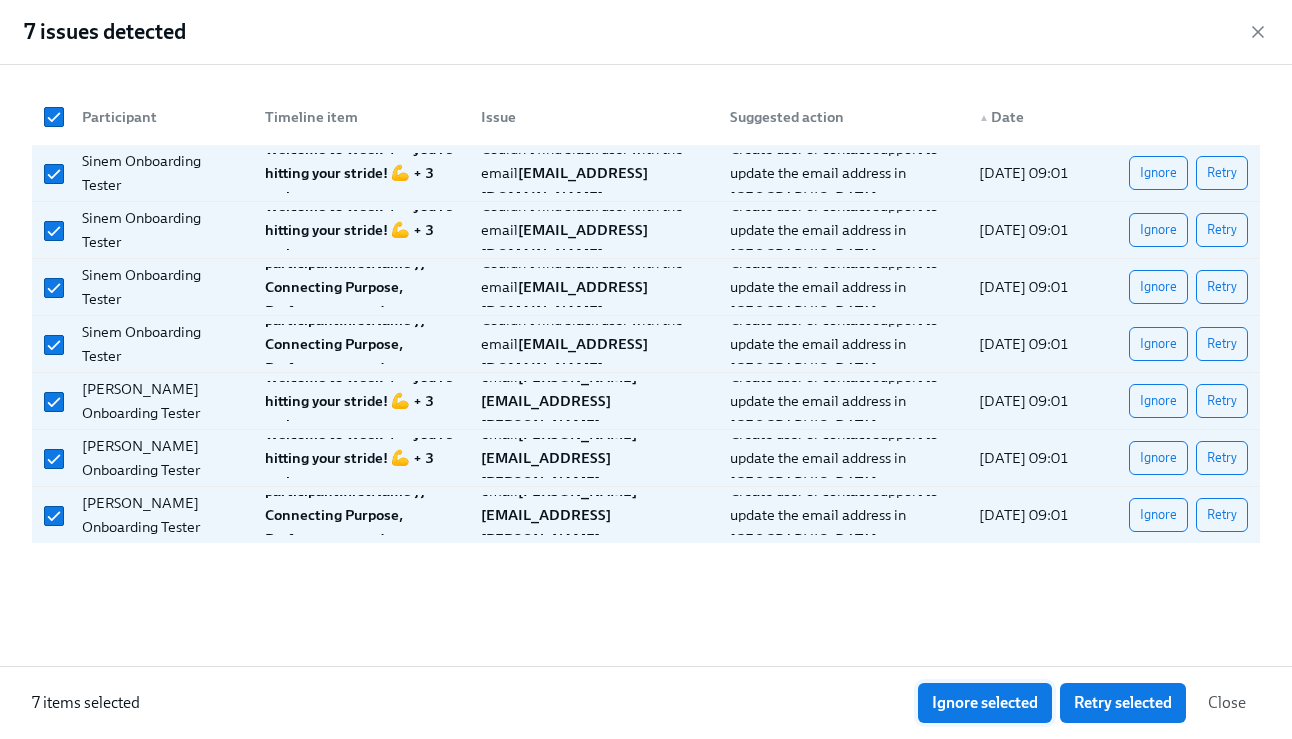 click on "Ignore selected" at bounding box center [985, 703] 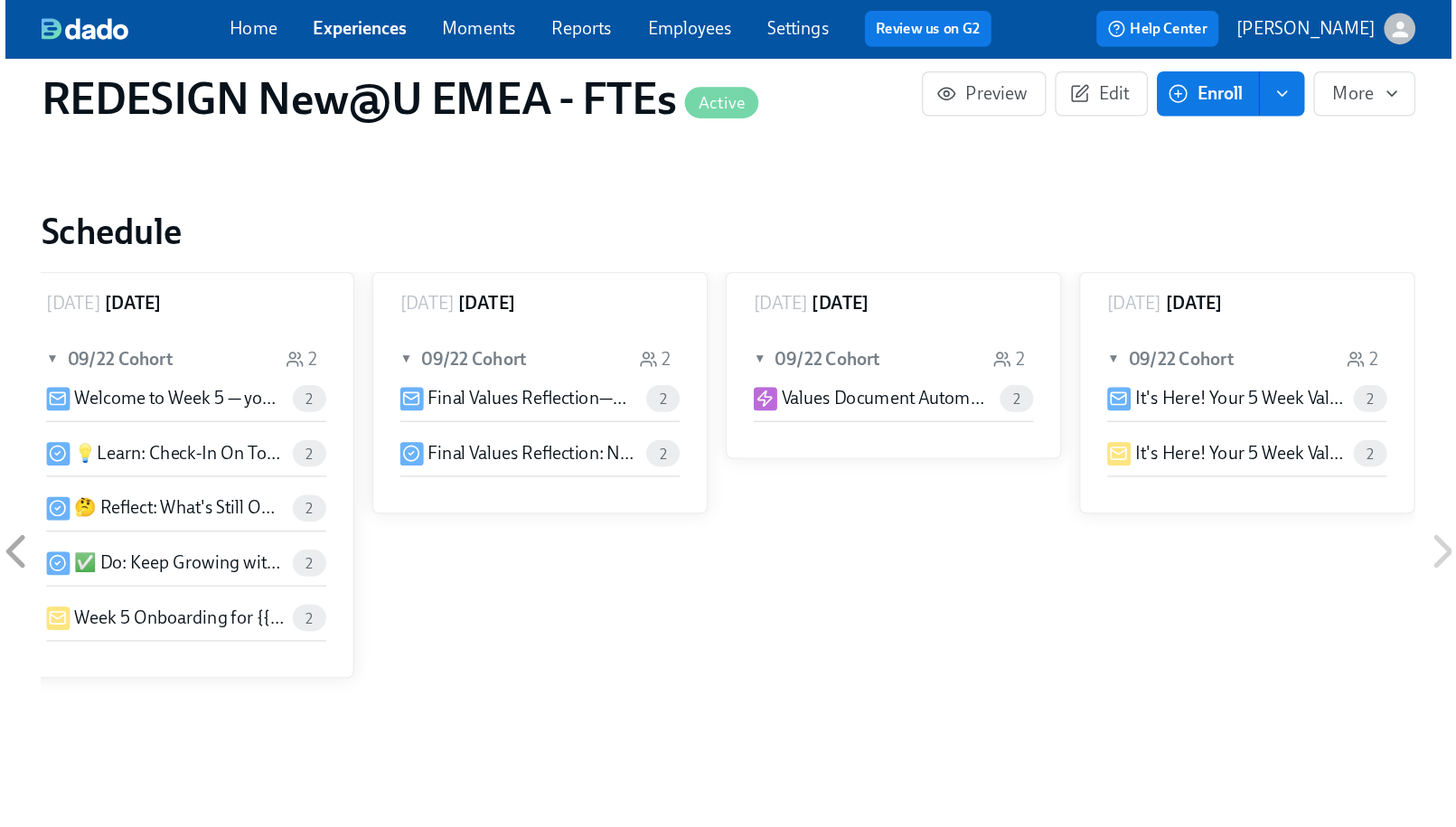 scroll, scrollTop: 813, scrollLeft: 0, axis: vertical 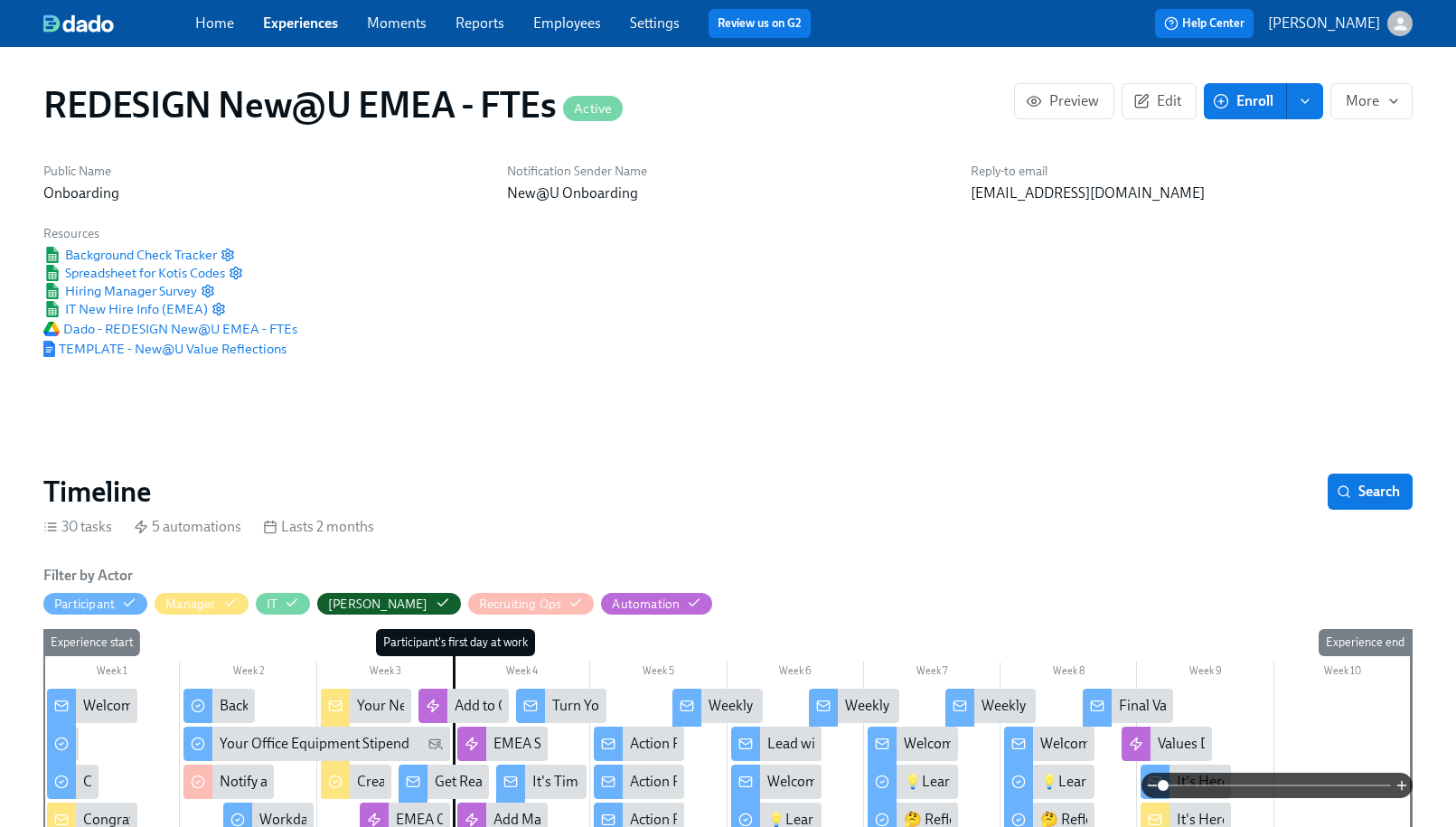 click on "Experiences" at bounding box center (300, 23) 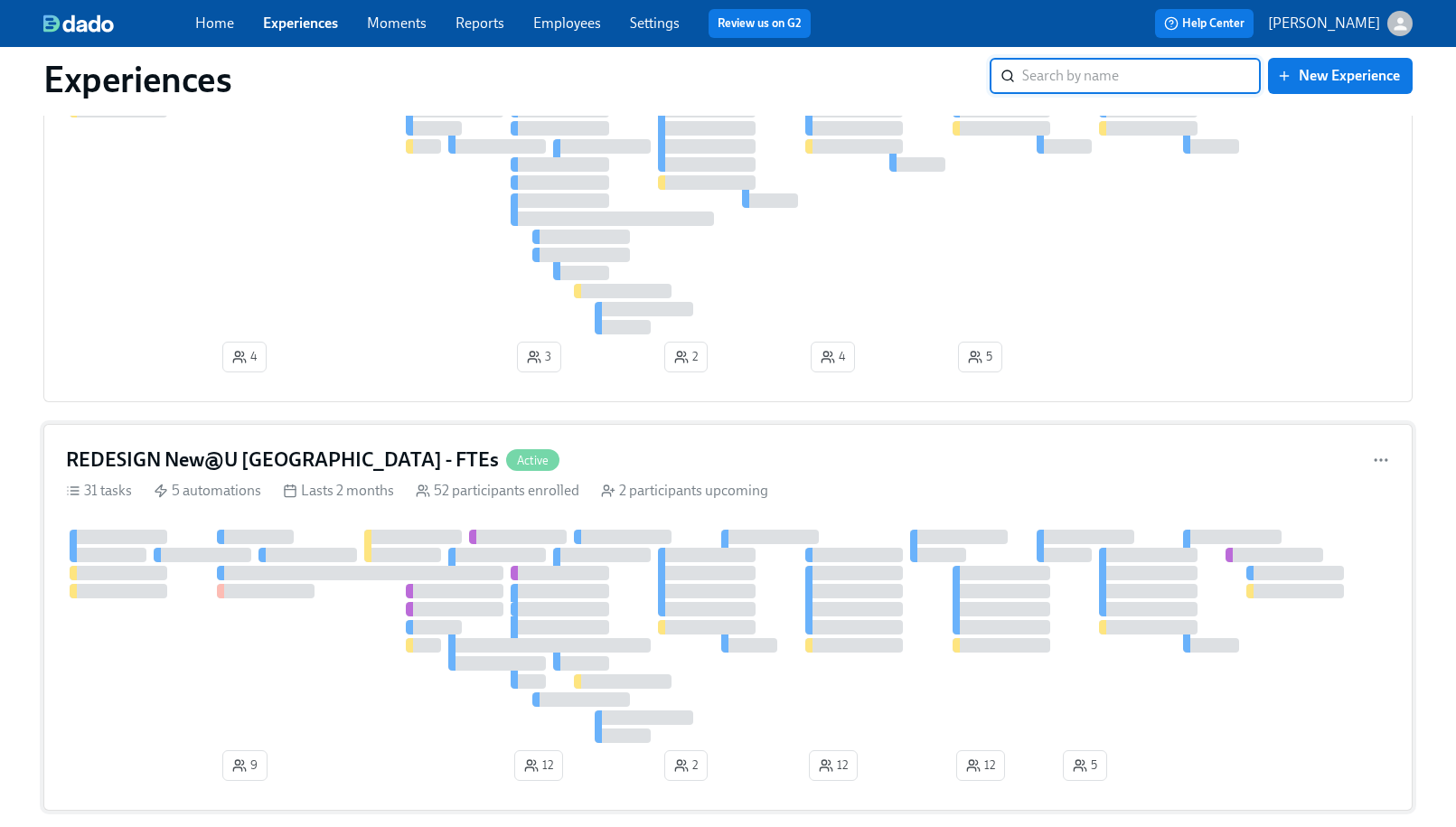 scroll, scrollTop: 348, scrollLeft: 0, axis: vertical 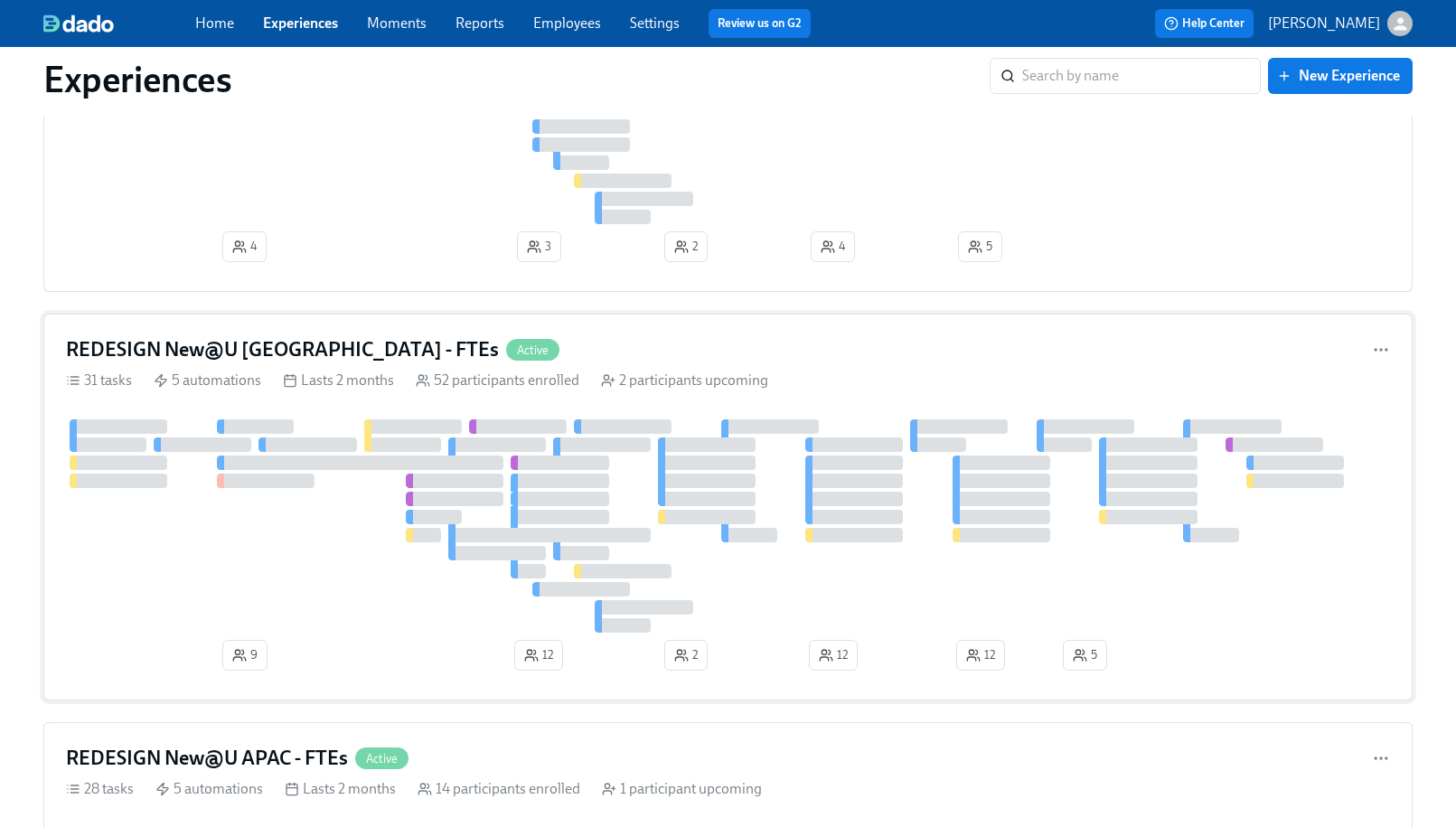 click on "REDESIGN New@U [GEOGRAPHIC_DATA] - FTEs Active" at bounding box center [728, 350] 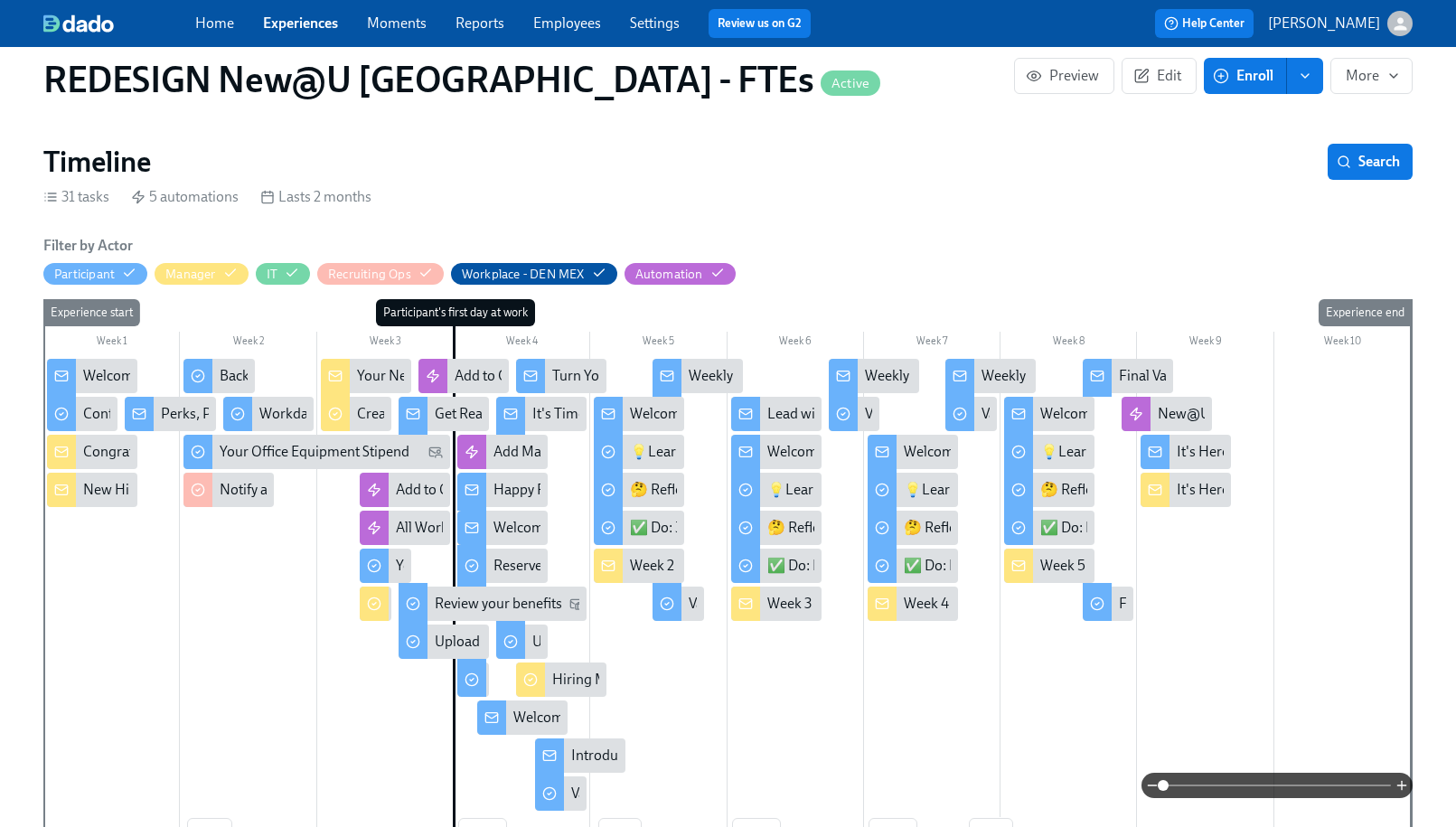 scroll, scrollTop: 0, scrollLeft: 0, axis: both 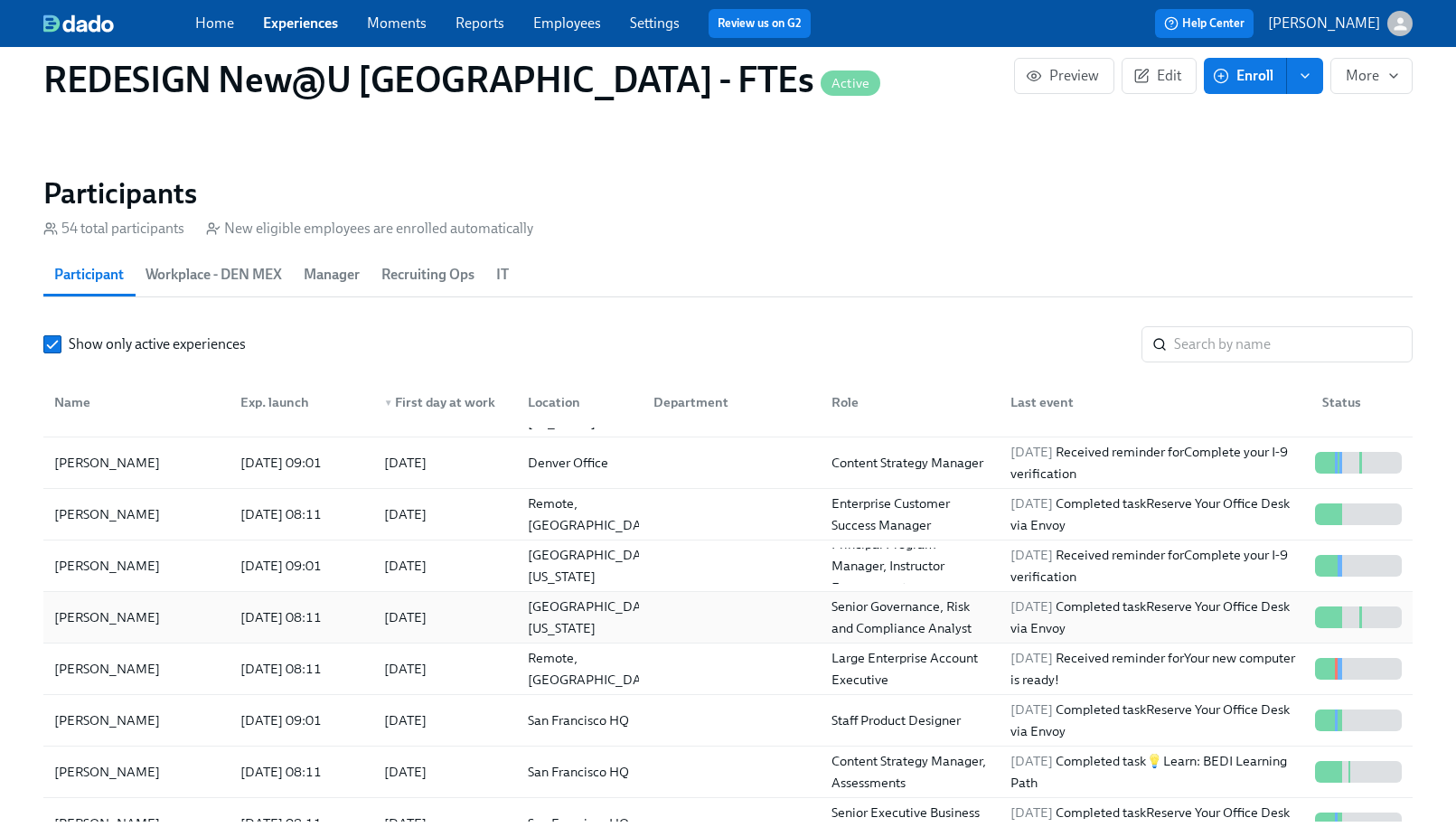 click on "[PERSON_NAME]" at bounding box center (107, 617) 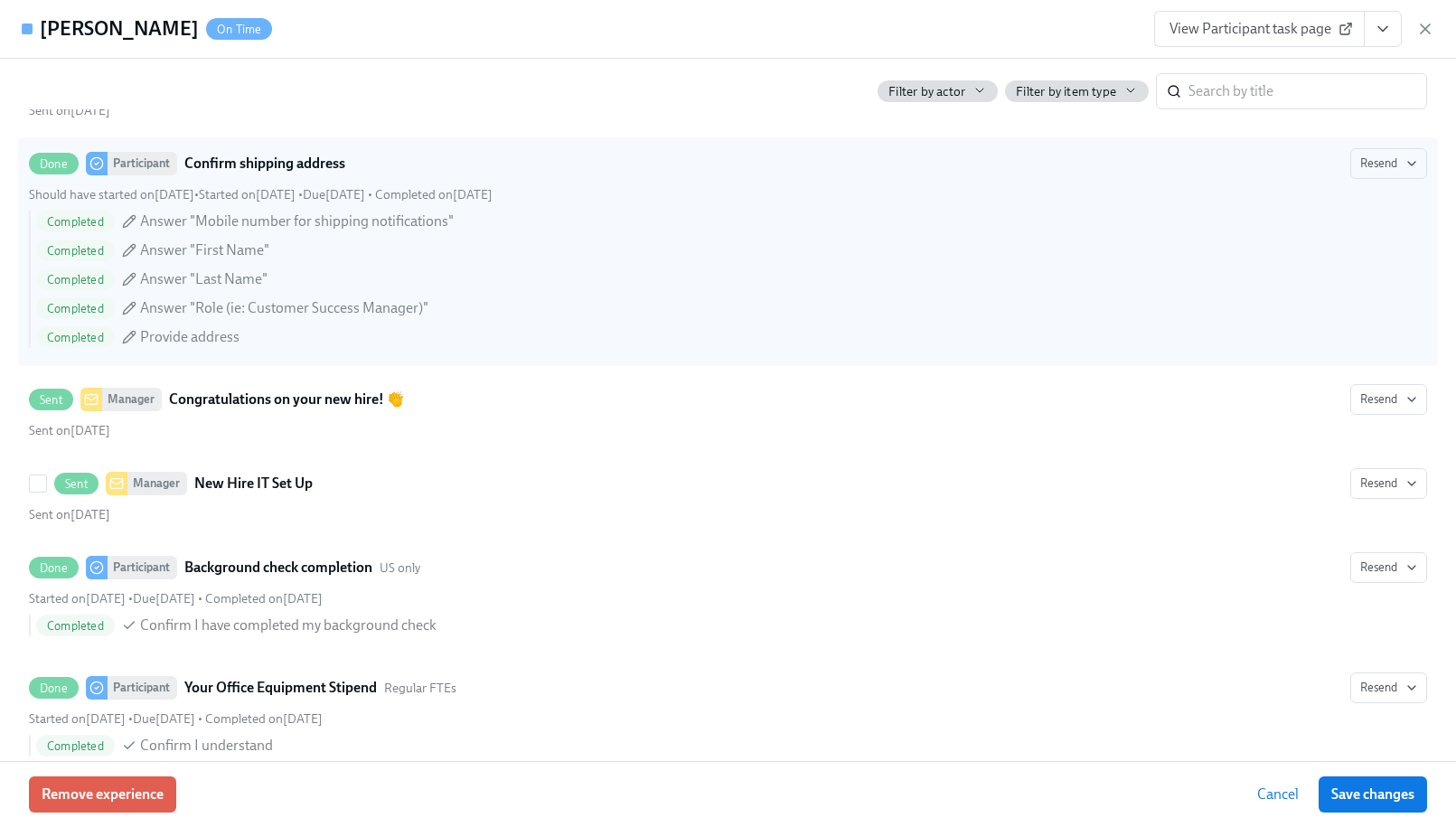 scroll, scrollTop: 469, scrollLeft: 0, axis: vertical 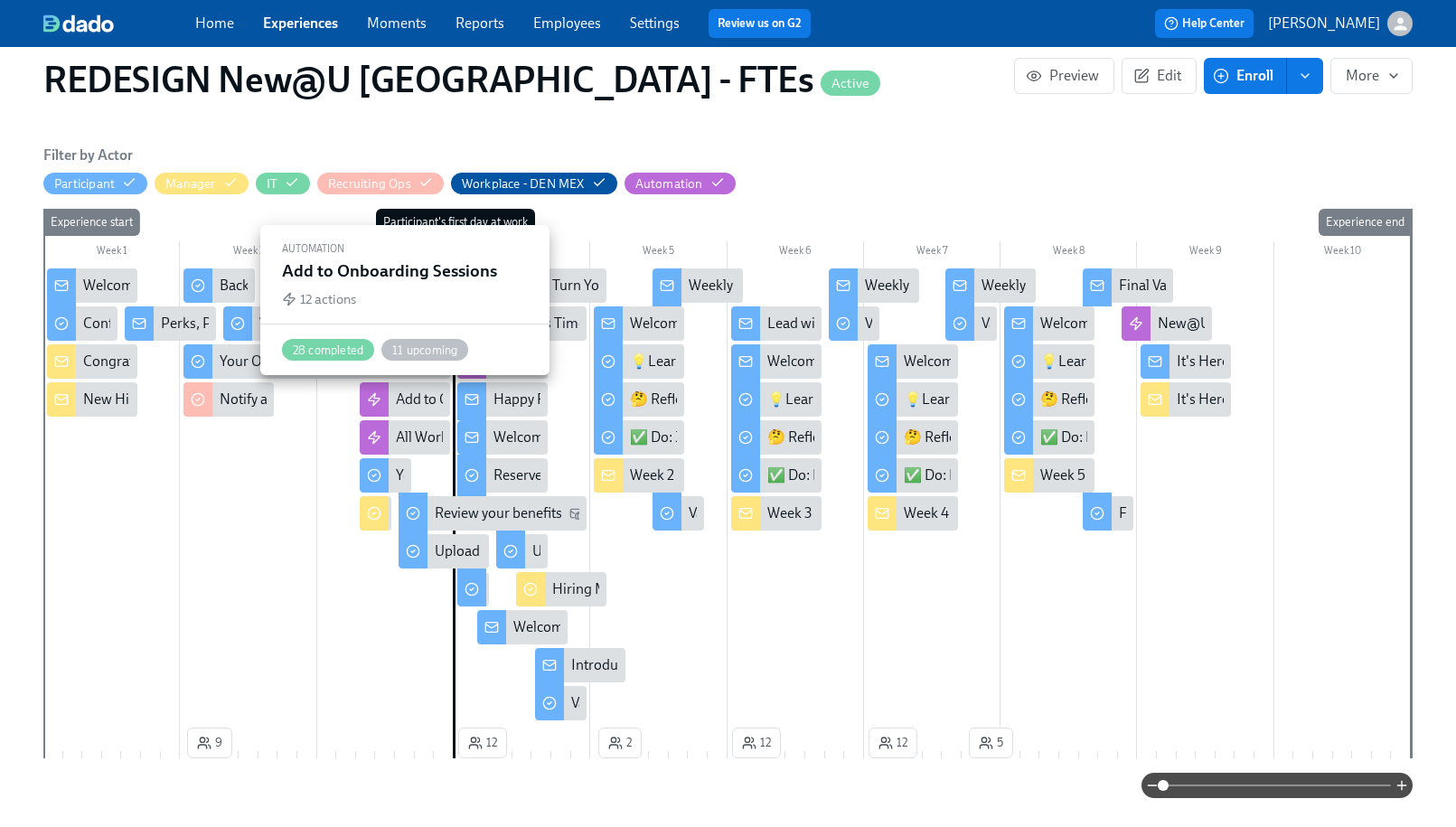 click on "Add to Onboarding Sessions" at bounding box center [484, 399] 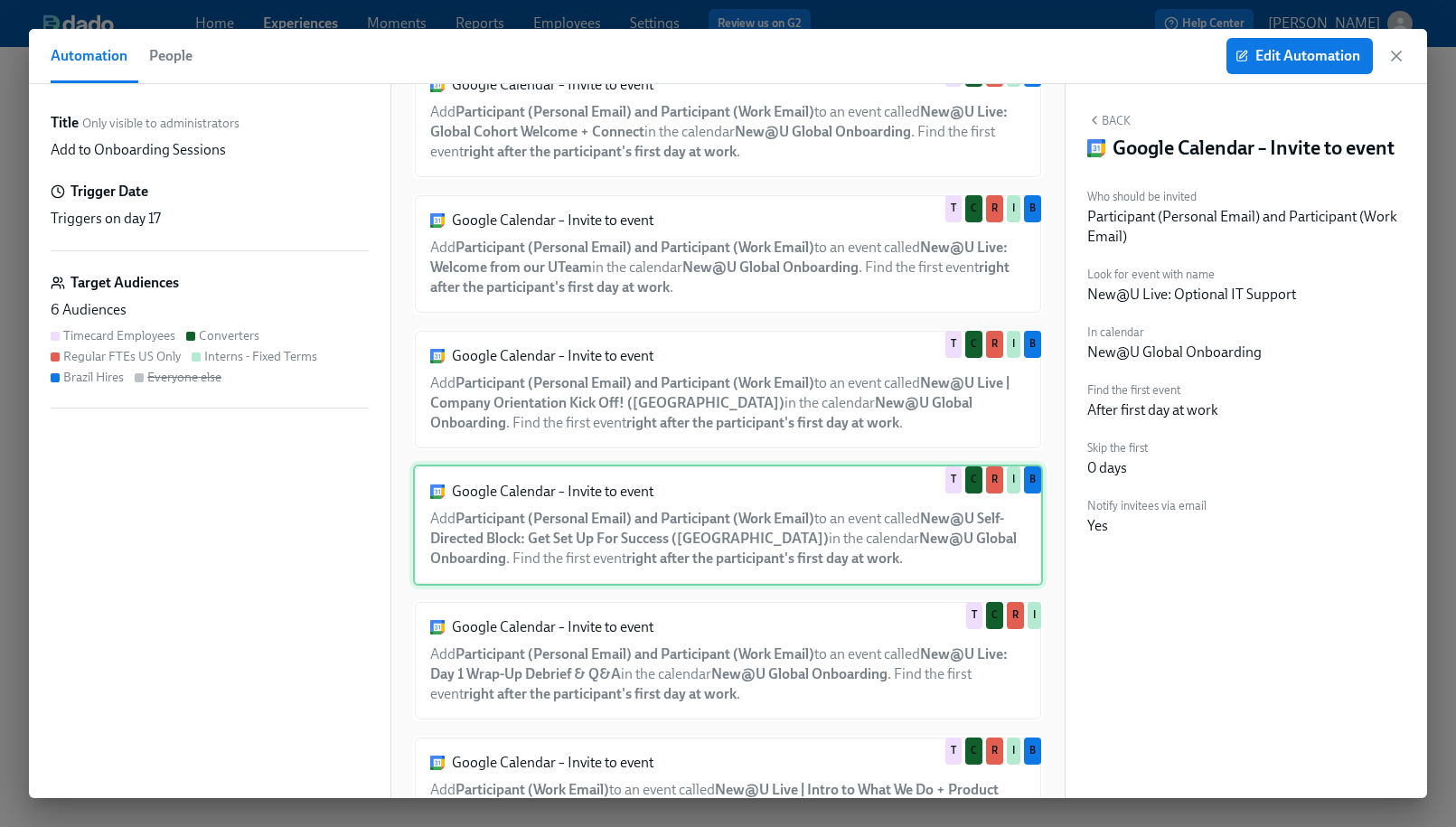 scroll, scrollTop: 244, scrollLeft: 0, axis: vertical 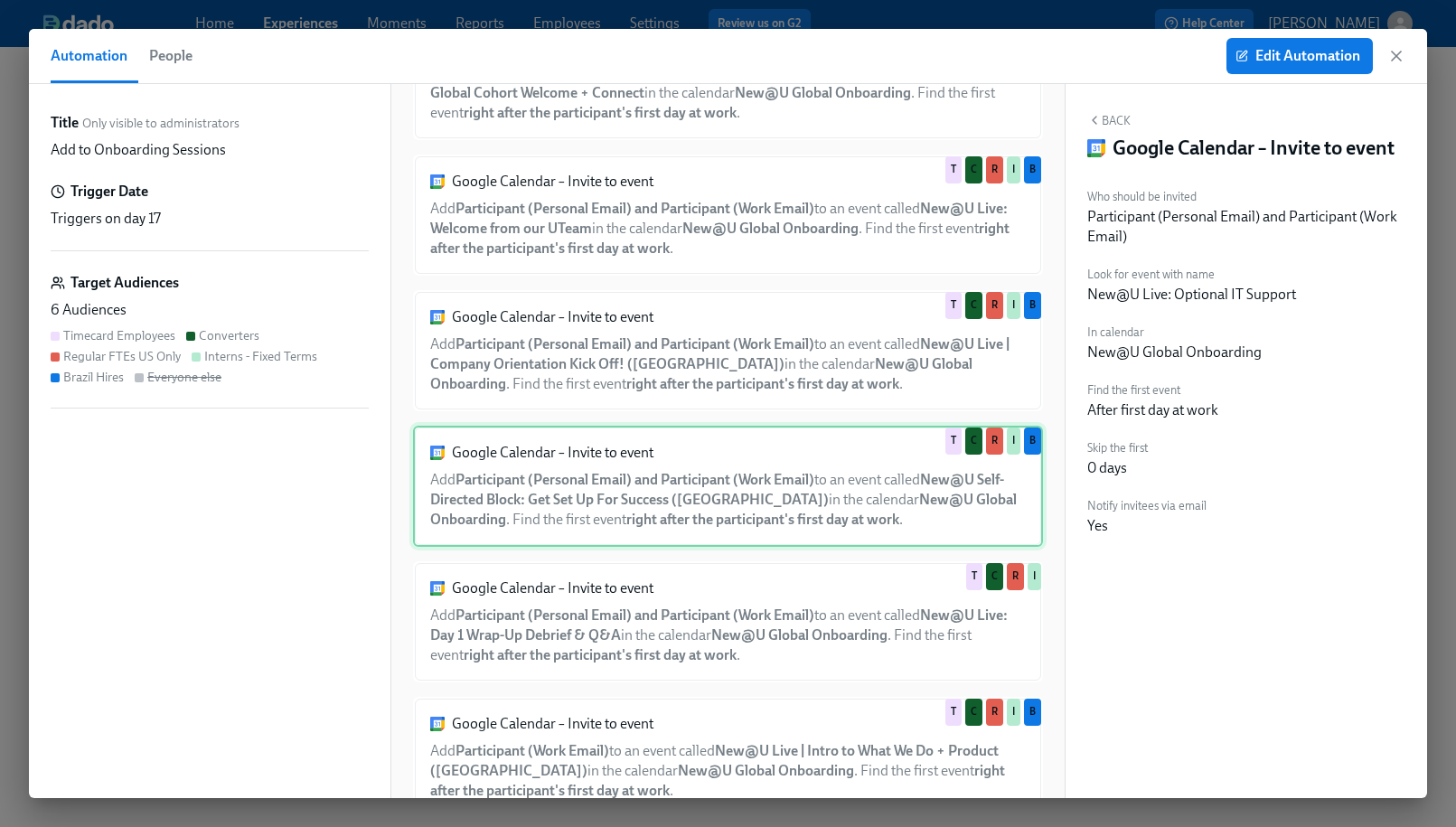 click on "Google Calendar – Invite to event Add  Participant (Personal Email) and Participant (Work Email)  to an event called  New@U Self-Directed Block: Get Set Up For Success ([GEOGRAPHIC_DATA])  in the calendar  New@U Global Onboarding  . Find the first event  right after the participant's first day at work . T C R I B" at bounding box center (728, 486) 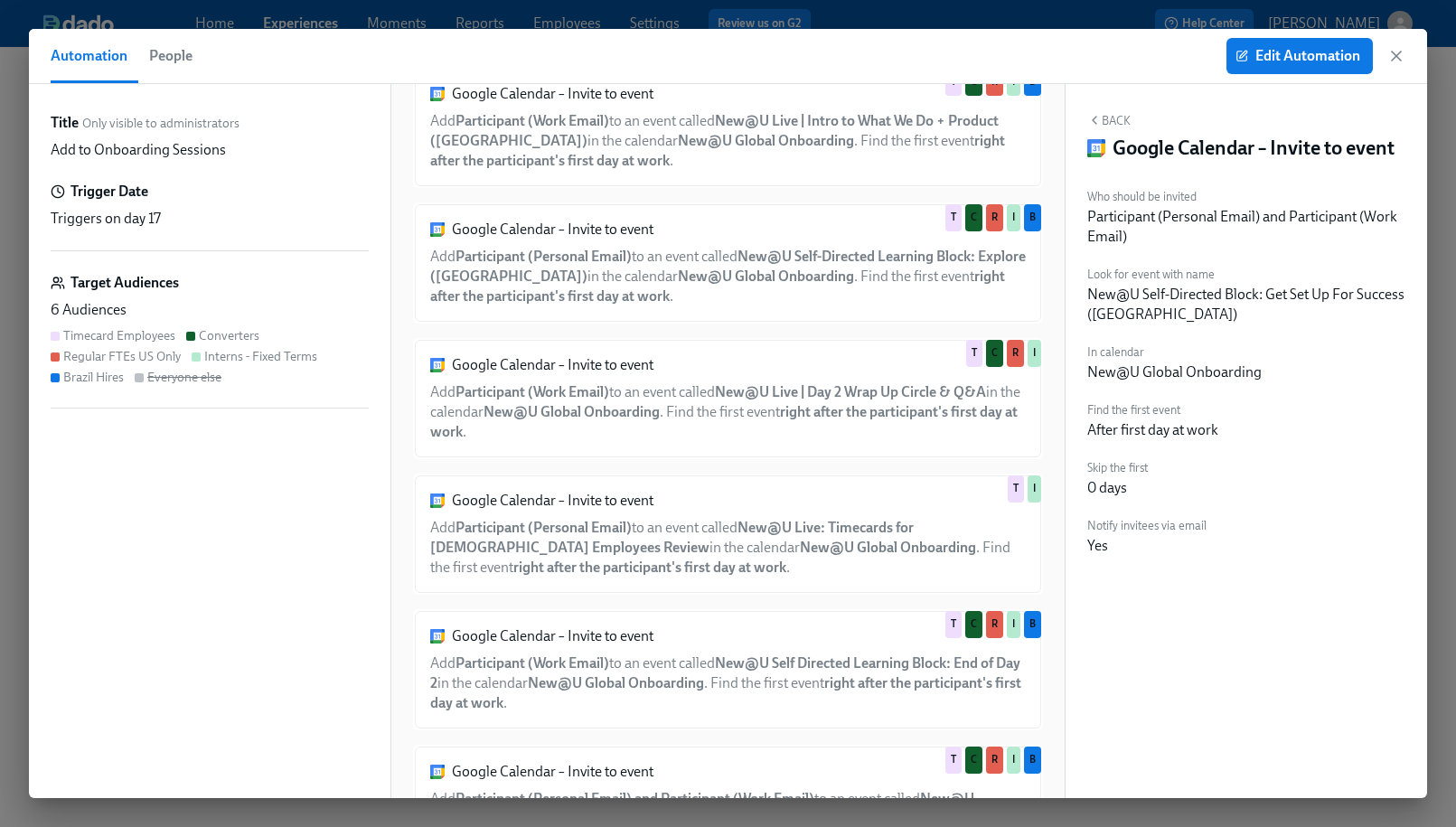 scroll, scrollTop: 985, scrollLeft: 0, axis: vertical 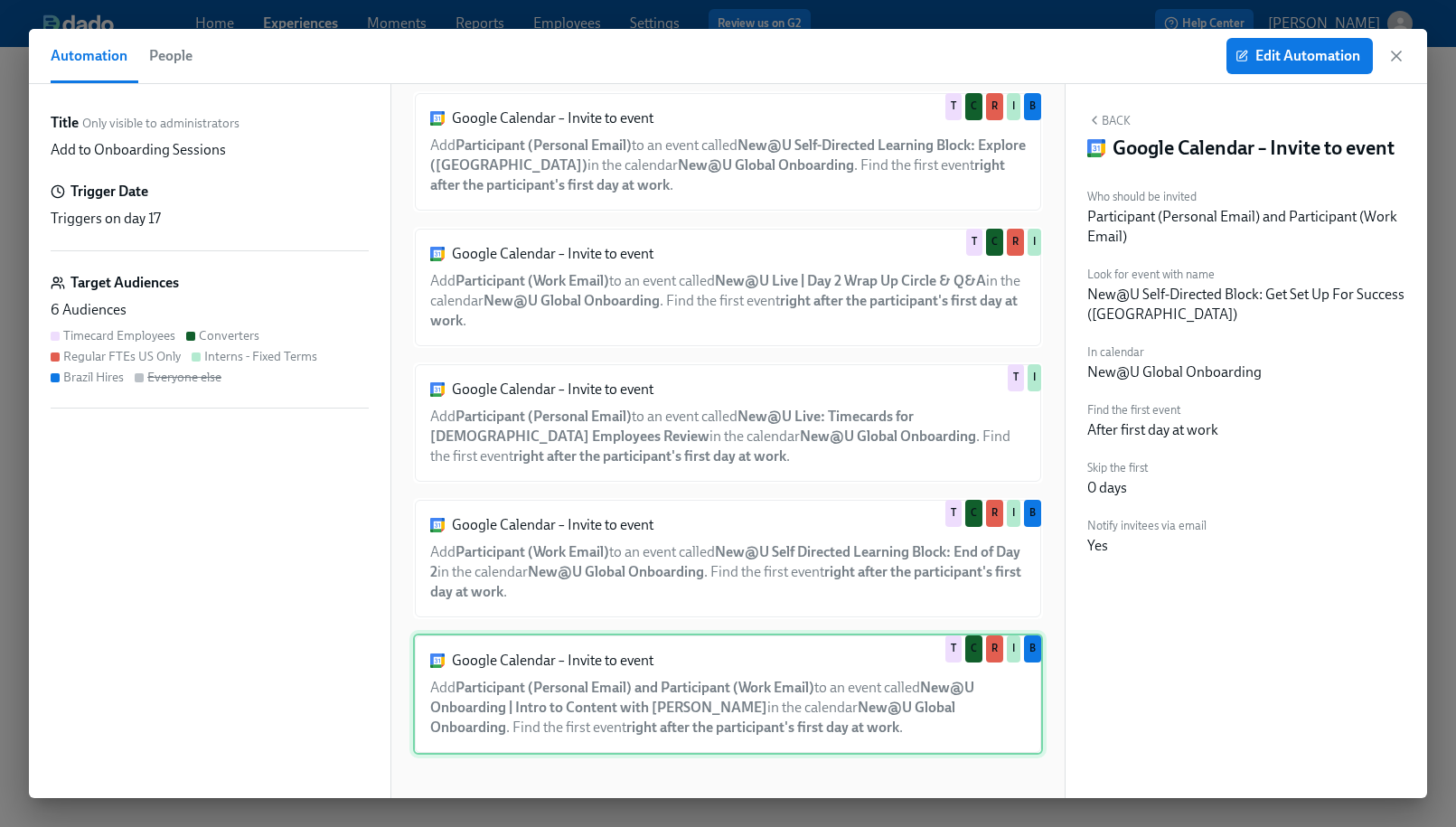 click on "Google Calendar – Invite to event Add  Participant (Personal Email) and Participant (Work Email)  to an event called  New@U Onboarding | Intro to Content with [PERSON_NAME]  in the calendar  New@U Global Onboarding  . Find the first event  right after the participant's first day at work . T C R I B" at bounding box center [728, 694] 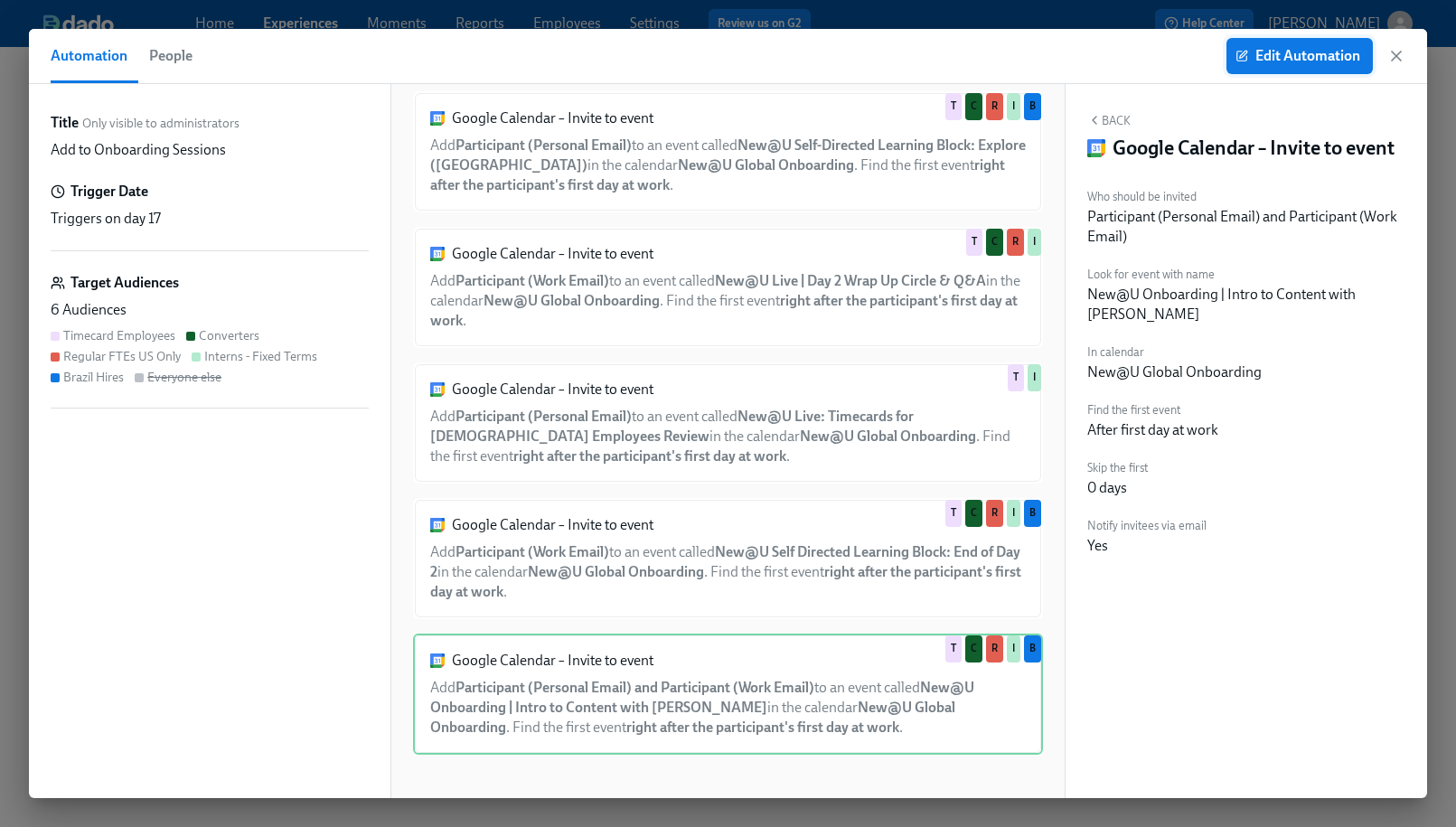 click on "Edit Automation" at bounding box center [1300, 56] 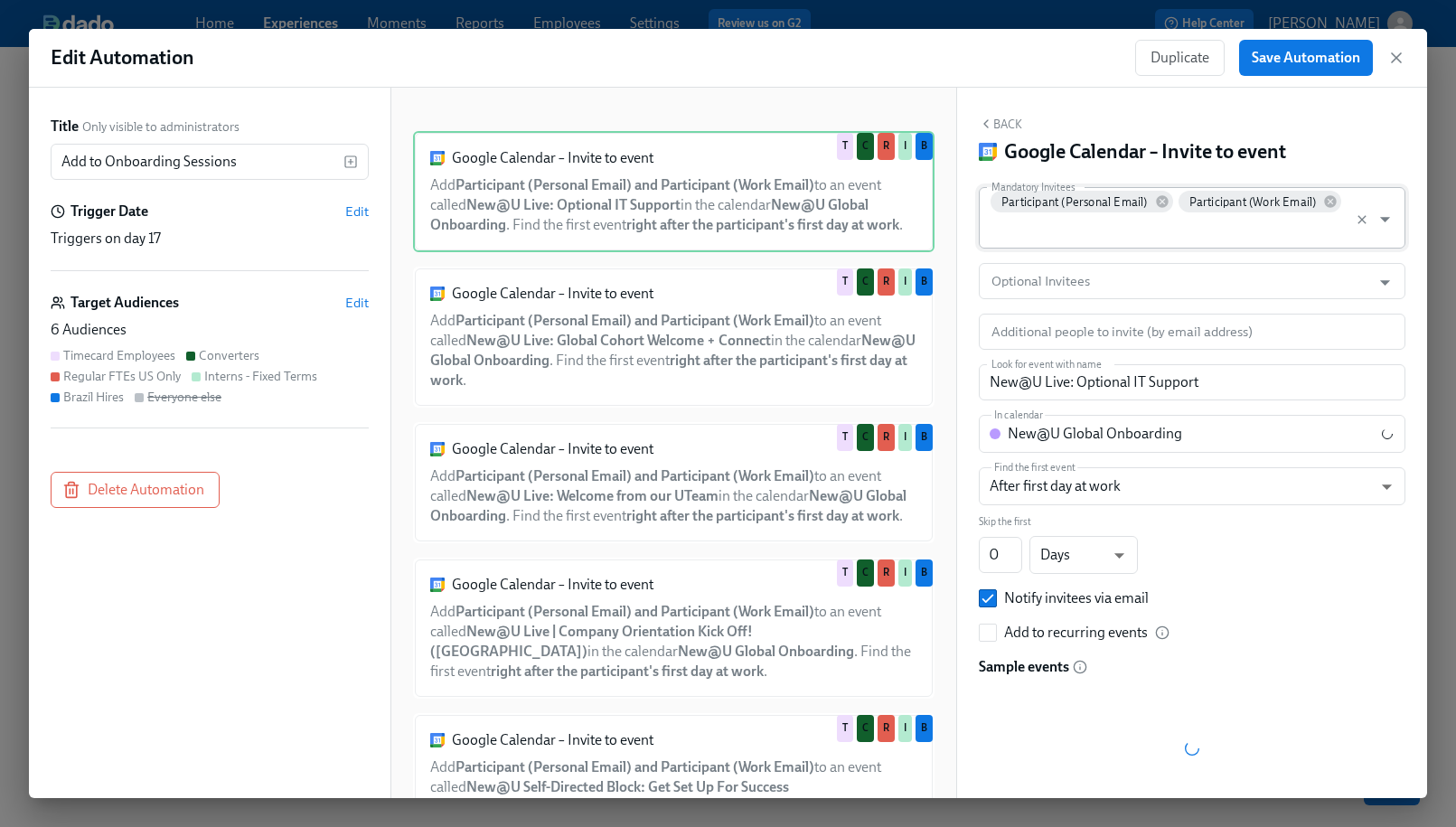 scroll, scrollTop: 0, scrollLeft: 0, axis: both 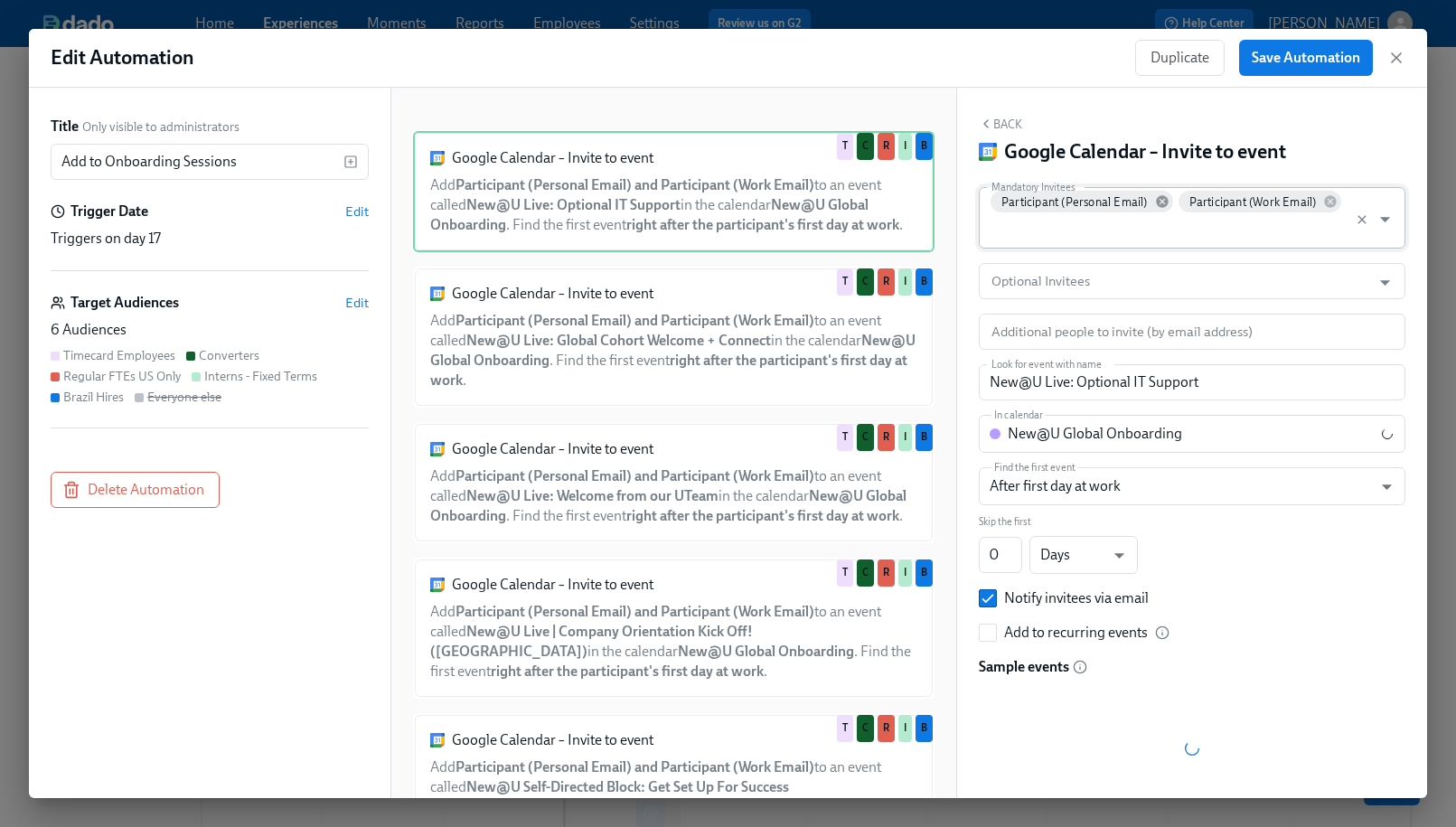 click 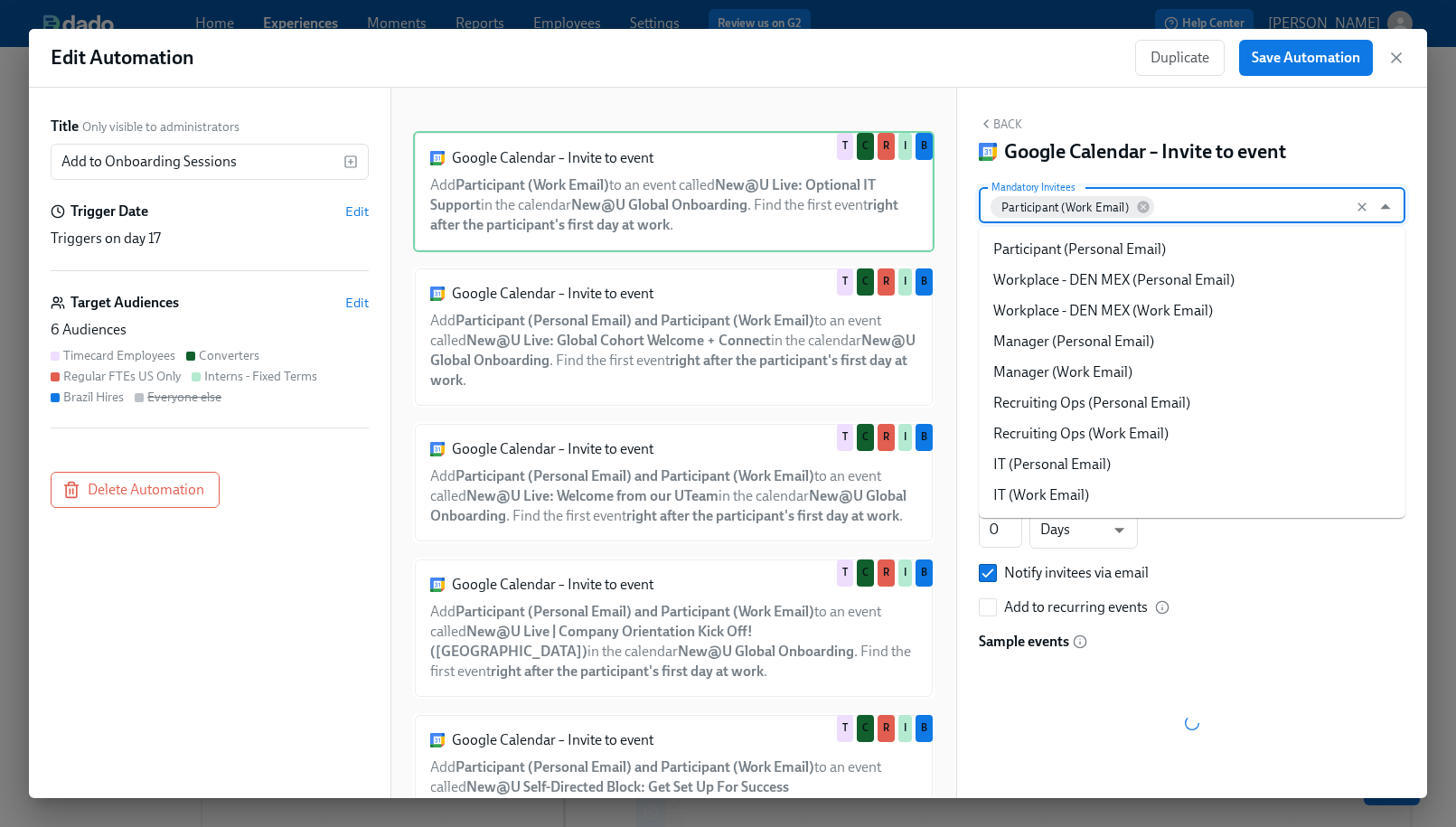 click on "Mandatory Invitees" at bounding box center [1259, 205] 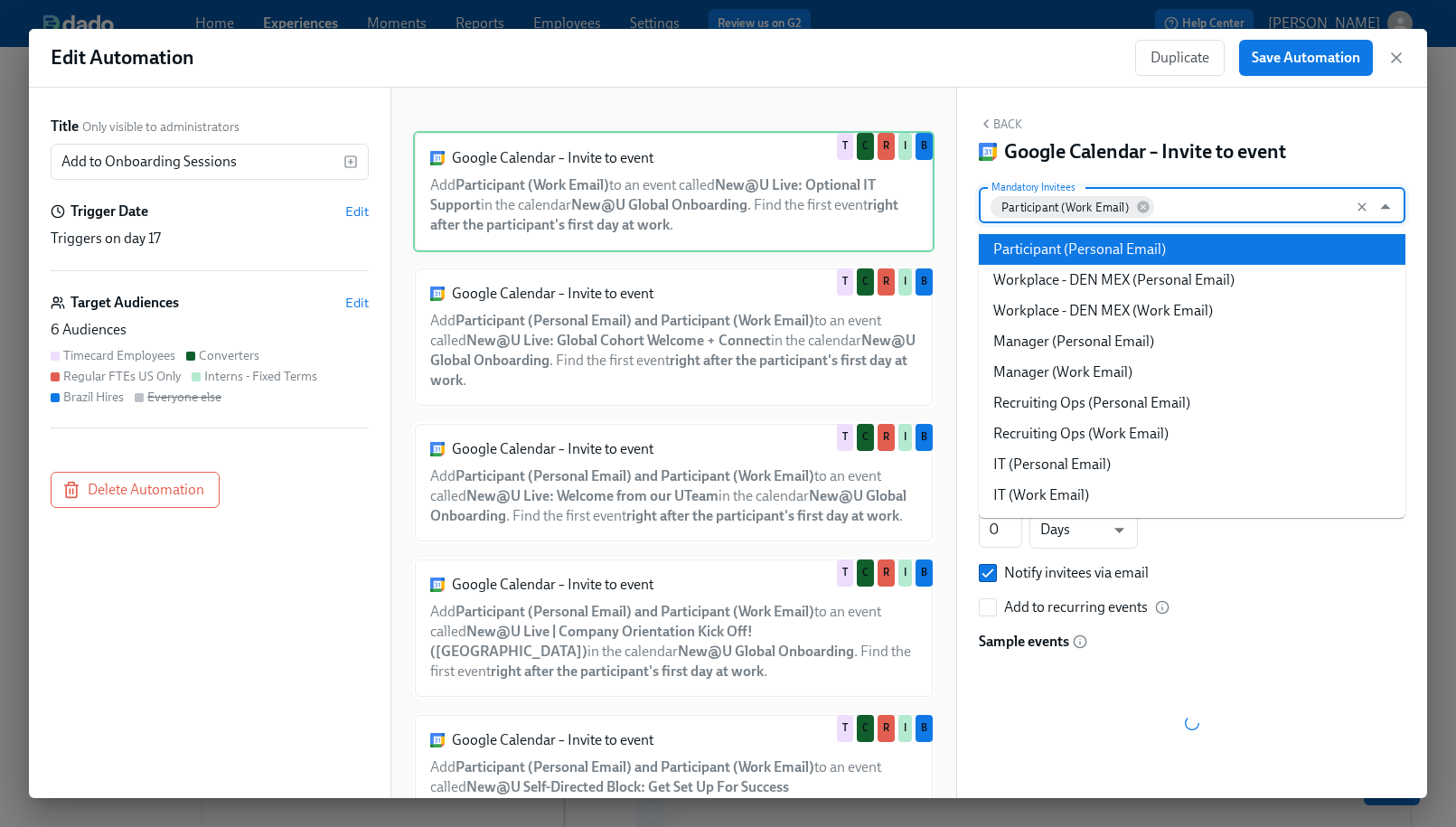 click on "Participant (Personal Email)" at bounding box center [1192, 249] 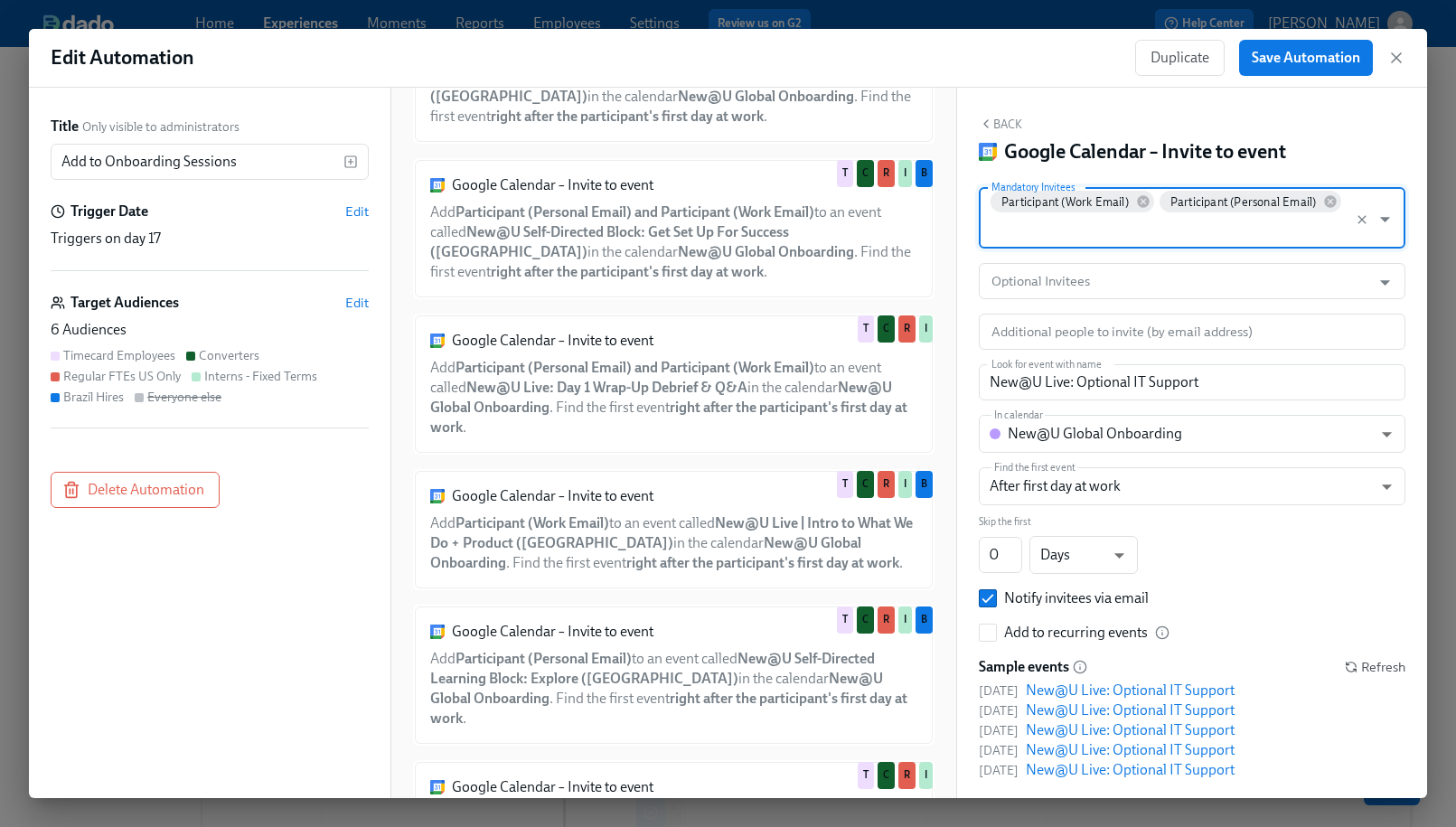 scroll, scrollTop: 1088, scrollLeft: 0, axis: vertical 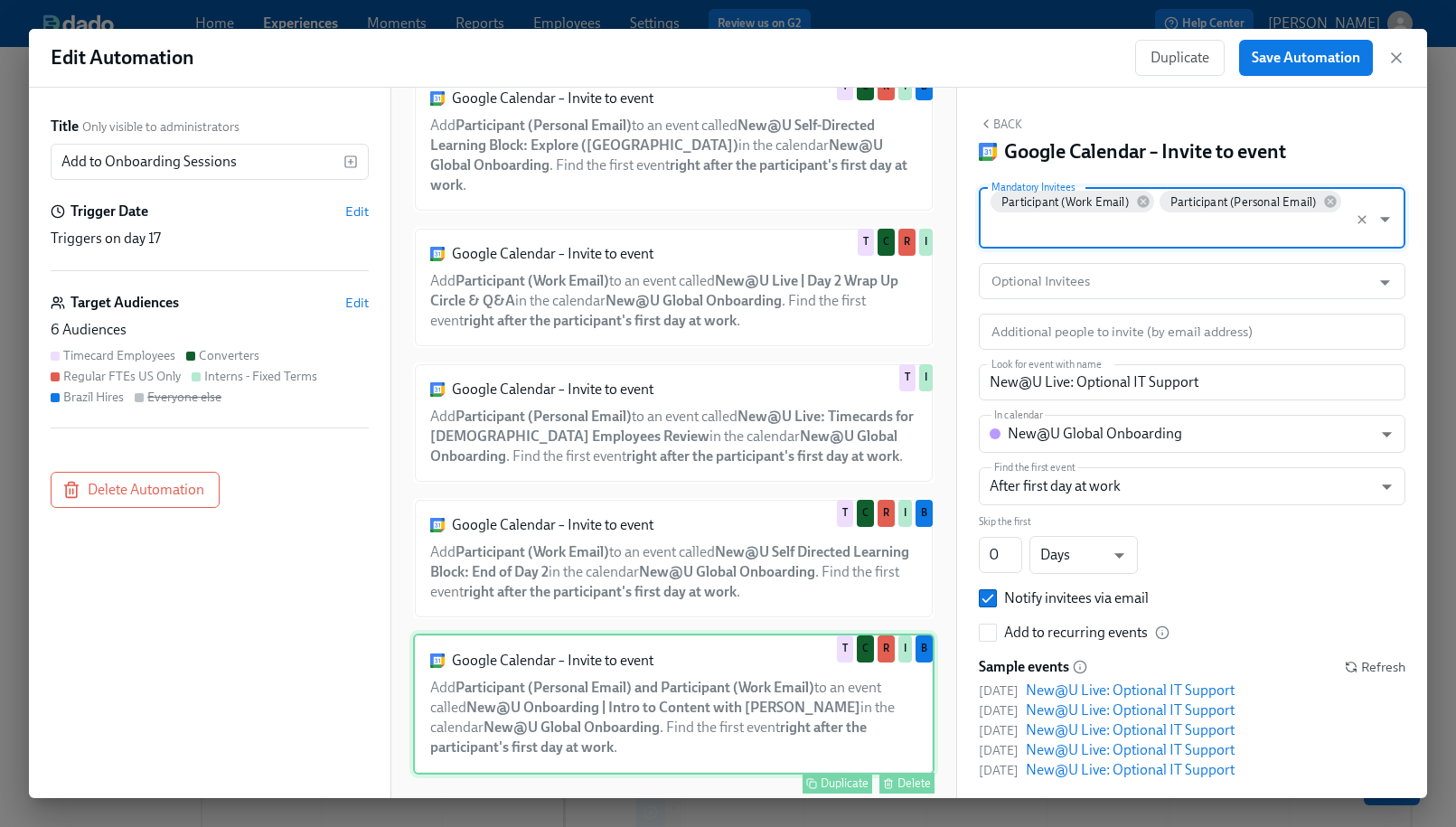 click on "Google Calendar – Invite to event Add  Participant (Personal Email) and Participant (Work Email)  to an event called  New@U Onboarding | Intro to Content with [PERSON_NAME]  in the calendar  New@U Global Onboarding  . Find the first event  right after the participant's first day at work .   Duplicate   Delete T C R I B" at bounding box center (673, 704) 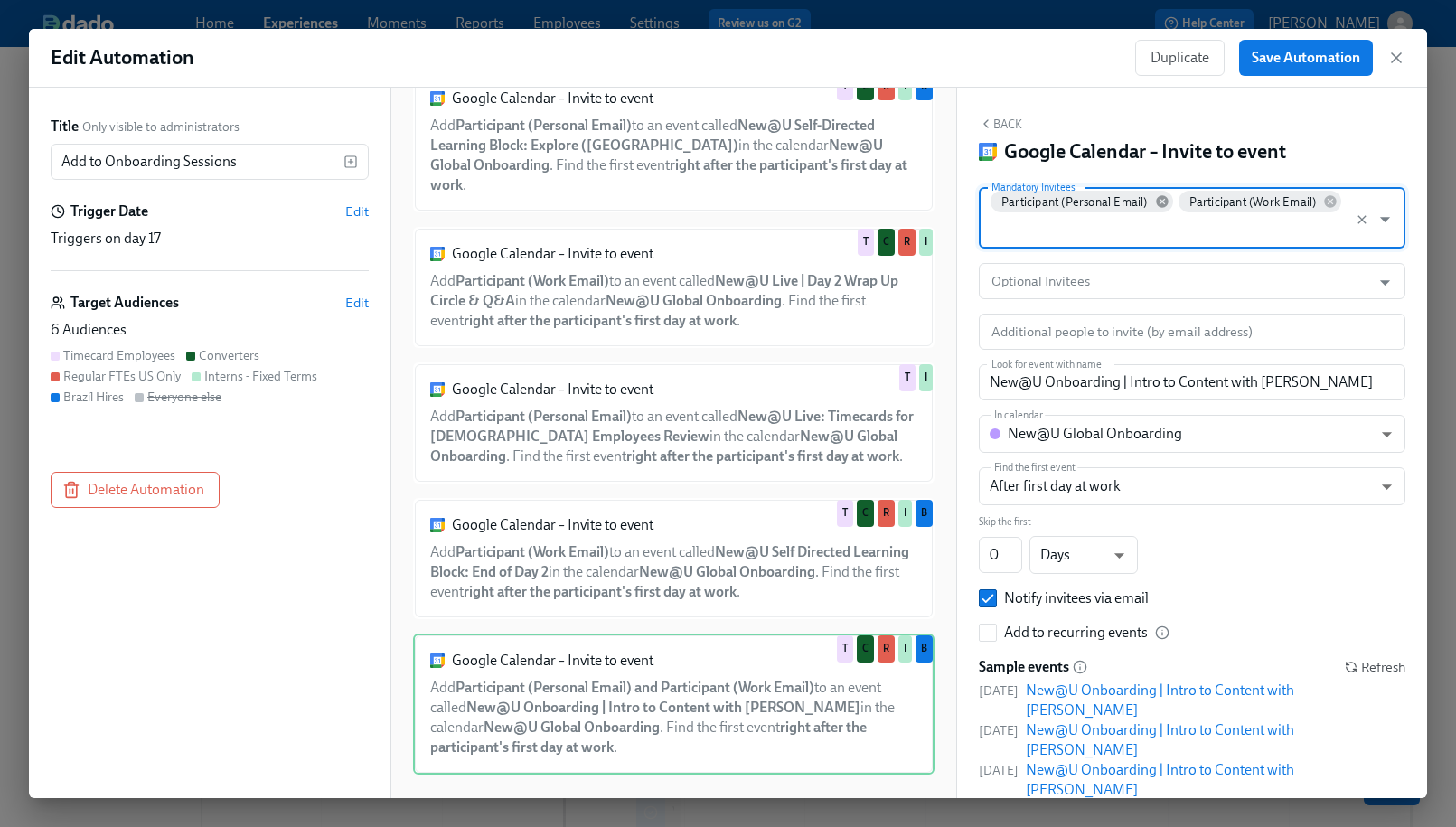 click 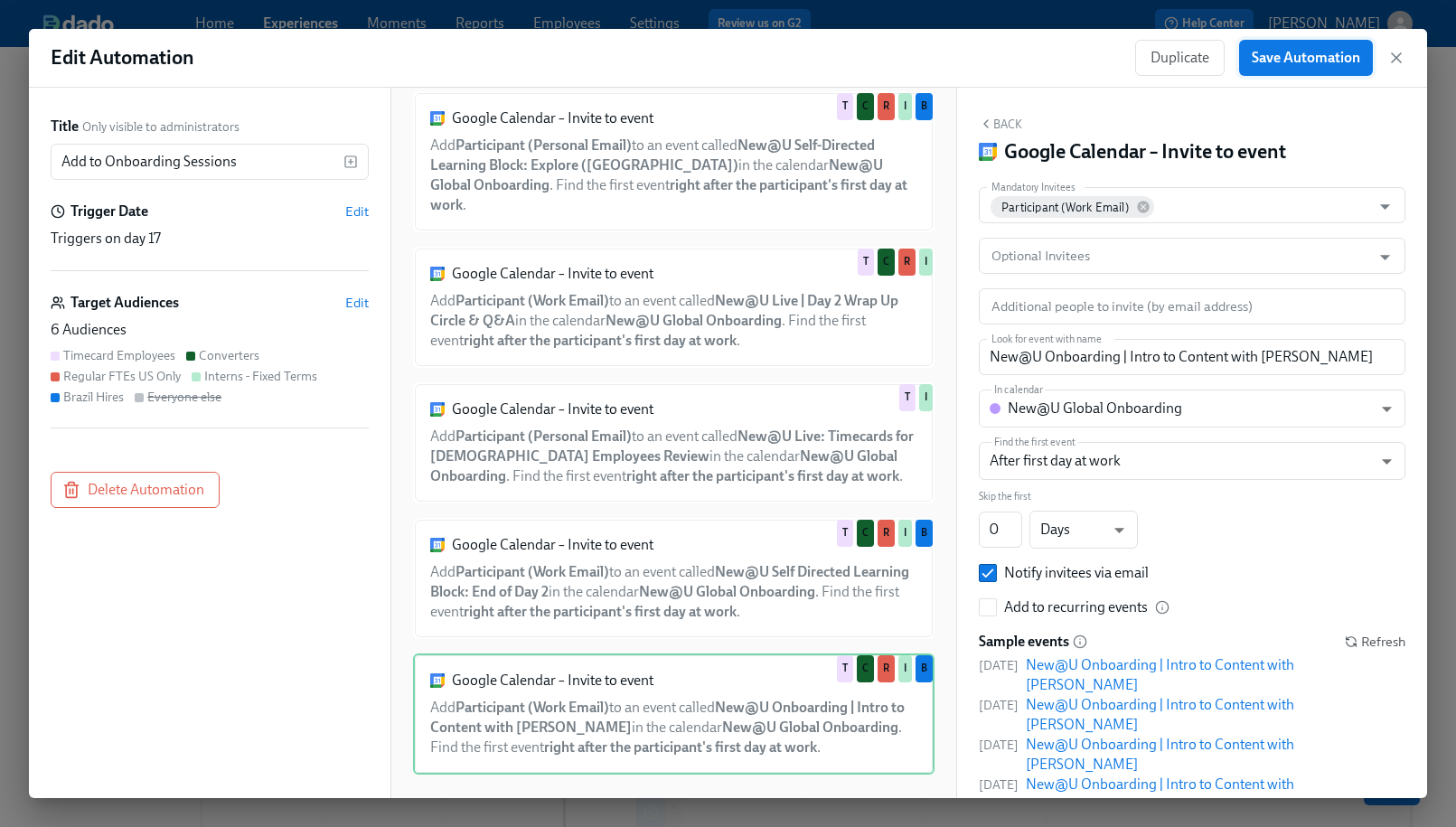 click on "Save Automation" at bounding box center [1306, 58] 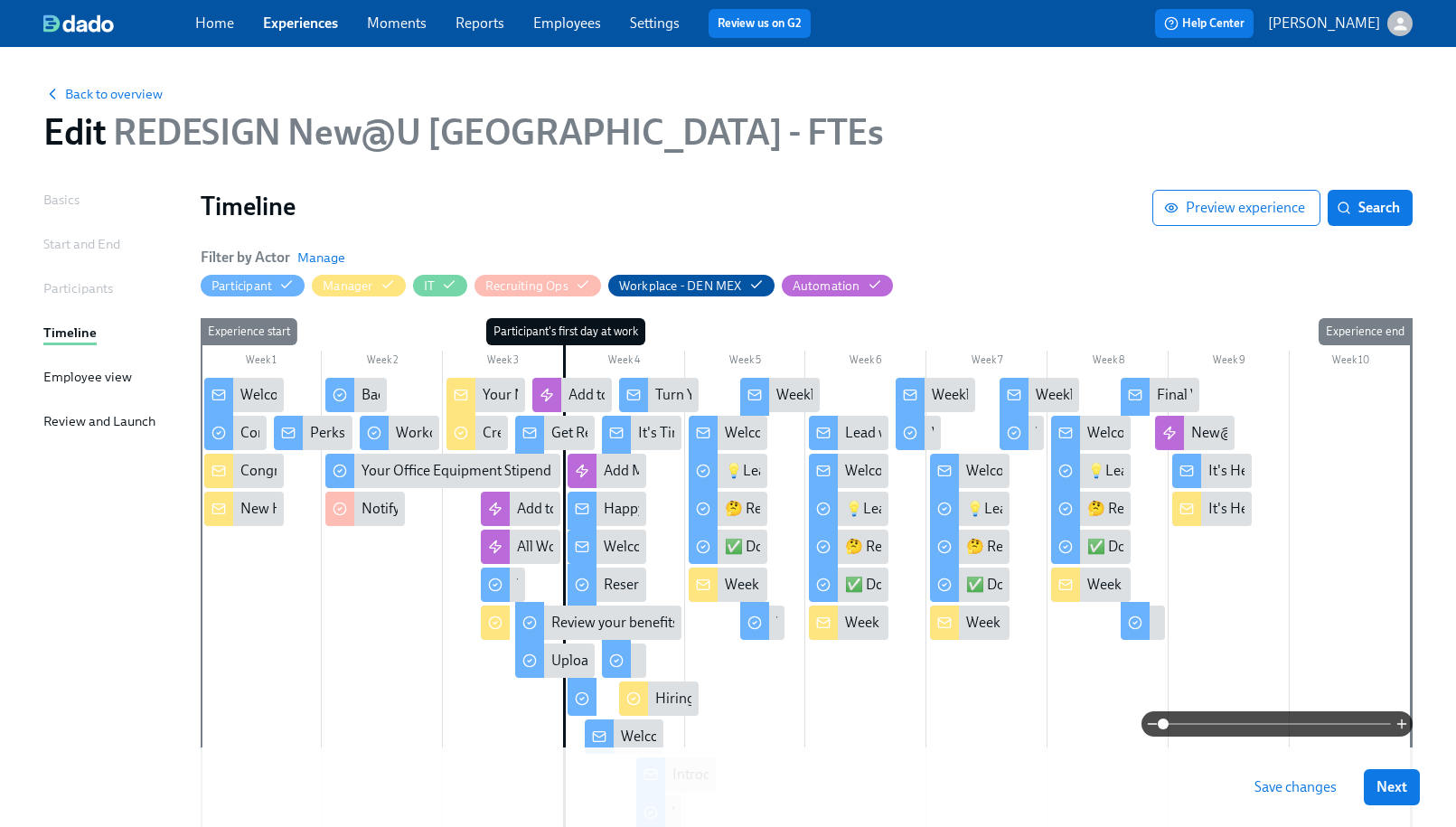 click on "Save changes" at bounding box center [1295, 787] 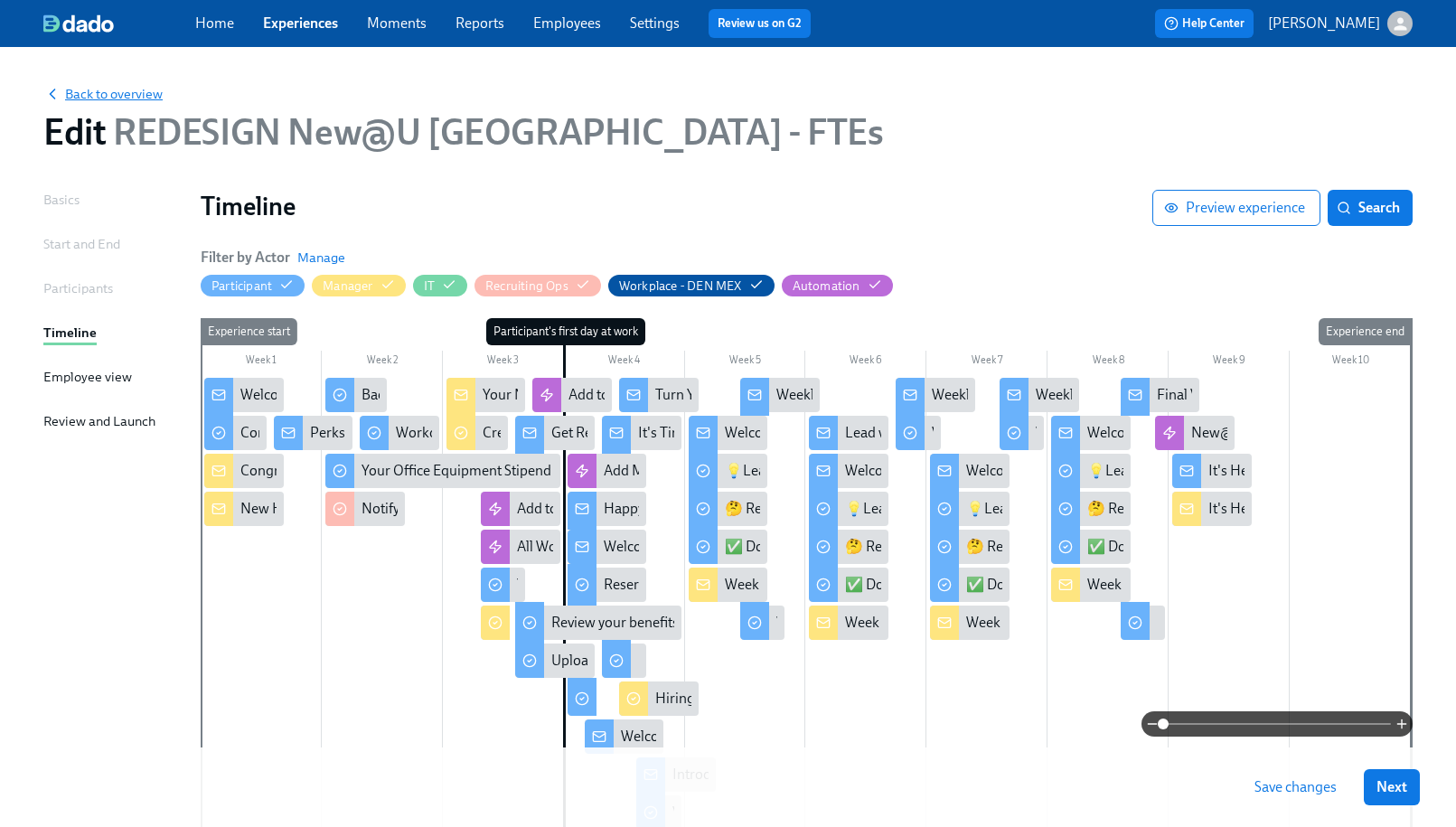 click on "Back to overview Edit   REDESIGN New@U Americas - FTEs" at bounding box center (728, 118) 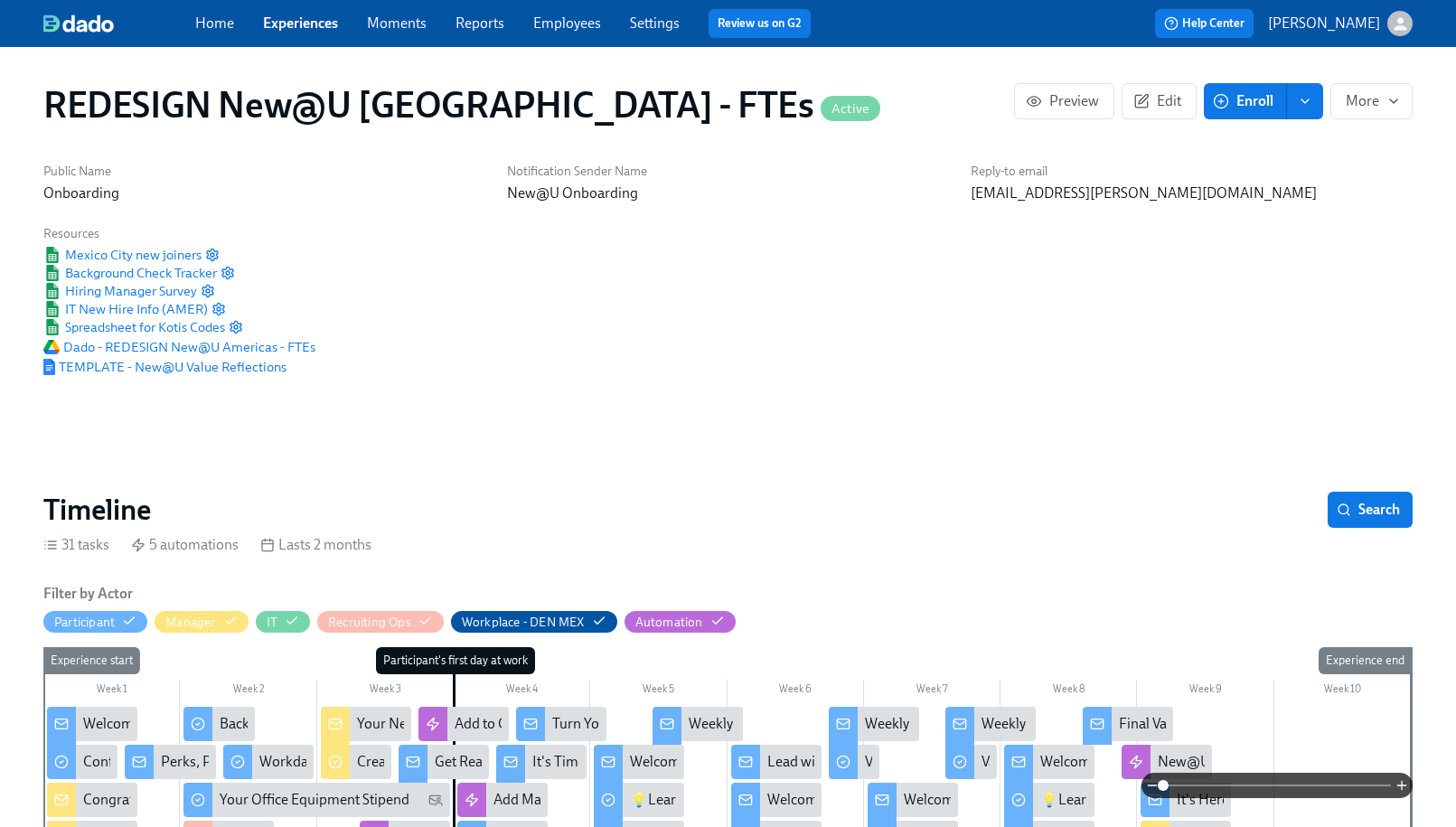 scroll, scrollTop: 10, scrollLeft: 0, axis: vertical 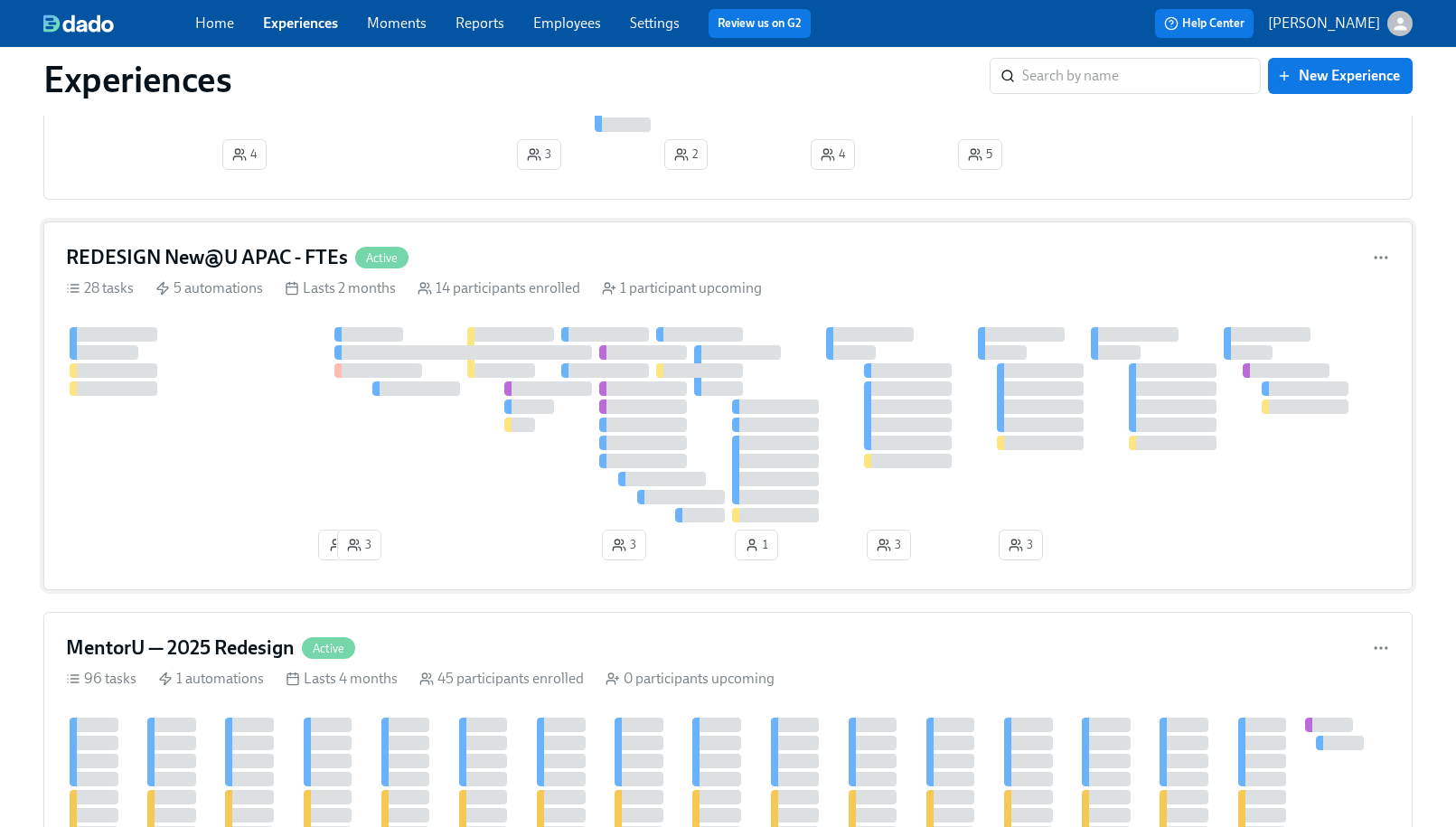 click at bounding box center (728, 425) 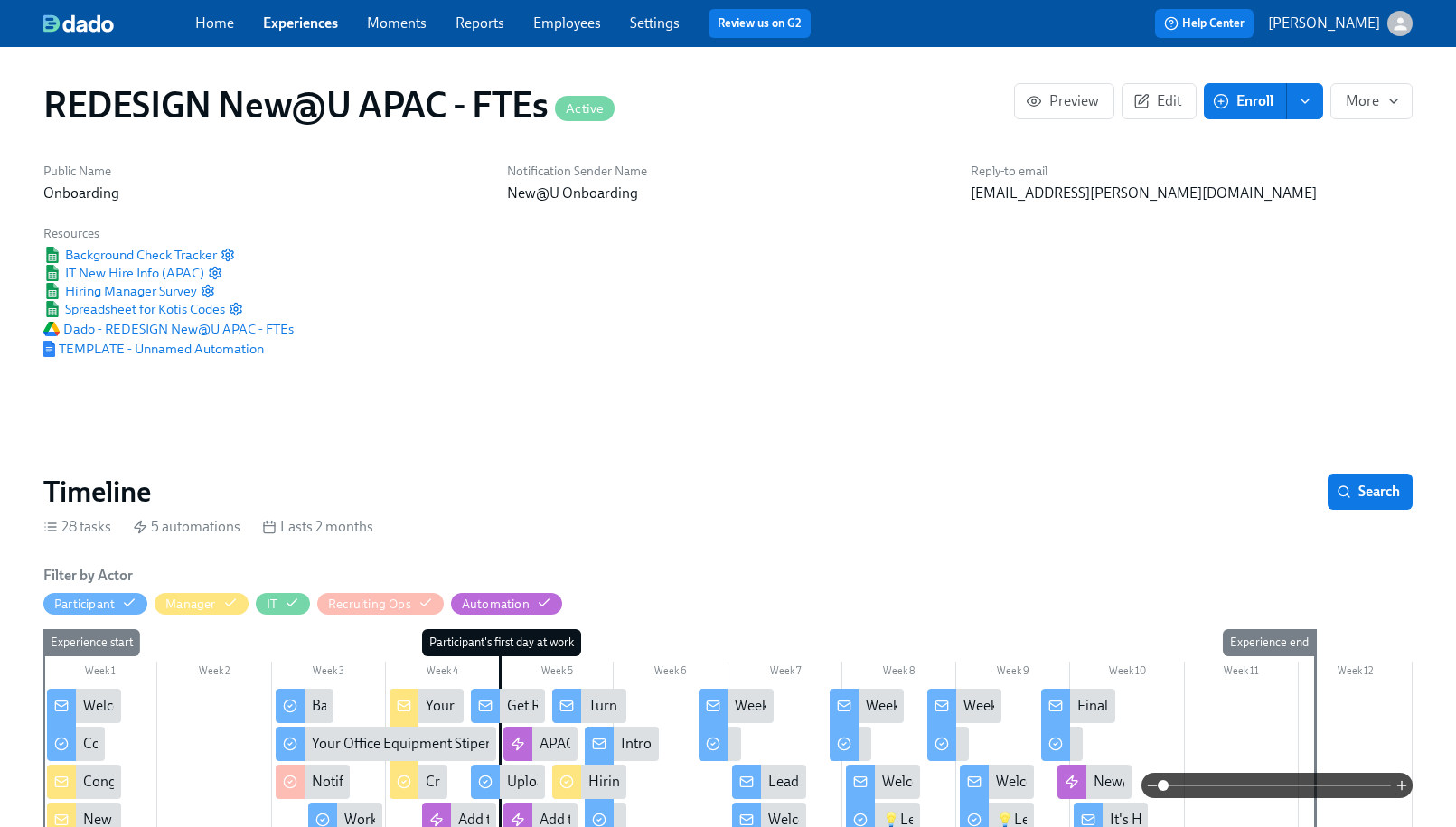 scroll, scrollTop: 0, scrollLeft: 7704, axis: horizontal 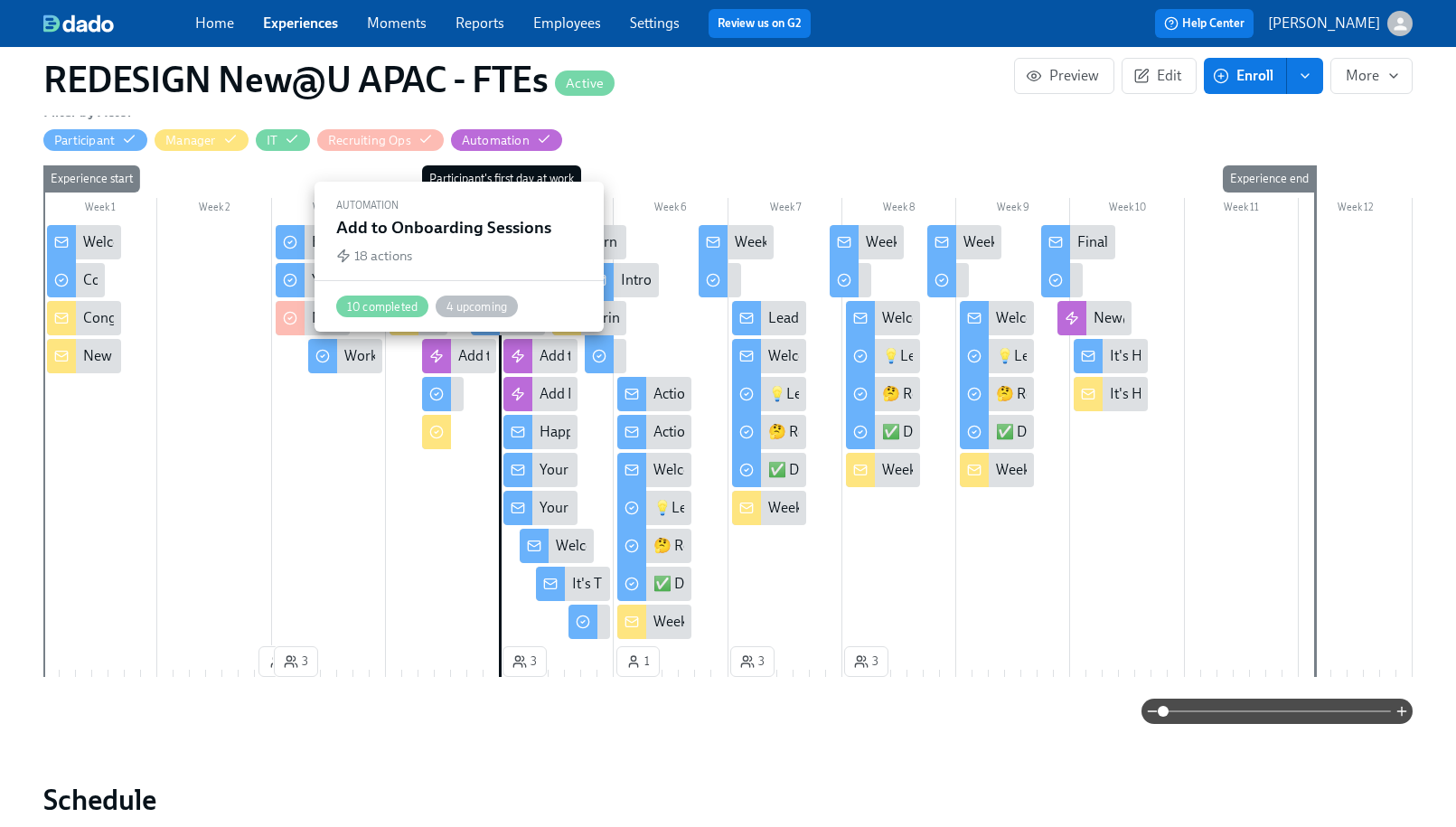 click on "Add to Onboarding Sessions" at bounding box center (546, 356) 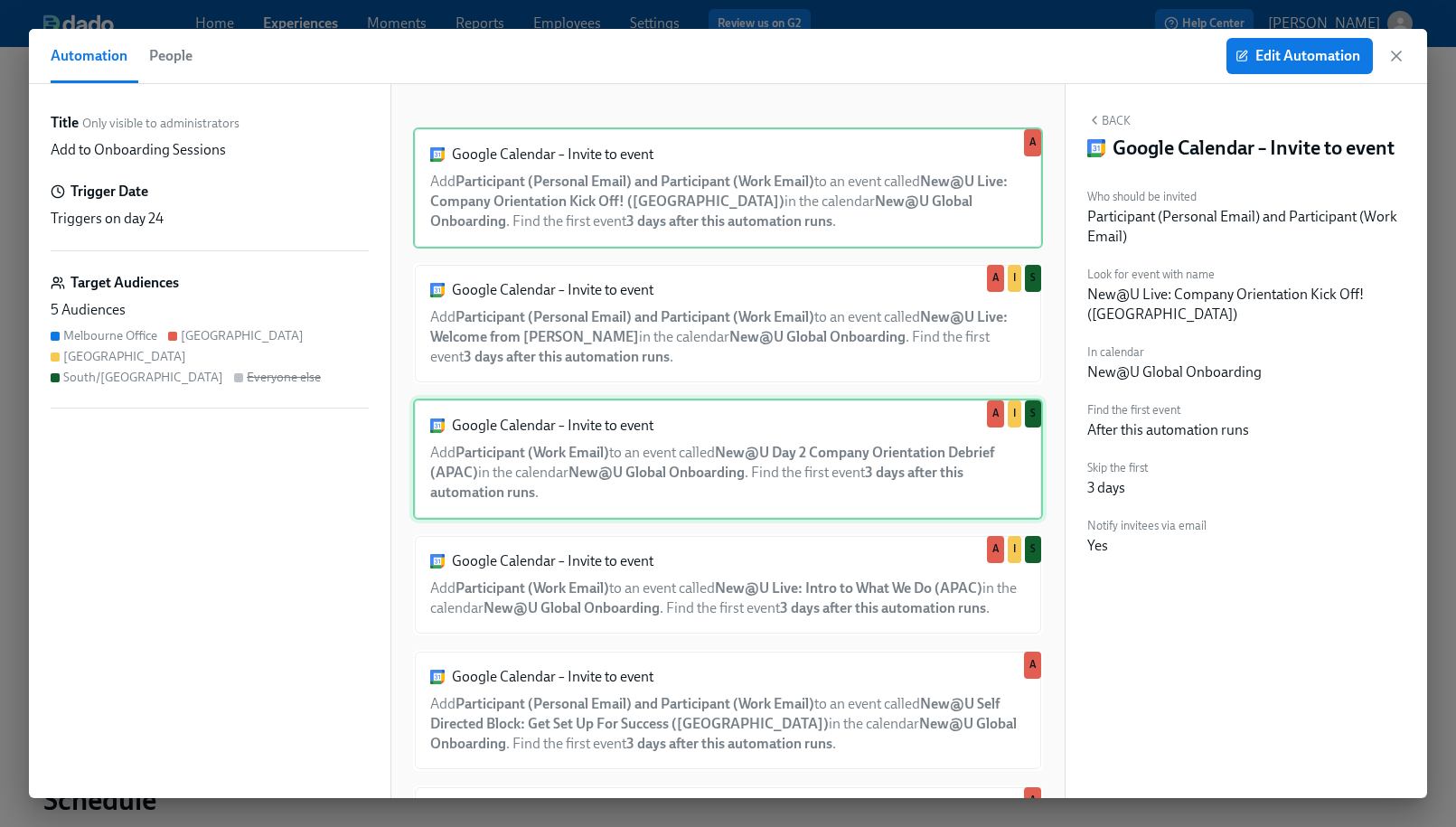 click on "Google Calendar – Invite to event Add  Participant (Work Email)  to an event called  New@U Day 2 Company Orientation Debrief (APAC)  in the calendar  New@U Global Onboarding  . Find the first event  3 days after this automation runs . A I S" at bounding box center (728, 459) 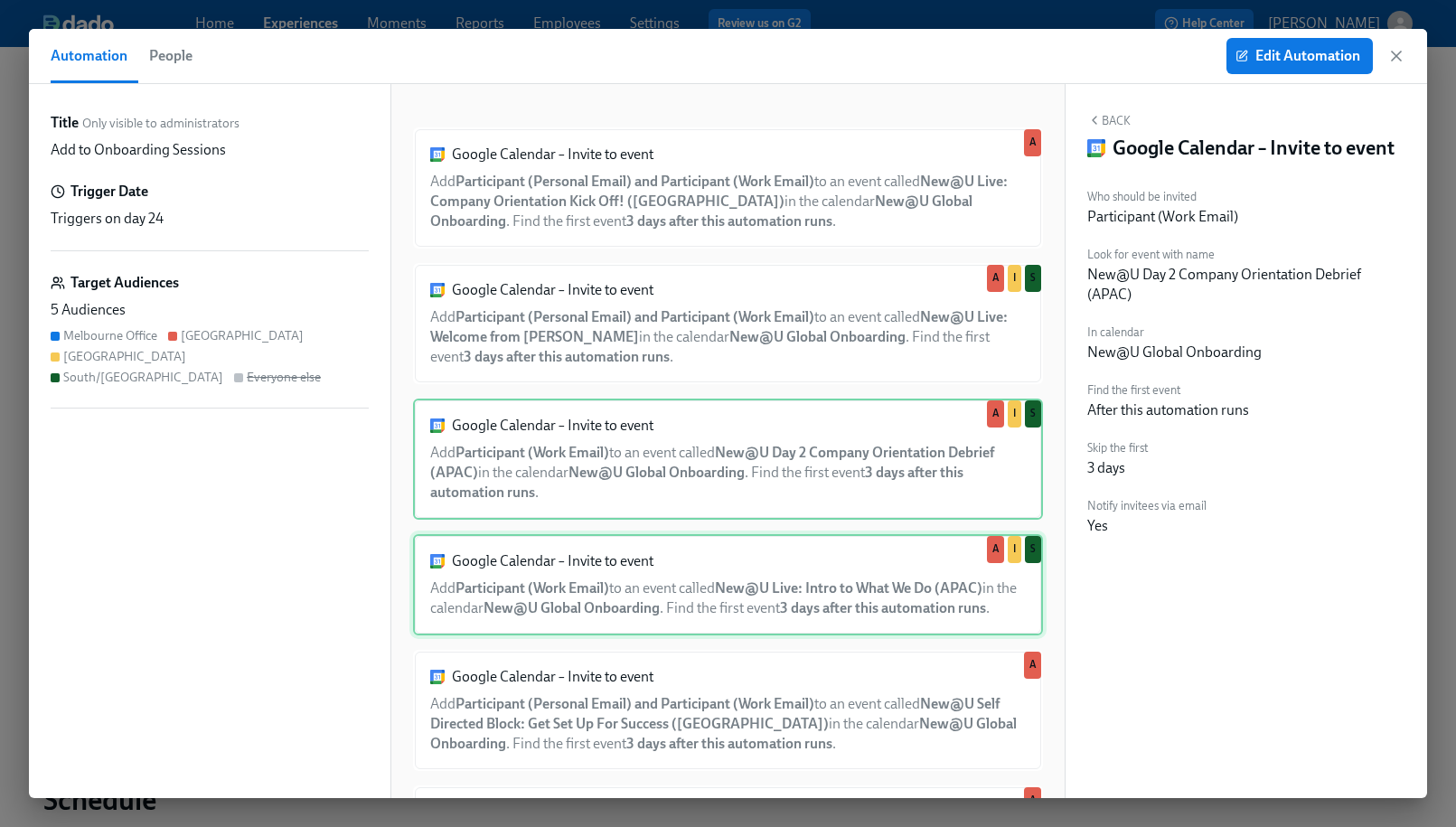 click on "Google Calendar – Invite to event Add  Participant (Work Email)  to an event called  New@U Live: Intro to What We Do (APAC)  in the calendar  New@U Global Onboarding  . Find the first event  3 days after this automation runs . A I S" at bounding box center [728, 585] 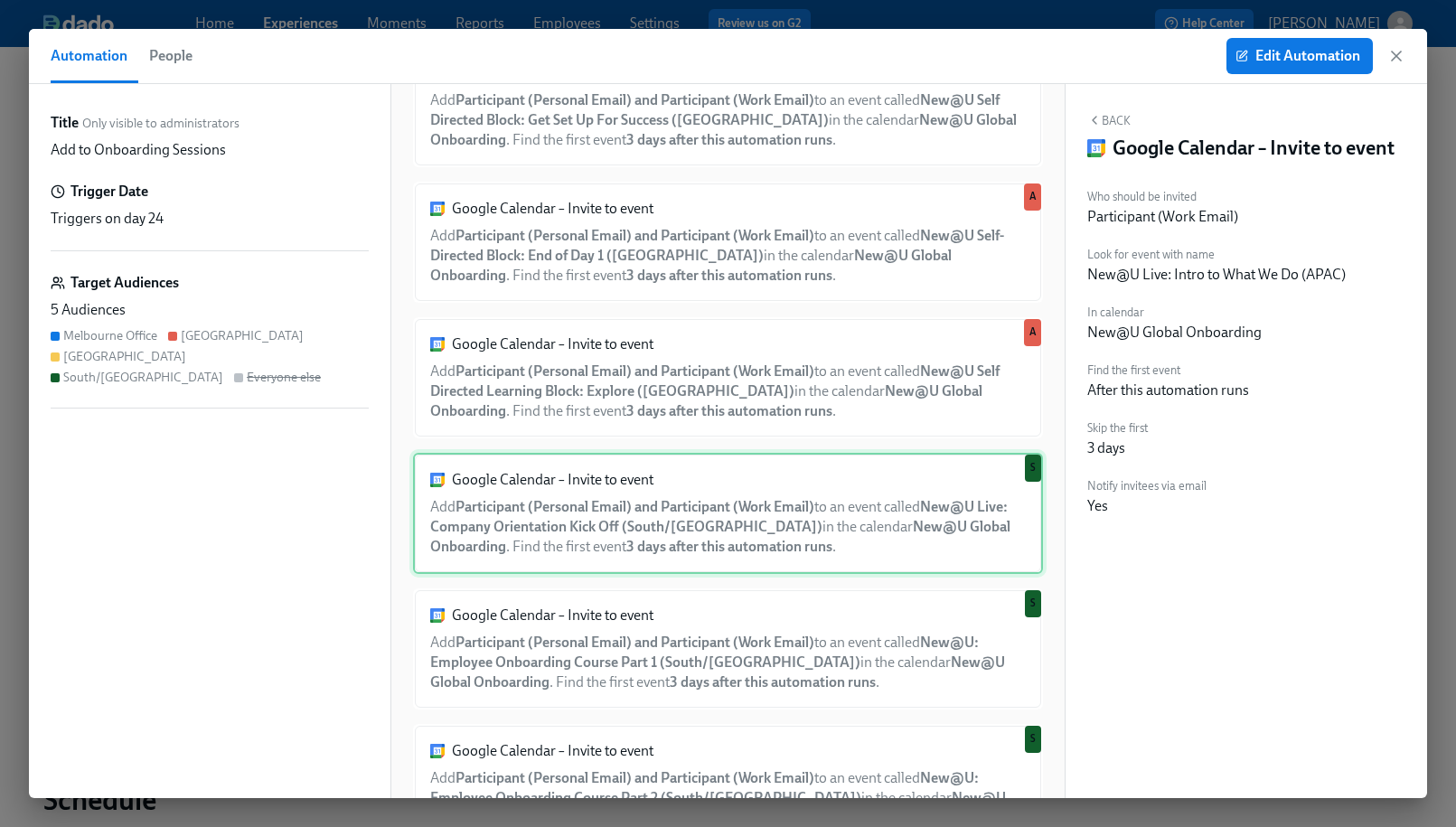 click on "Google Calendar – Invite to event Add  Participant (Personal Email) and Participant (Work Email)  to an event called  New@U Live: Company Orientation Kick Off ([GEOGRAPHIC_DATA])  in the calendar  New@U Global Onboarding  . Find the first event  3 days after this automation runs . S" at bounding box center (728, 513) 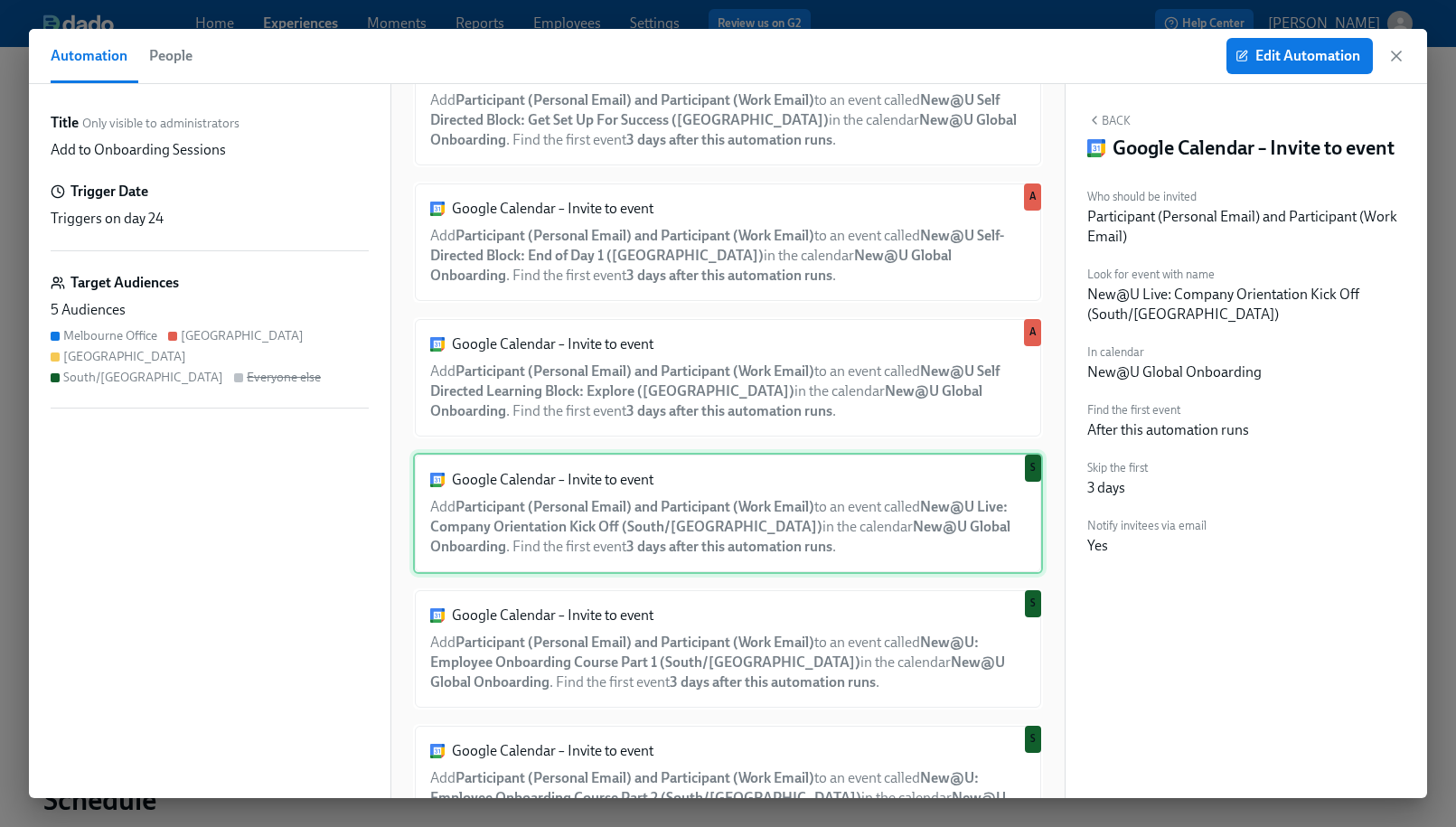 scroll, scrollTop: 616, scrollLeft: 0, axis: vertical 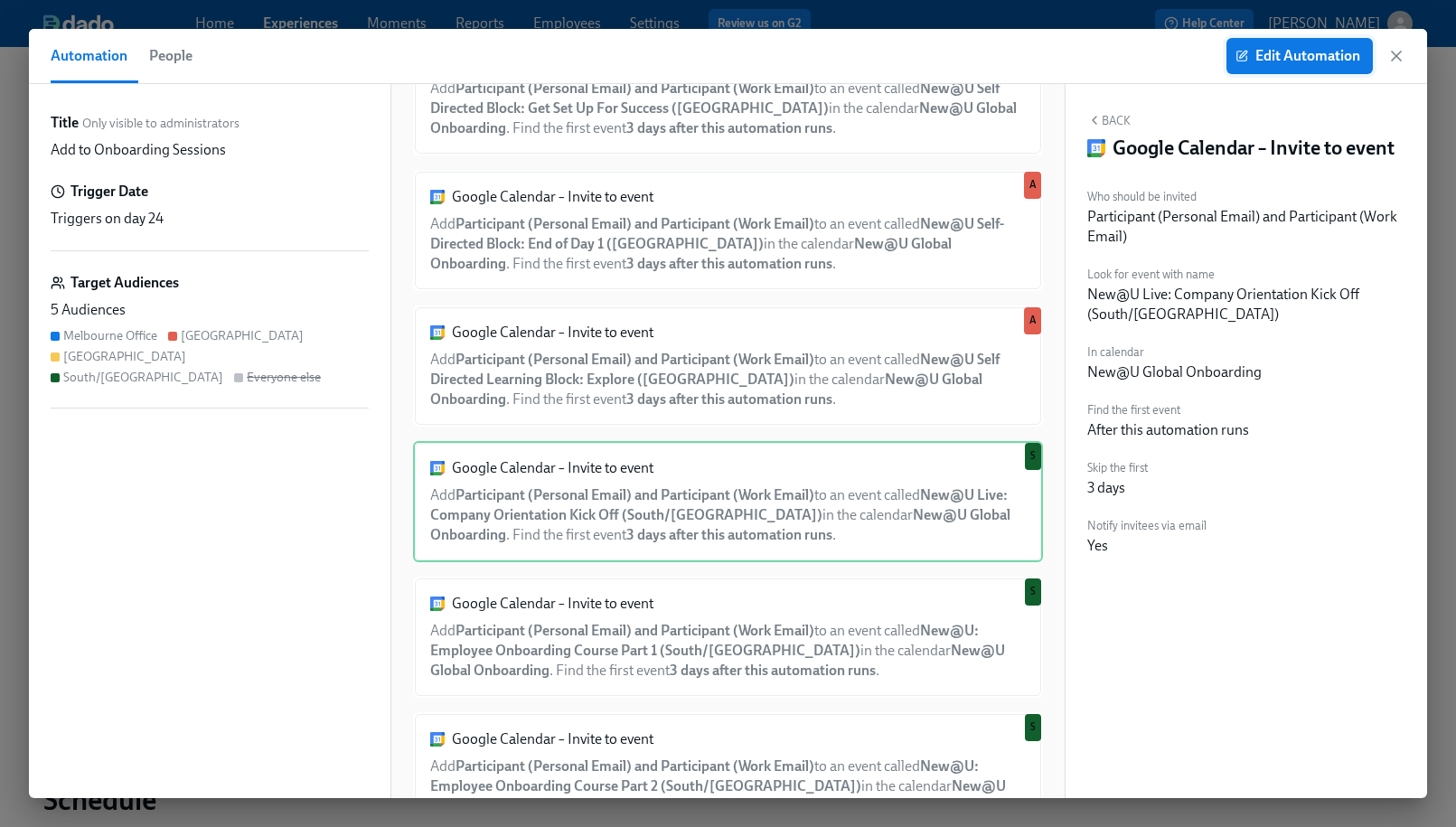 click on "Edit Automation" at bounding box center [1300, 56] 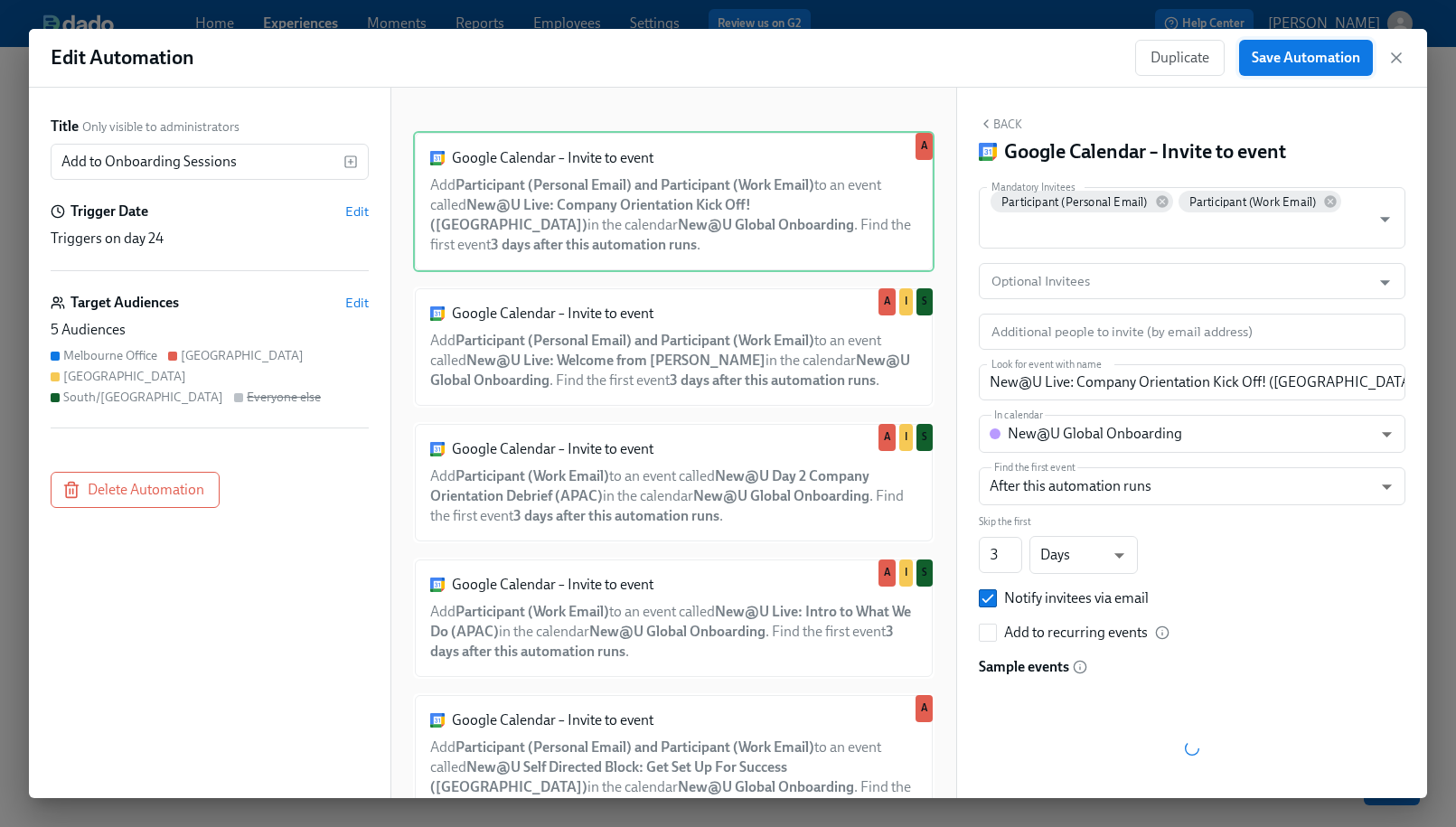 scroll, scrollTop: 0, scrollLeft: 0, axis: both 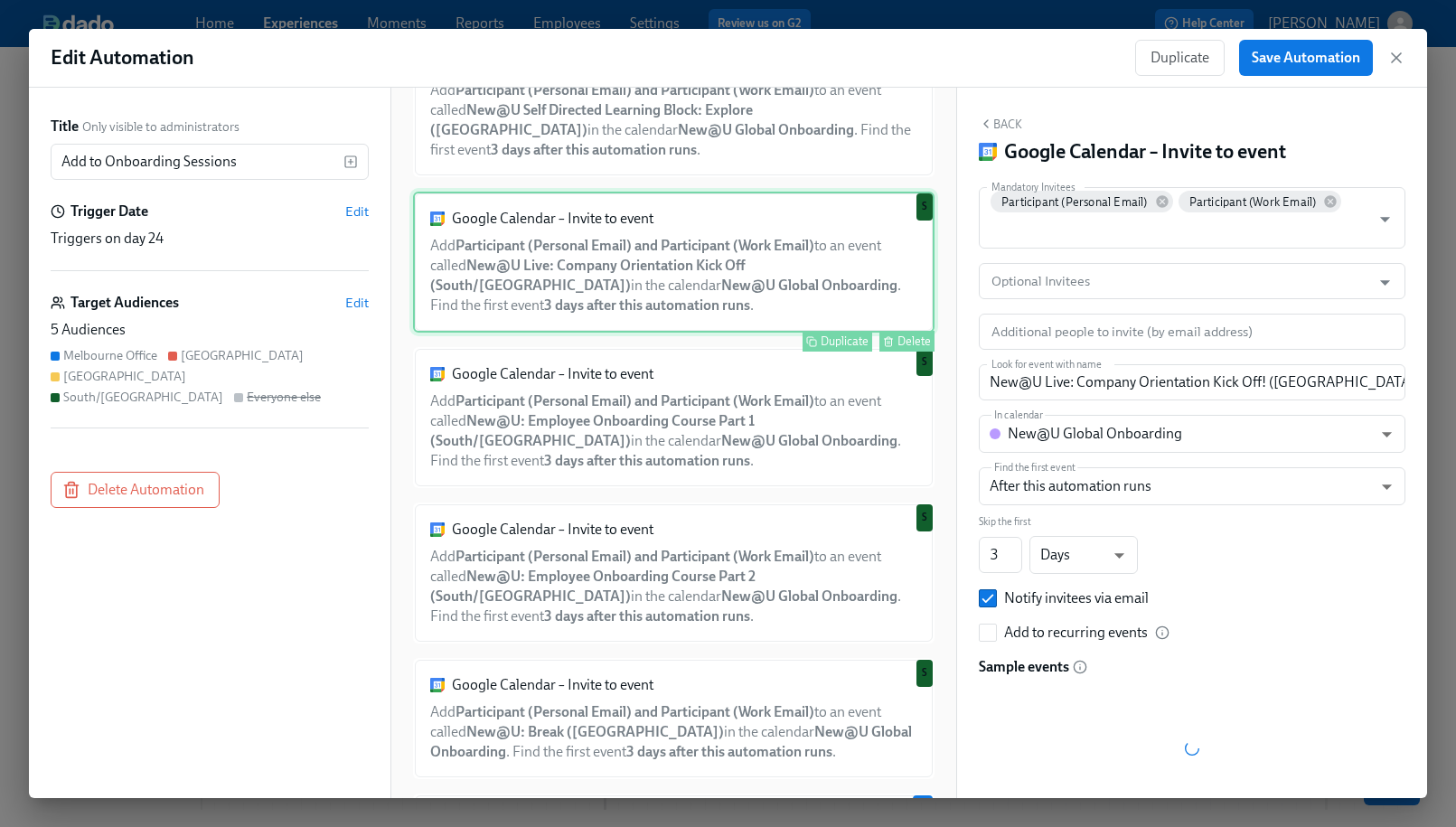 click on "Google Calendar – Invite to event Add  Participant (Personal Email) and Participant (Work Email)  to an event called  New@U Live: Company Orientation Kick Off ([GEOGRAPHIC_DATA])  in the calendar  New@U Global Onboarding  . Find the first event  3 days after this automation runs .   Duplicate   Delete S" at bounding box center (673, 262) 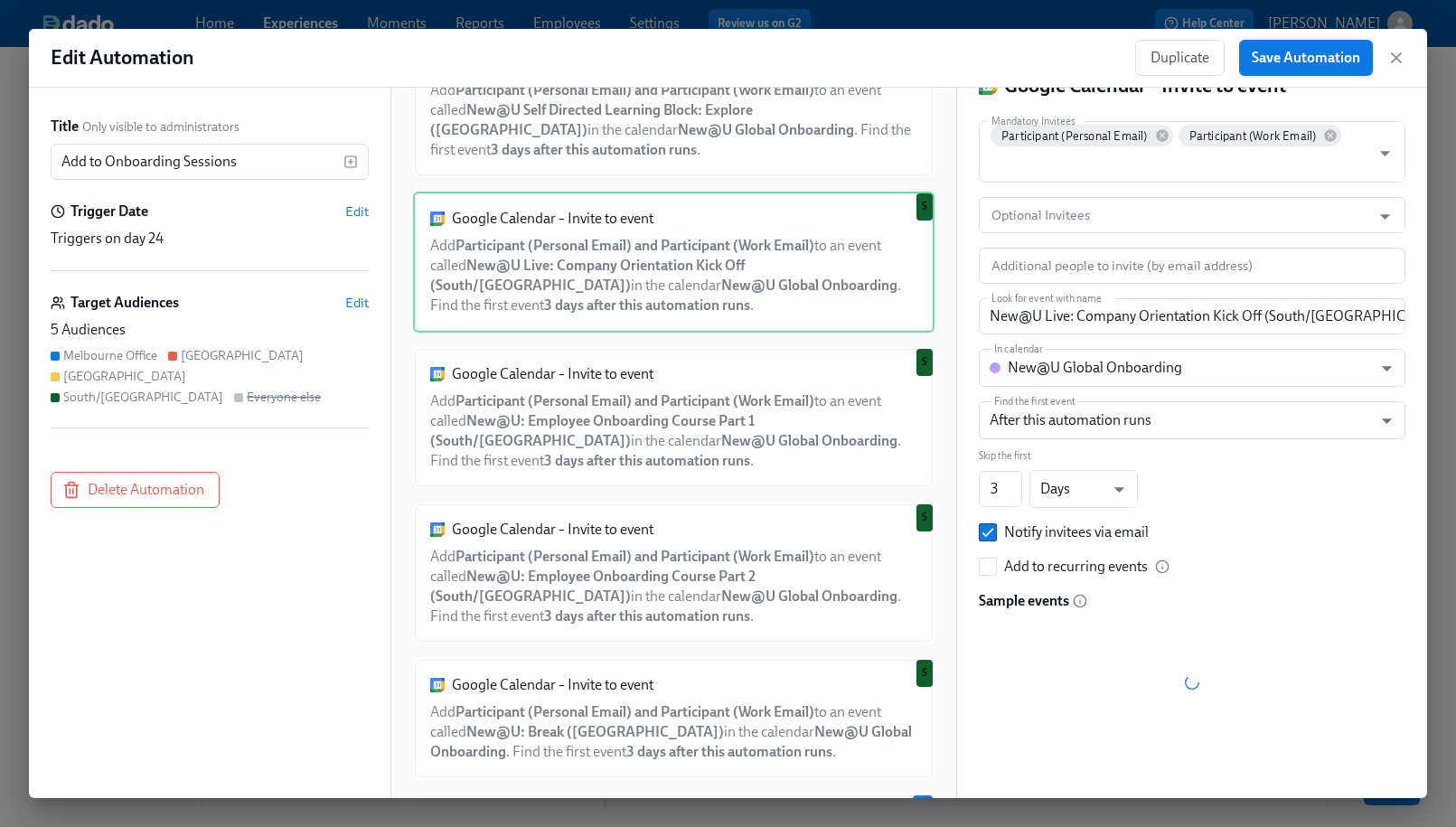 scroll, scrollTop: 67, scrollLeft: 0, axis: vertical 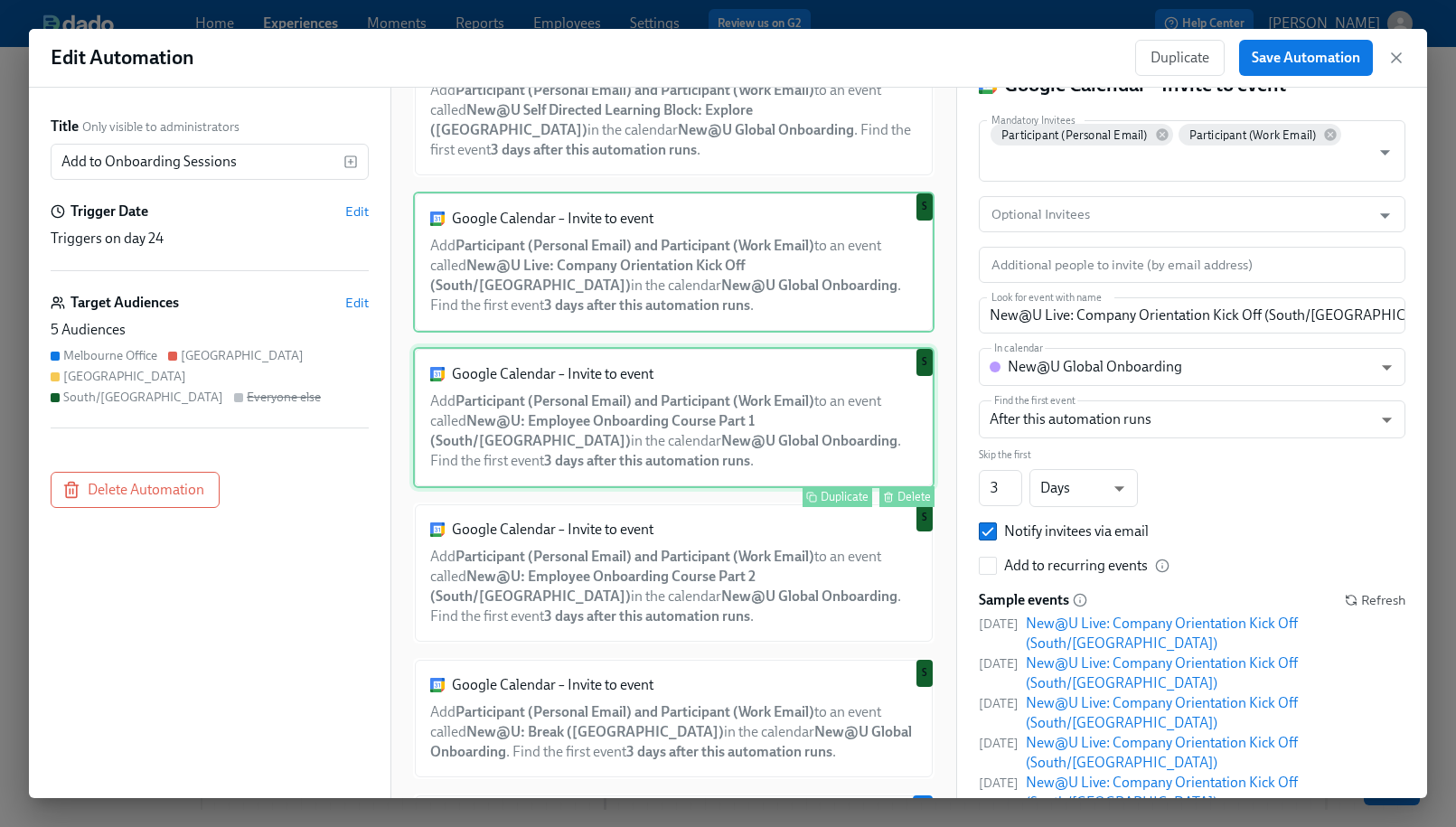 click on "Google Calendar – Invite to event Add  Participant (Personal Email) and Participant (Work Email)  to an event called  New@U: Employee Onboarding Course Part 1 ([GEOGRAPHIC_DATA])  in the calendar  New@U Global Onboarding  . Find the first event  3 days after this automation runs .   Duplicate   Delete S" at bounding box center [673, 418] 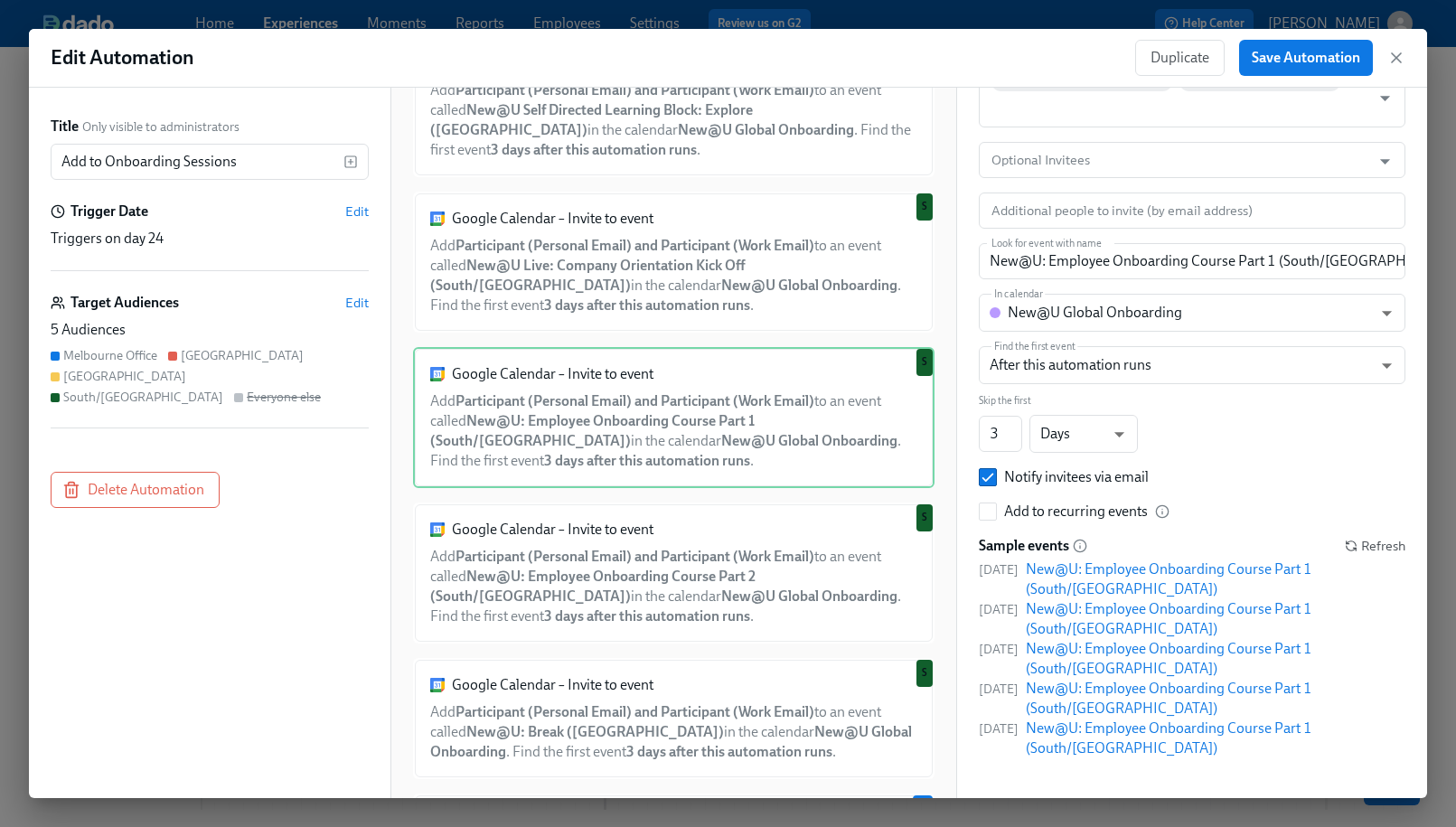 scroll, scrollTop: 130, scrollLeft: 0, axis: vertical 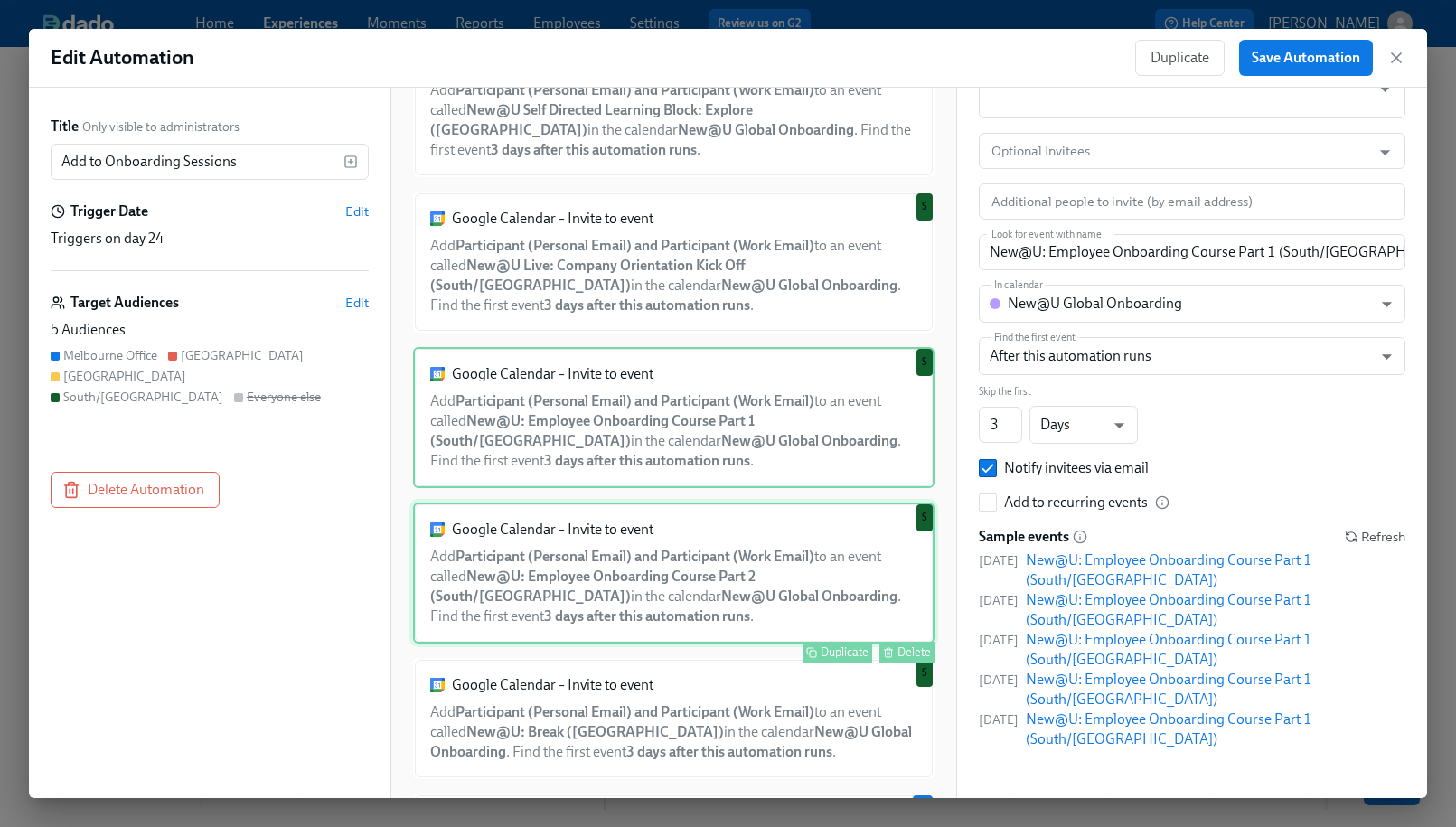 click on "Google Calendar – Invite to event Add  Participant (Personal Email) and Participant (Work Email)  to an event called  New@U: Employee Onboarding Course Part 2 (South/[GEOGRAPHIC_DATA])  in the calendar  New@U Global Onboarding  . Find the first event  3 days after this automation runs .   Duplicate   Delete S" at bounding box center (673, 573) 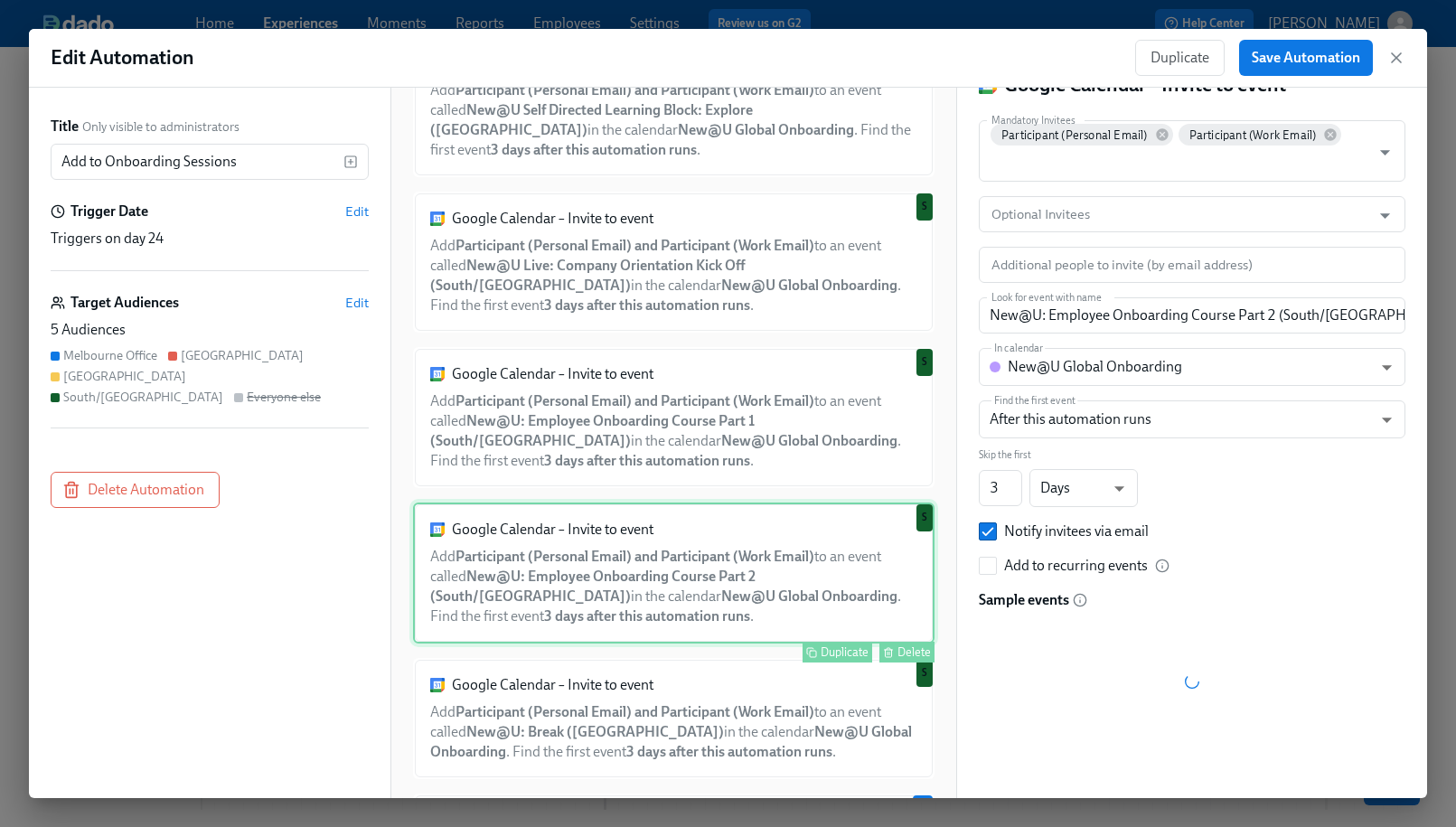 scroll, scrollTop: 0, scrollLeft: 0, axis: both 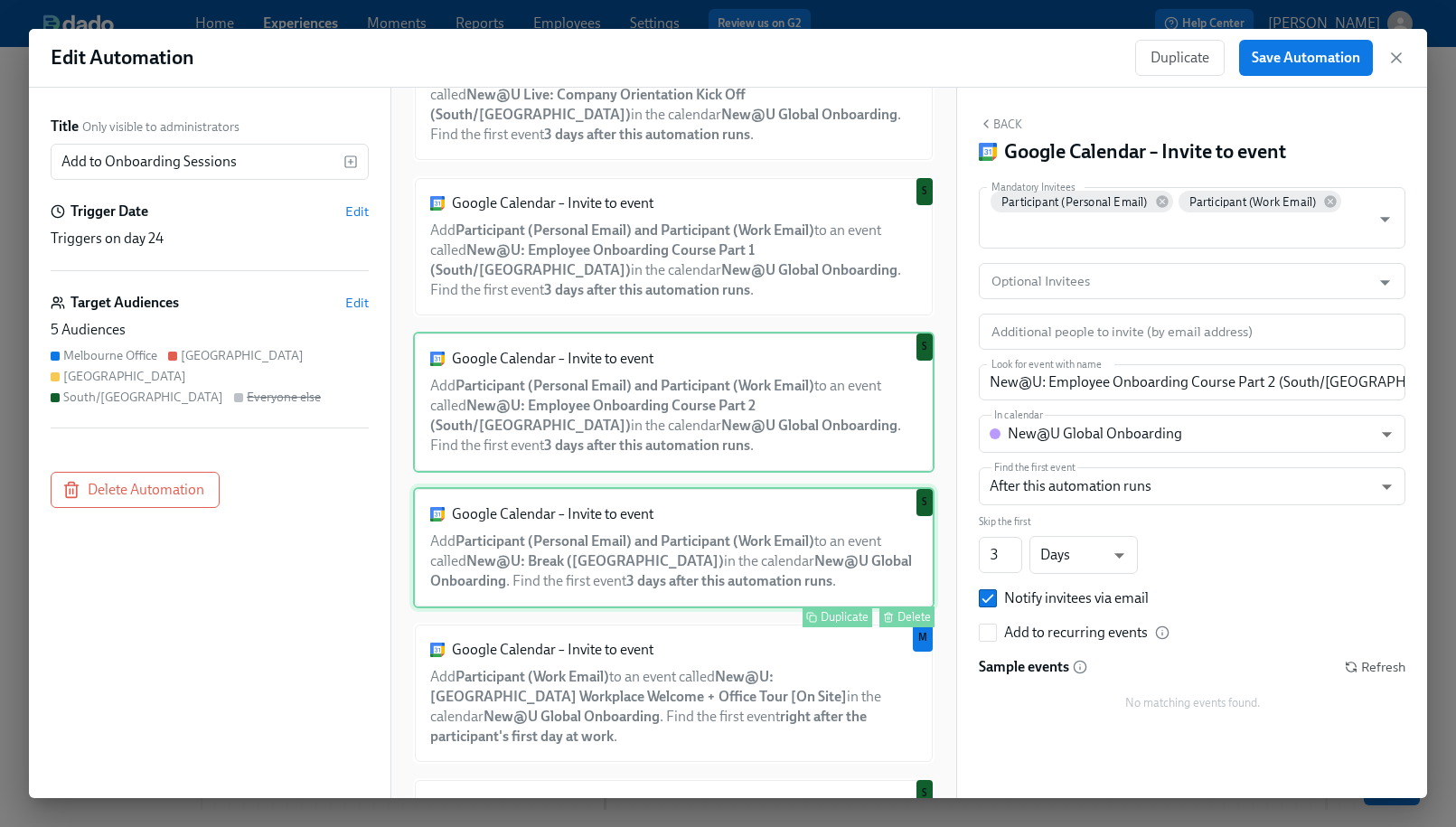 drag, startPoint x: 680, startPoint y: 560, endPoint x: 724, endPoint y: 562, distance: 44.0454 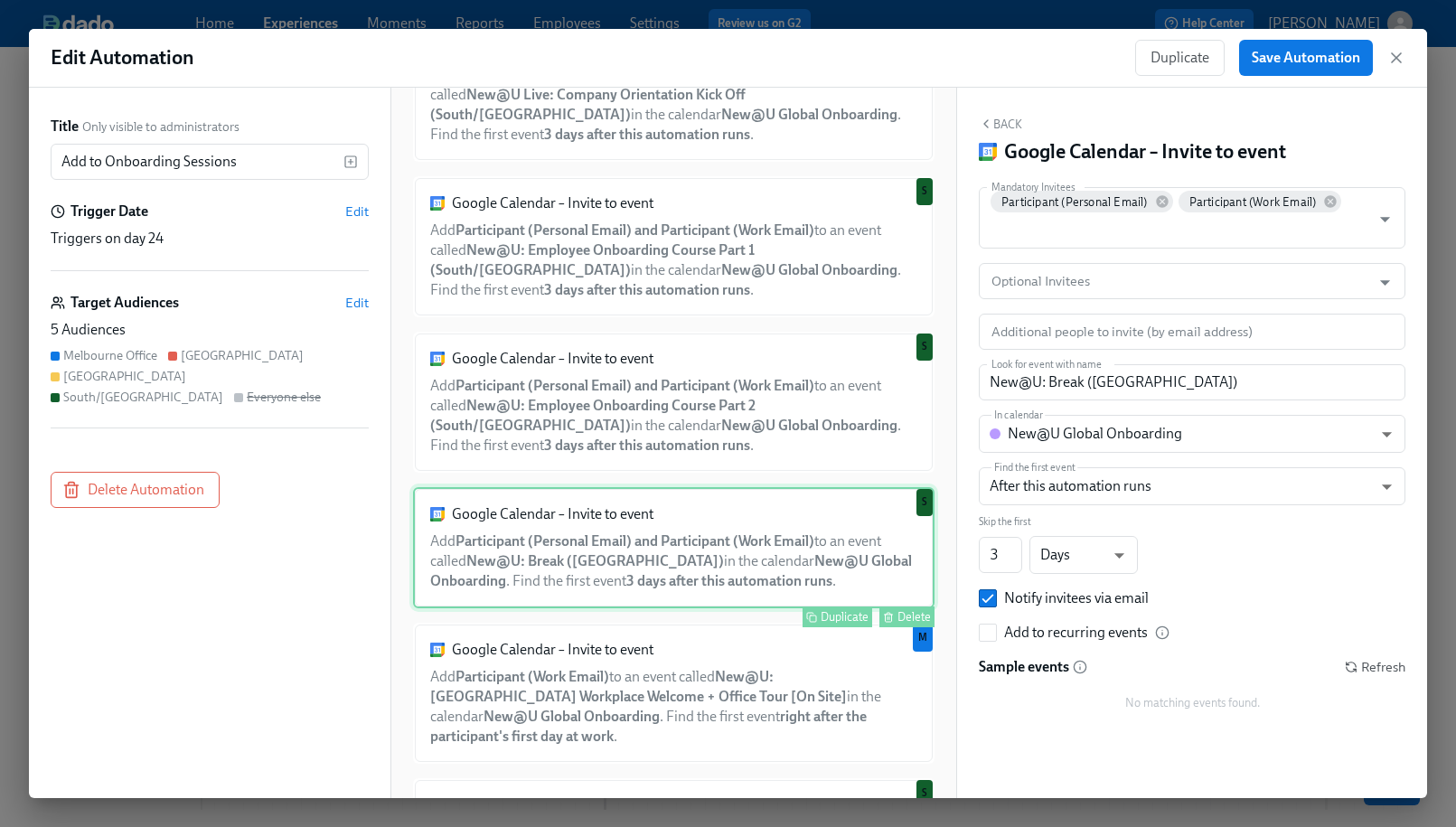 click on "Delete" at bounding box center [914, 616] 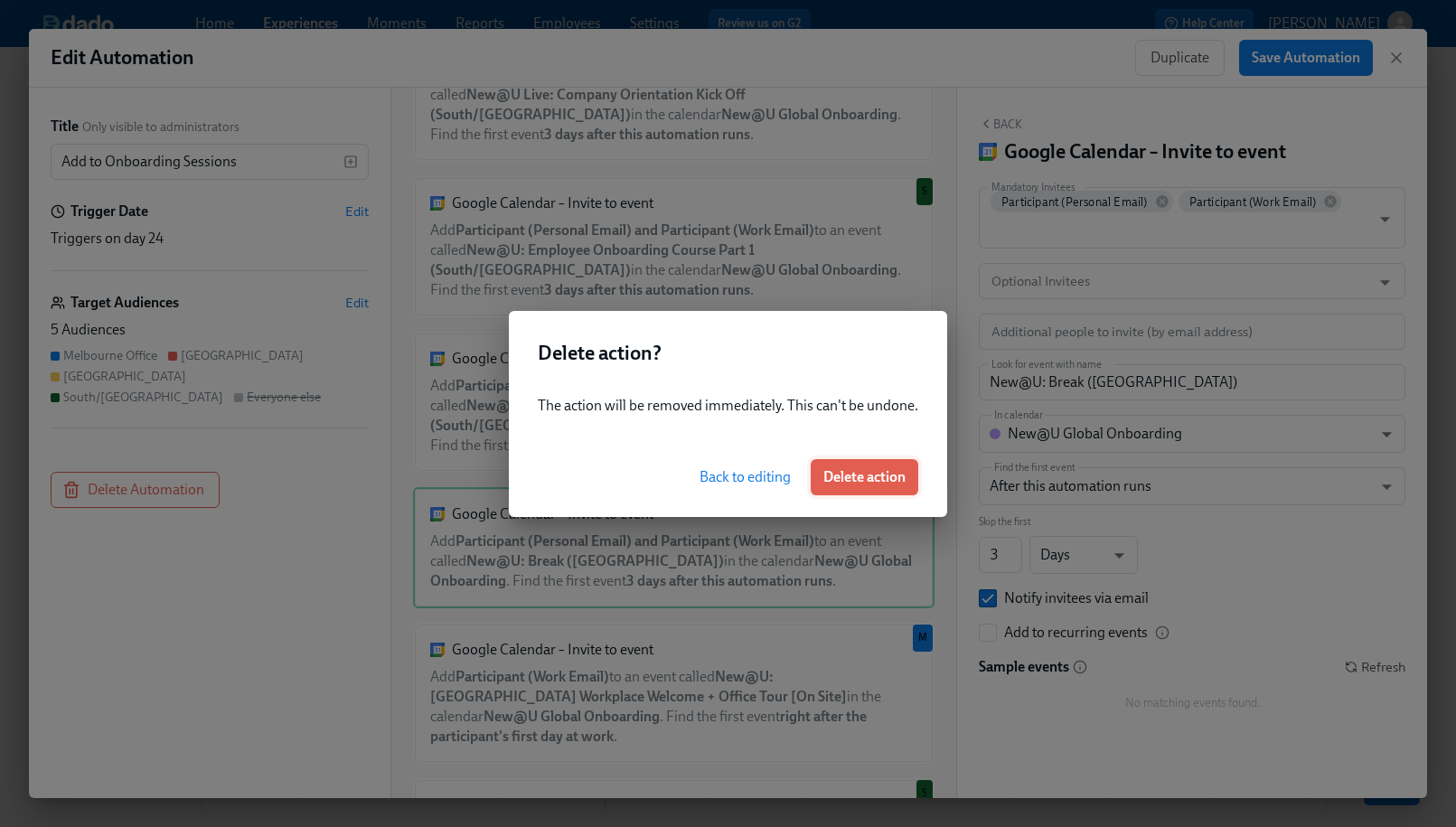 click on "Delete action" at bounding box center (864, 477) 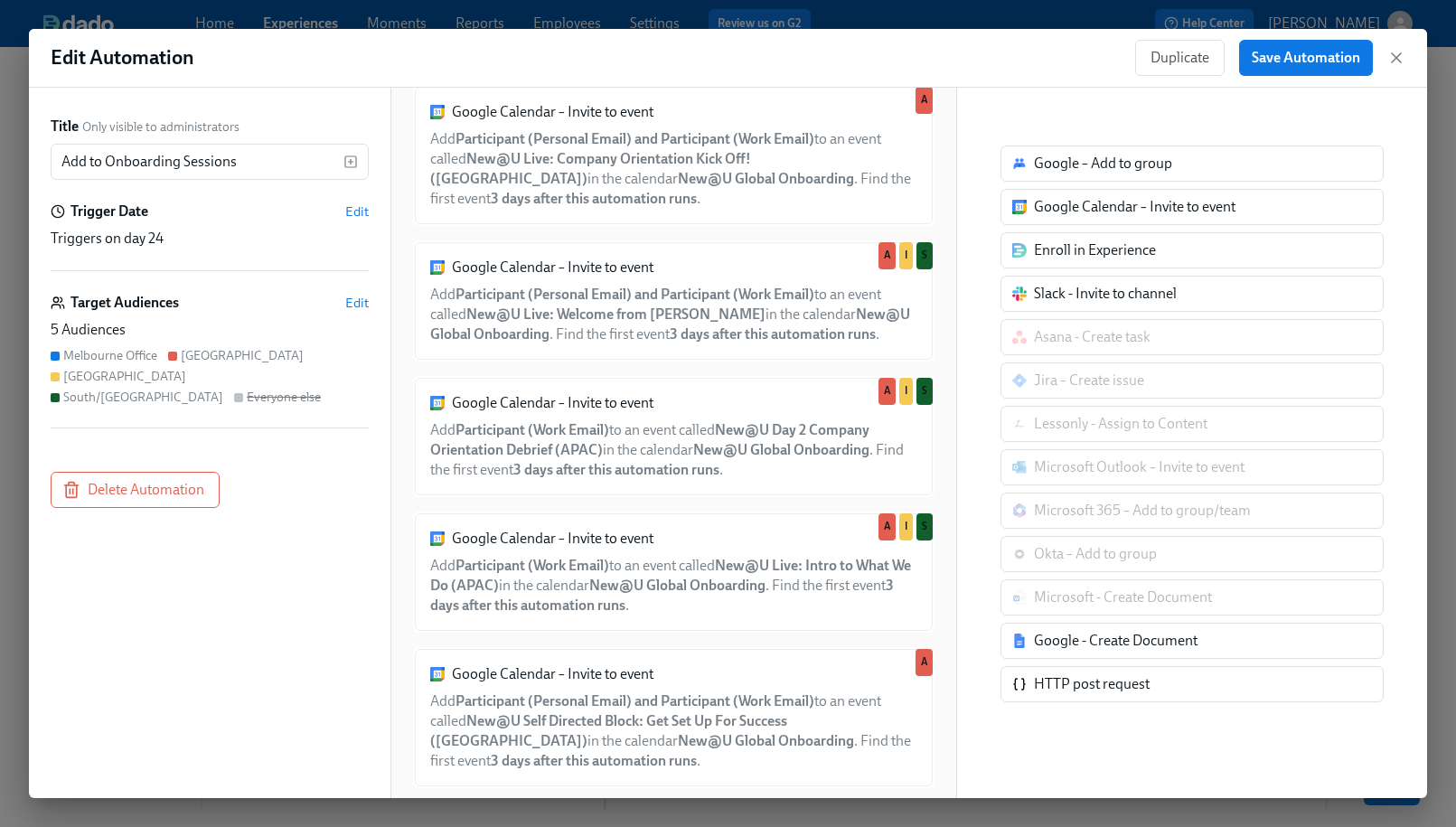 scroll, scrollTop: 0, scrollLeft: 0, axis: both 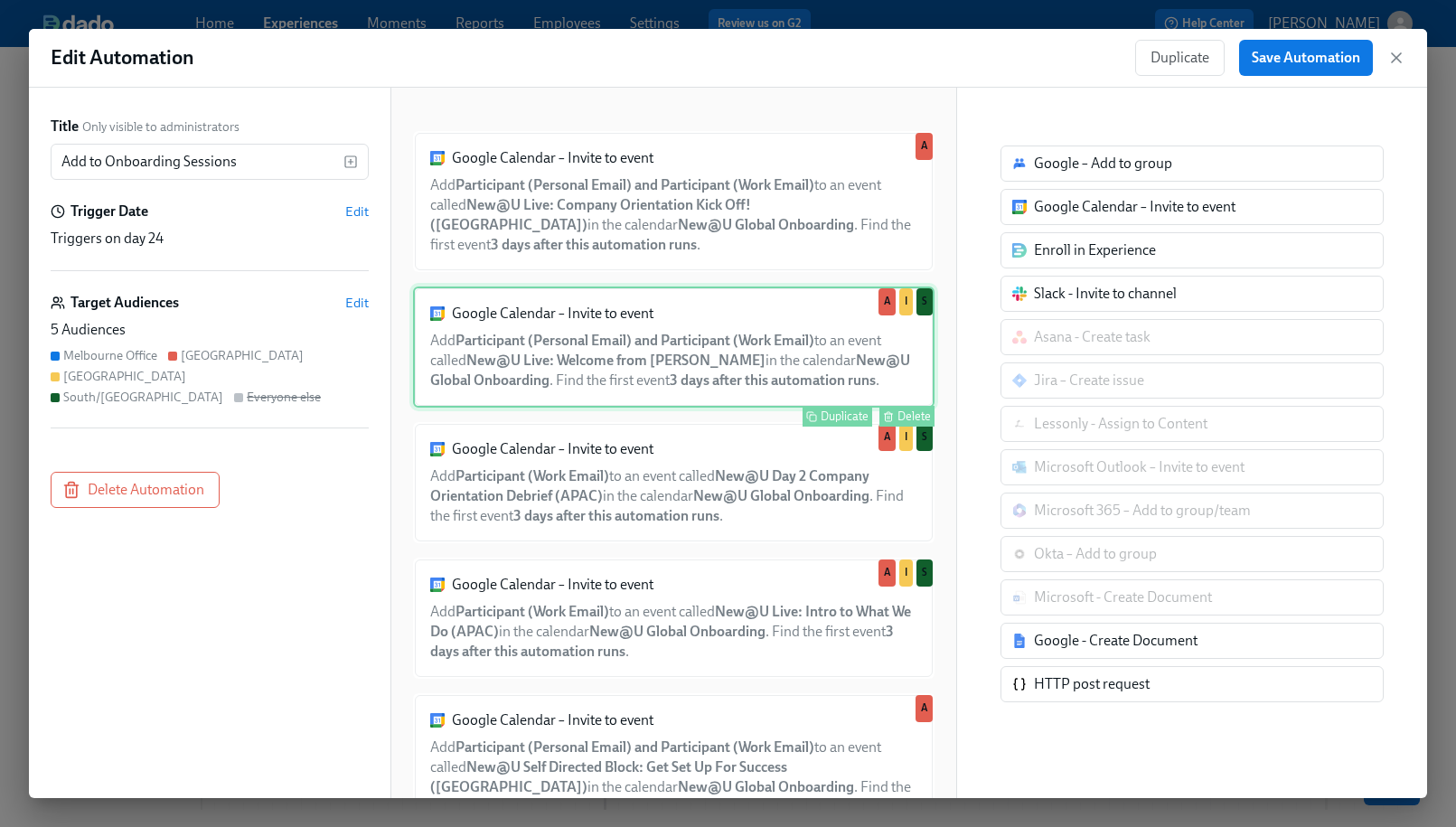 click on "Google Calendar – Invite to event Add  Participant (Personal Email) and Participant (Work Email)  to an event called  New@U Live: Welcome from [PERSON_NAME]  in the calendar  New@U Global Onboarding  . Find the first event  3 days after this automation runs .   Duplicate   Delete A I S" at bounding box center [673, 347] 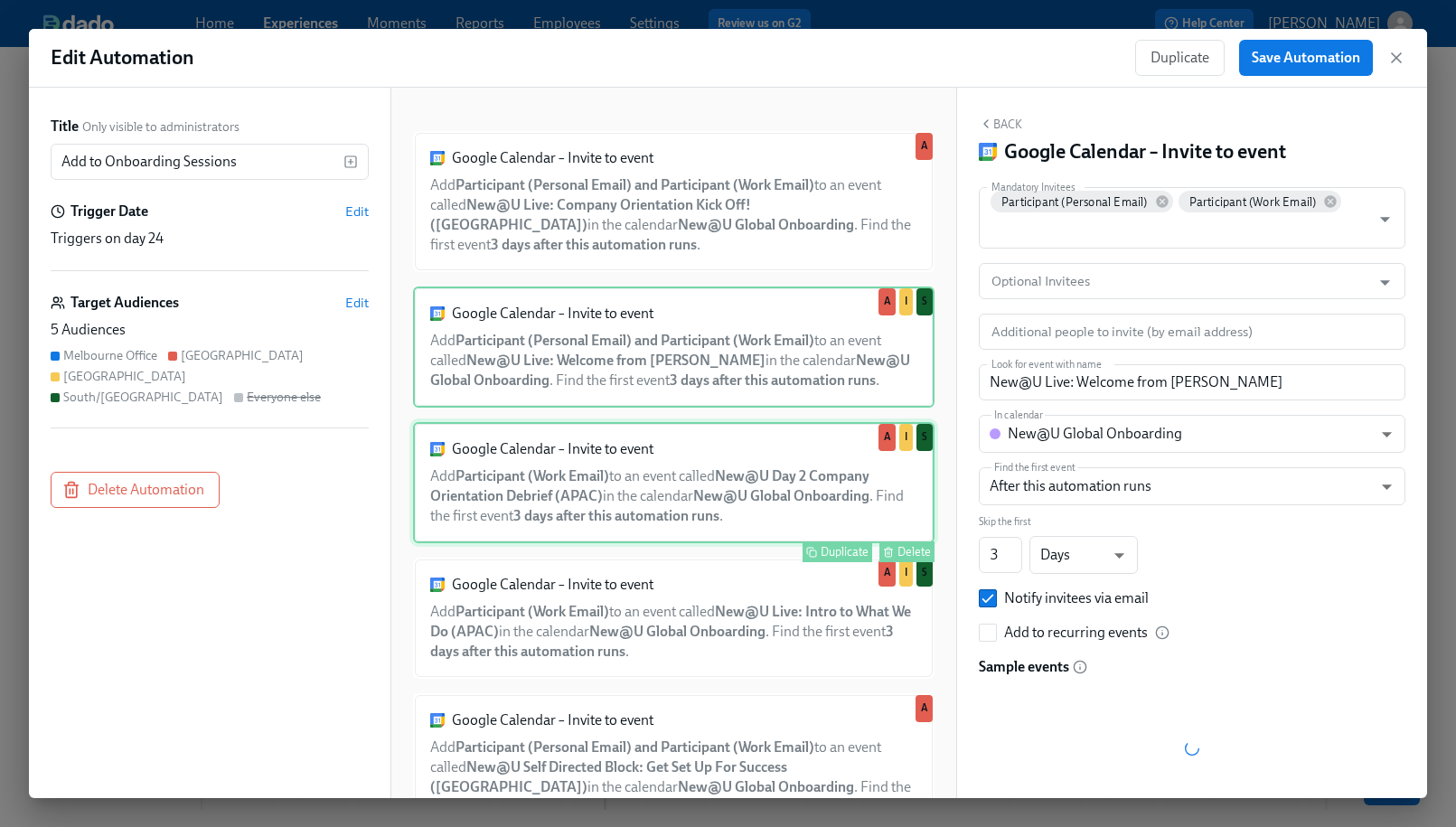 click on "Google Calendar – Invite to event Add  Participant (Work Email)  to an event called  New@U Day 2 Company Orientation Debrief (APAC)  in the calendar  New@U Global Onboarding  . Find the first event  3 days after this automation runs .   Duplicate   Delete A I S" at bounding box center (673, 483) 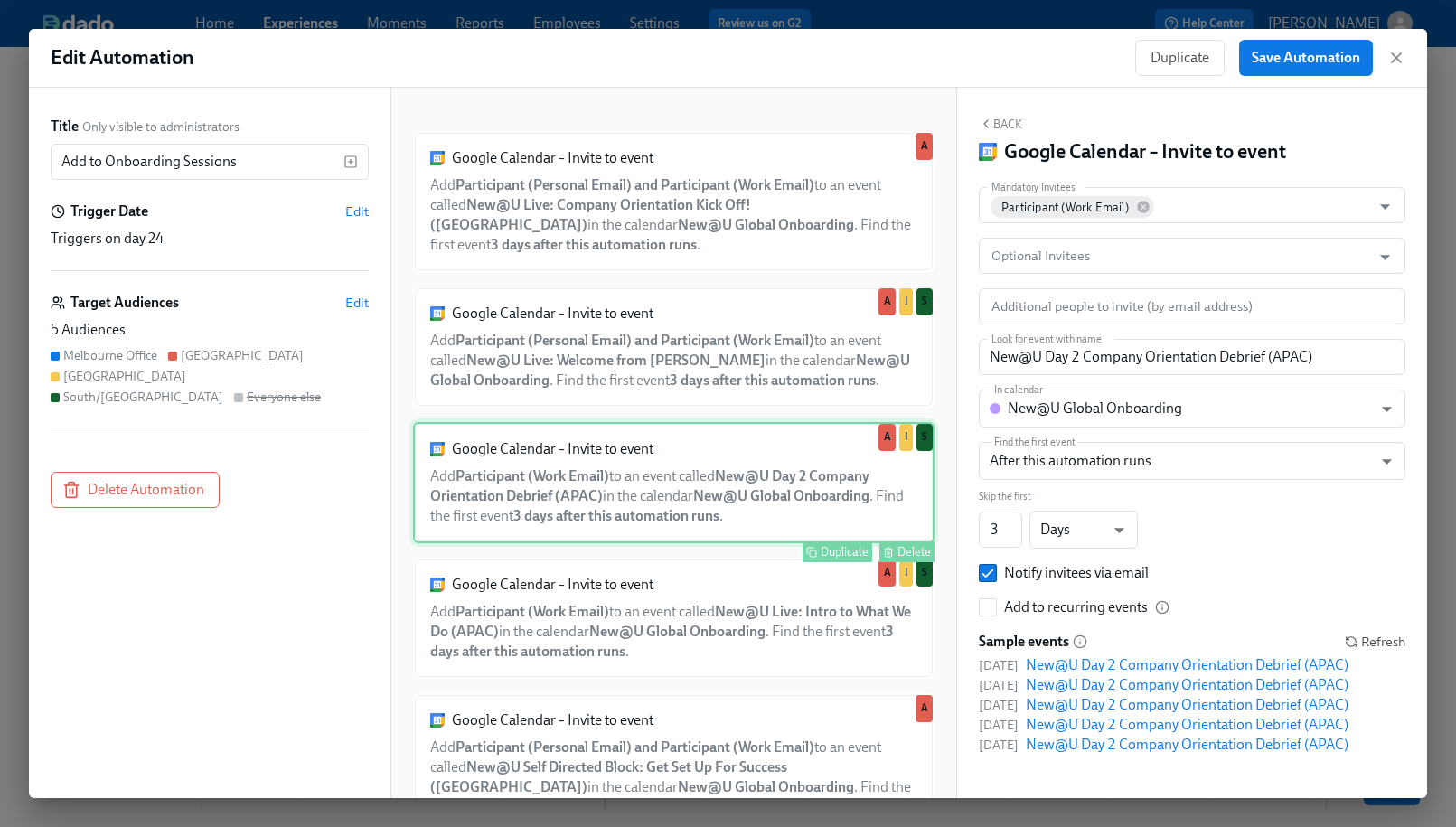 click on "Delete" at bounding box center [914, 551] 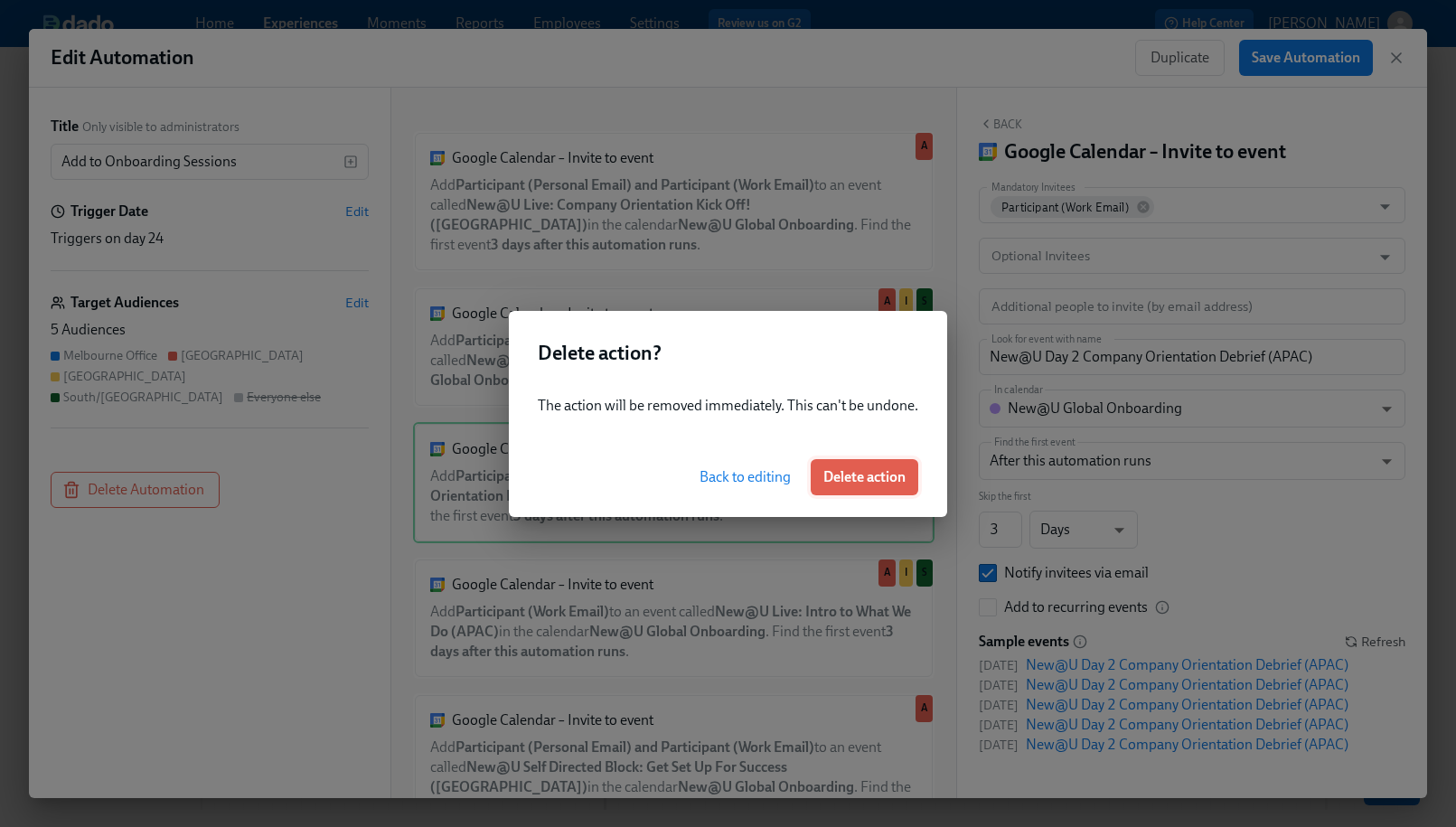 click on "Delete action" at bounding box center (864, 477) 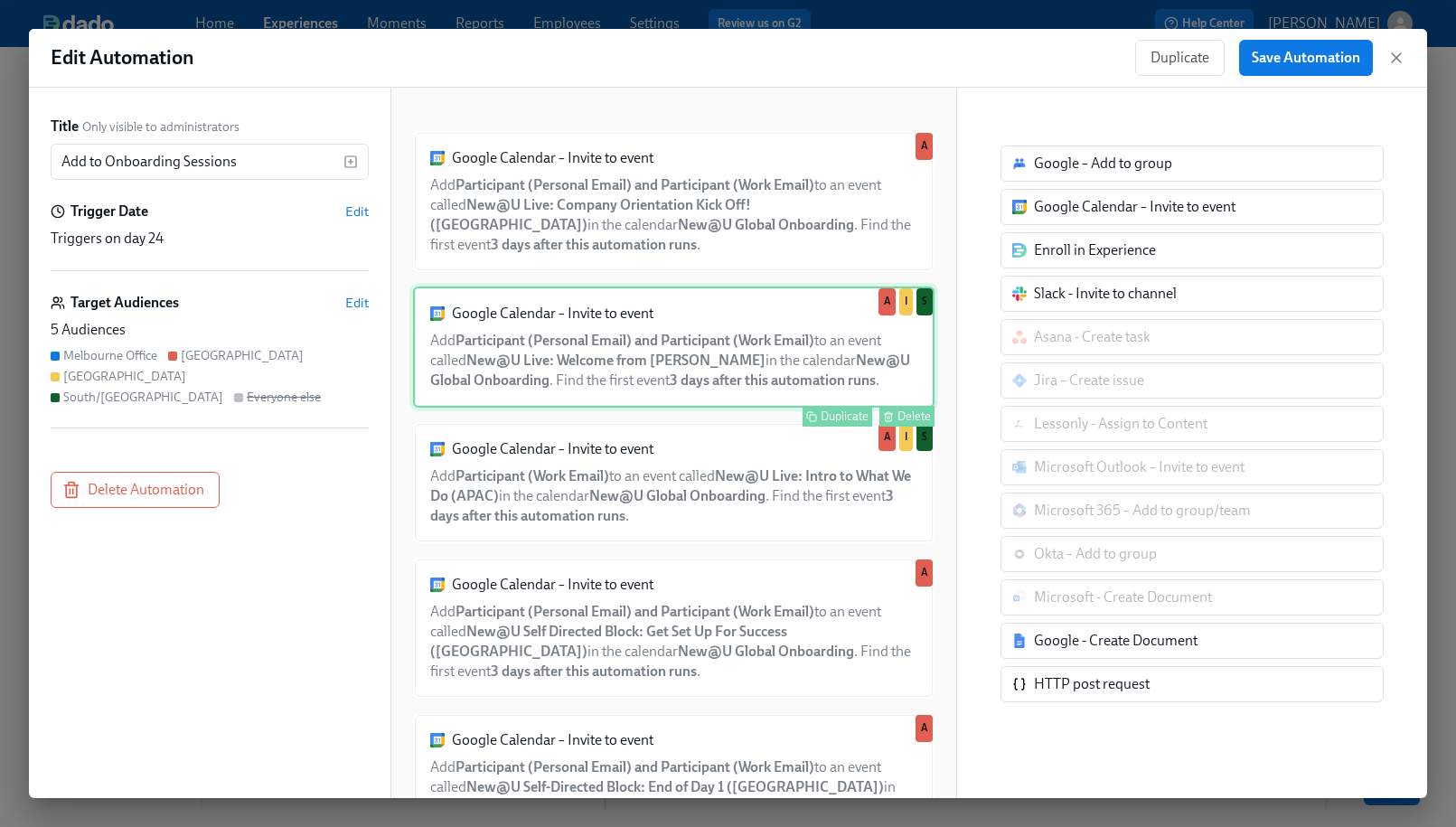 click on "Google Calendar – Invite to event Add  Participant (Personal Email) and Participant (Work Email)  to an event called  New@U Live: Welcome from [PERSON_NAME]  in the calendar  New@U Global Onboarding  . Find the first event  3 days after this automation runs .   Duplicate   Delete A I S" at bounding box center (673, 347) 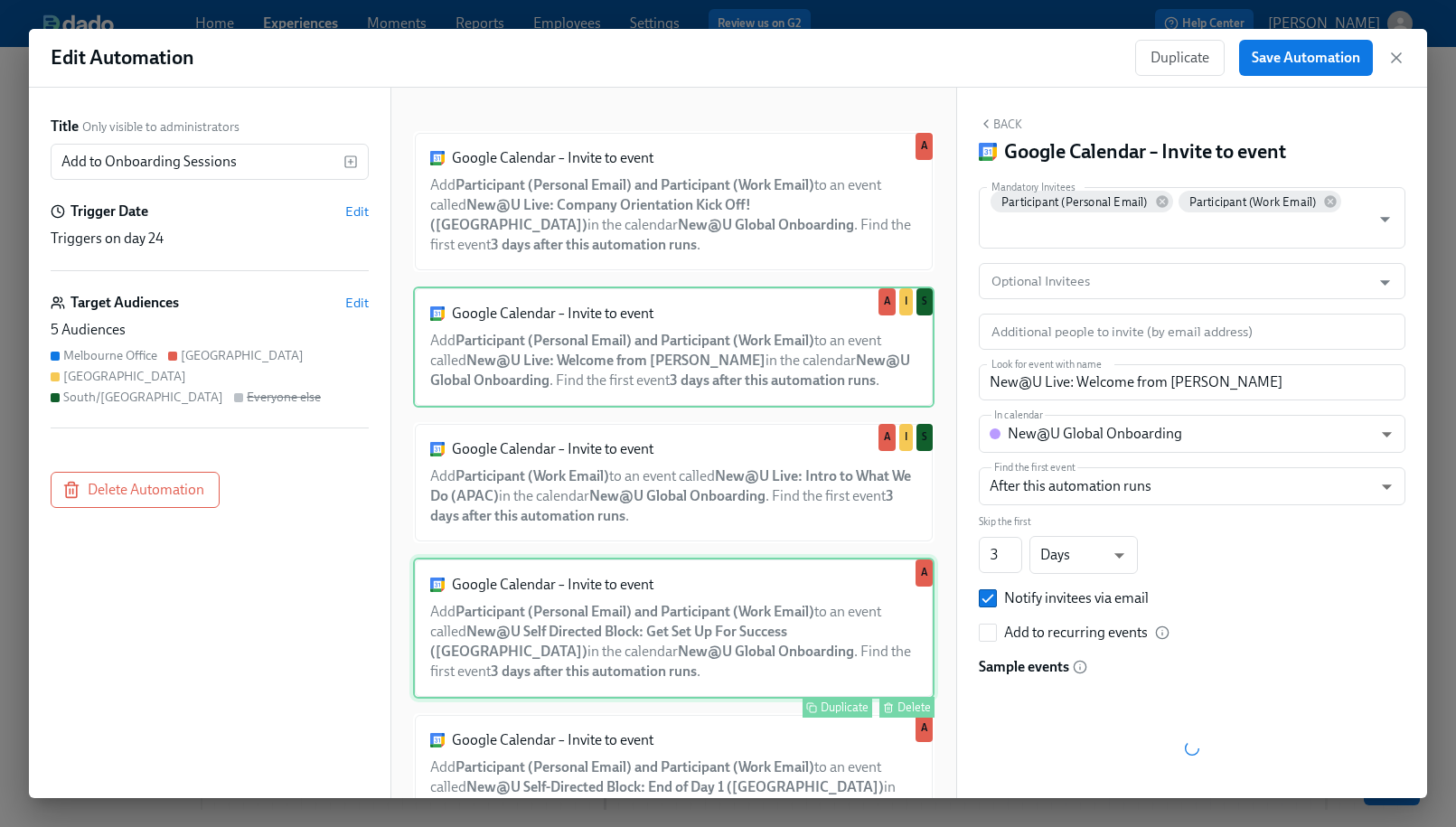 click on "Google Calendar – Invite to event Add  Participant (Personal Email) and Participant (Work Email)  to an event called  New@U Self Directed Block: Get Set Up For Success ([GEOGRAPHIC_DATA])  in the calendar  New@U Global Onboarding  . Find the first event  3 days after this automation runs .   Duplicate   Delete A" at bounding box center (673, 628) 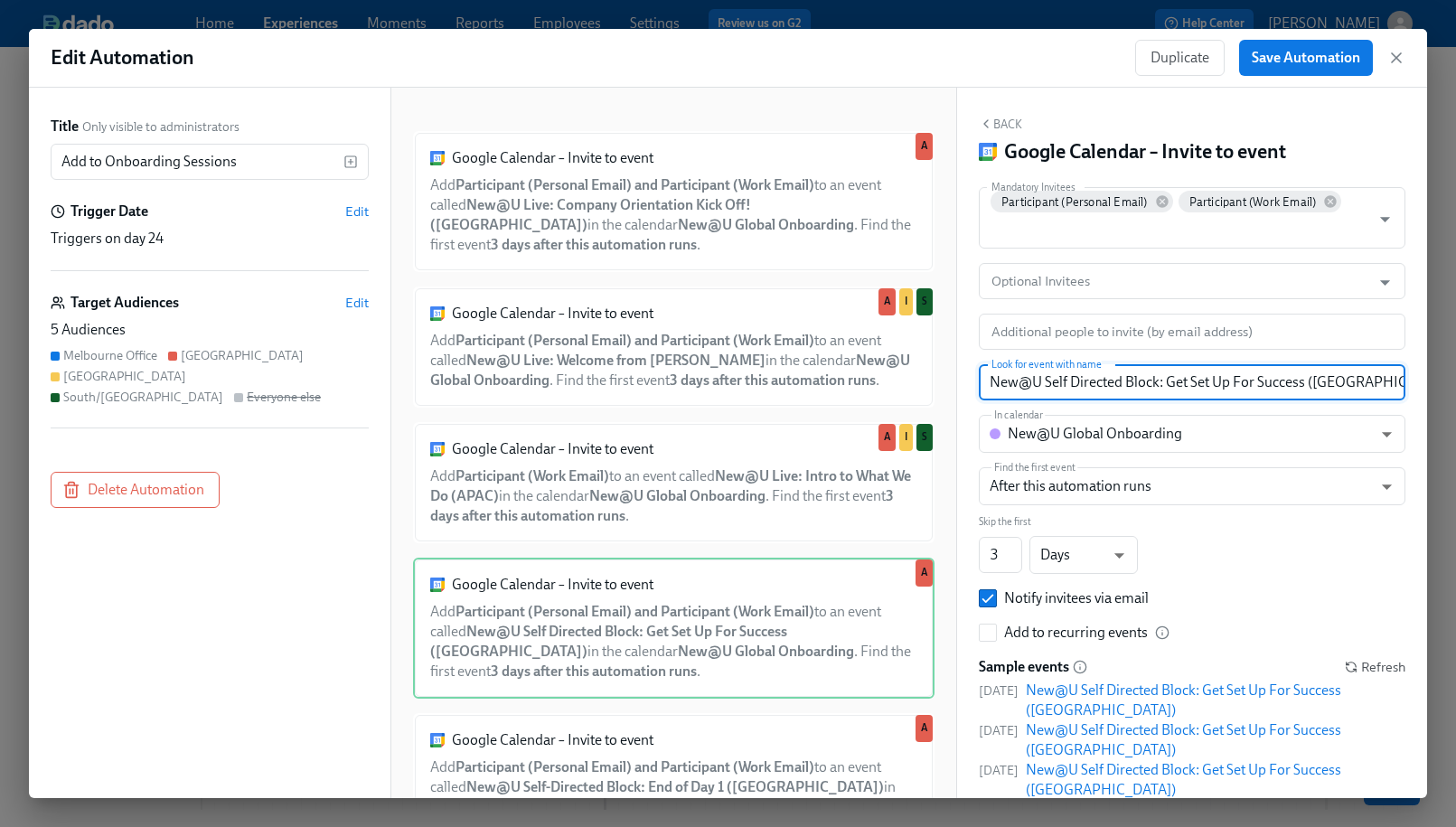 drag, startPoint x: 1305, startPoint y: 383, endPoint x: 977, endPoint y: 380, distance: 328.01372 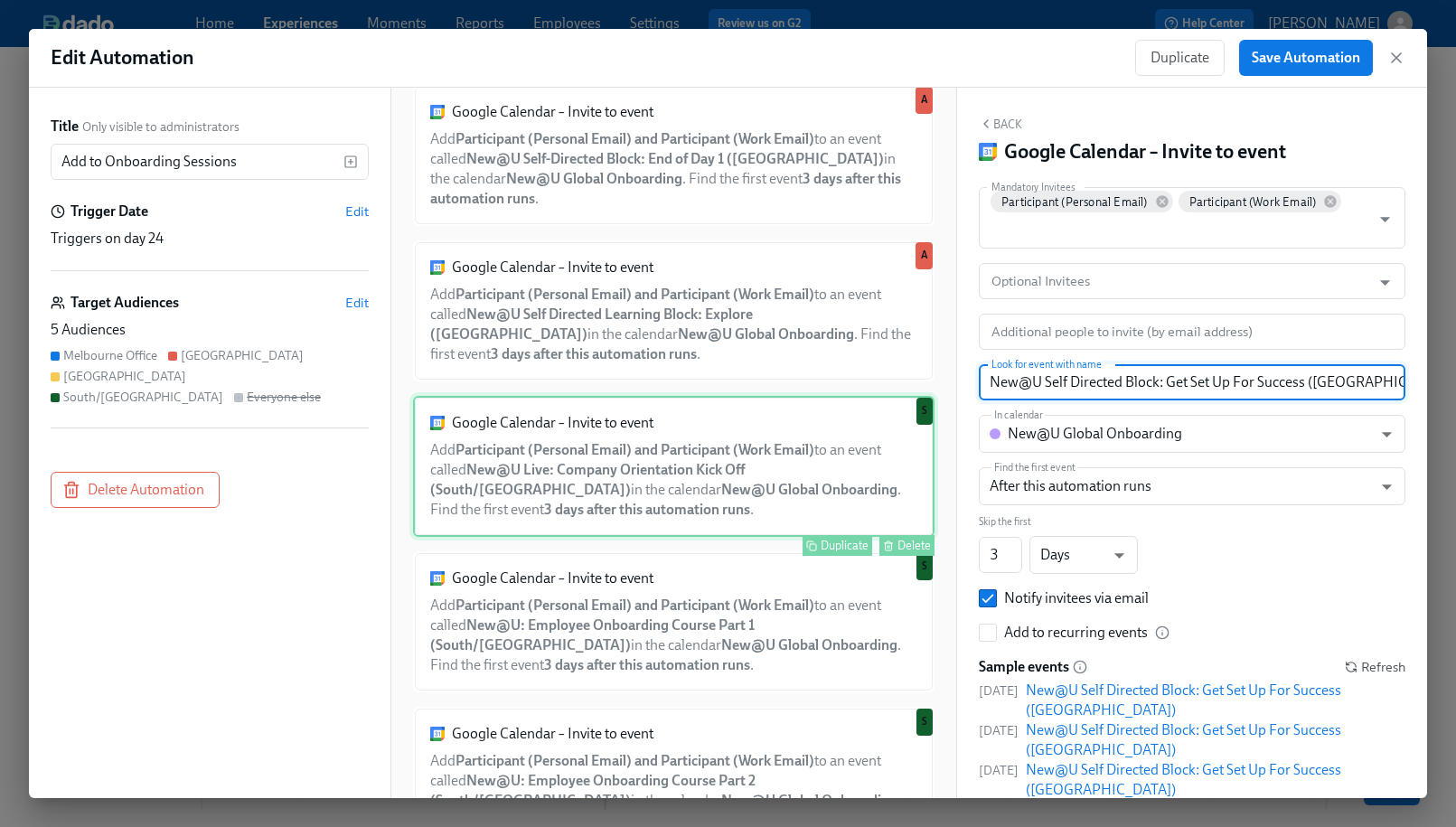 scroll, scrollTop: 639, scrollLeft: 0, axis: vertical 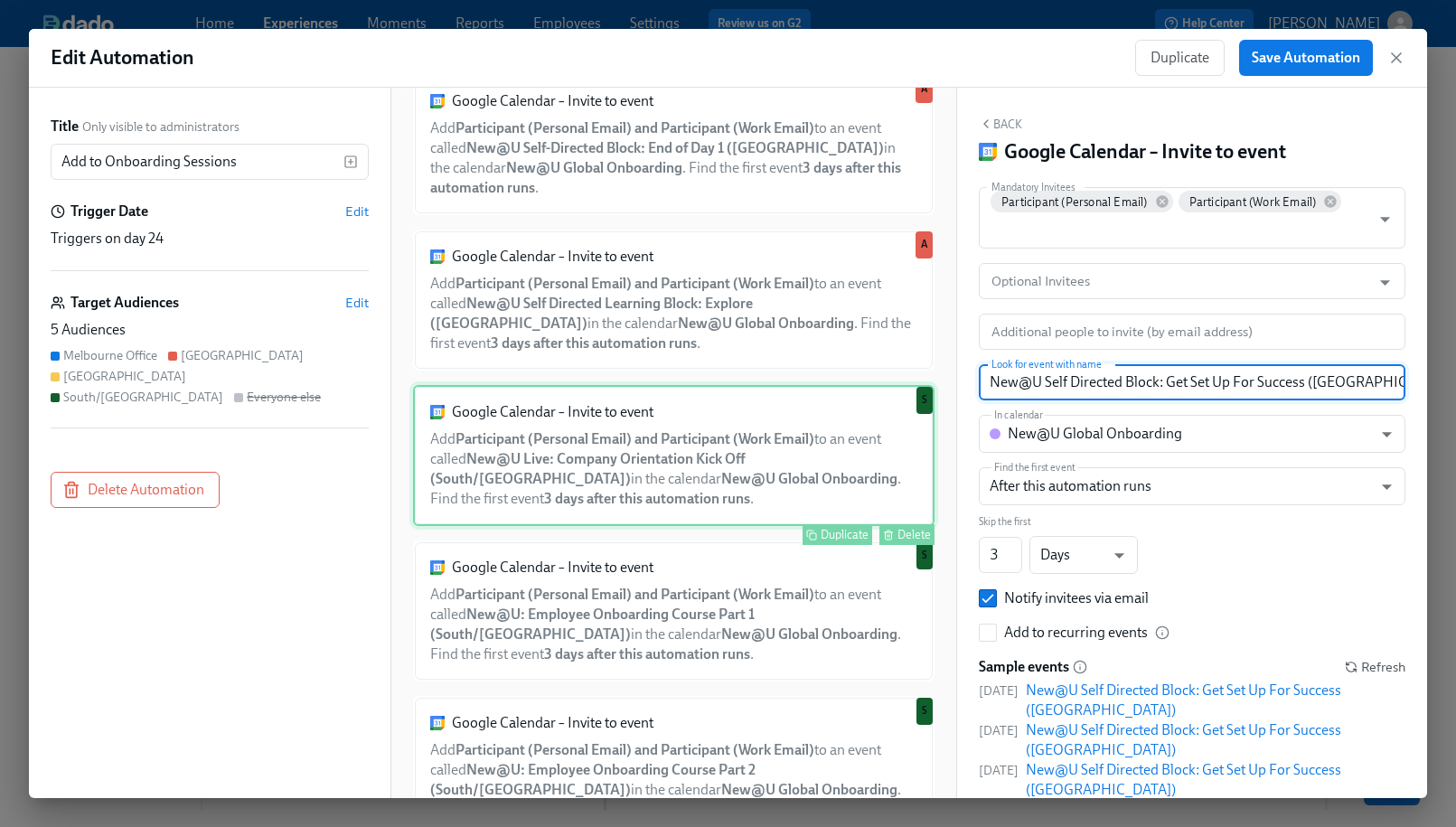 click on "Google Calendar – Invite to event Add  Participant (Personal Email) and Participant (Work Email)  to an event called  New@U Live: Company Orientation Kick Off ([GEOGRAPHIC_DATA])  in the calendar  New@U Global Onboarding  . Find the first event  3 days after this automation runs .   Duplicate   Delete S" at bounding box center [673, 456] 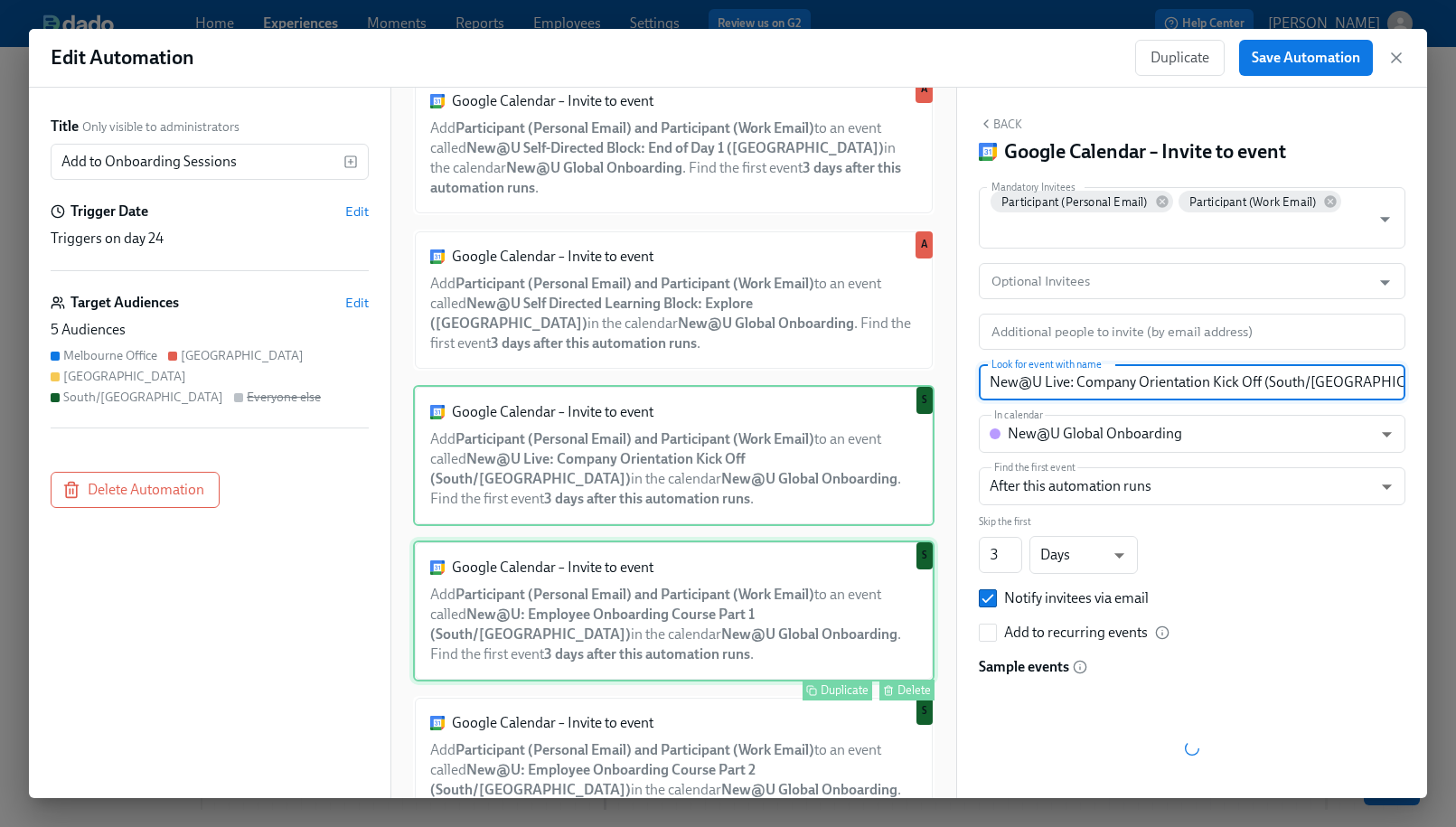 click on "Google Calendar – Invite to event Add  Participant (Personal Email) and Participant (Work Email)  to an event called  New@U: Employee Onboarding Course Part 1 ([GEOGRAPHIC_DATA])  in the calendar  New@U Global Onboarding  . Find the first event  3 days after this automation runs .   Duplicate   Delete S" at bounding box center [673, 611] 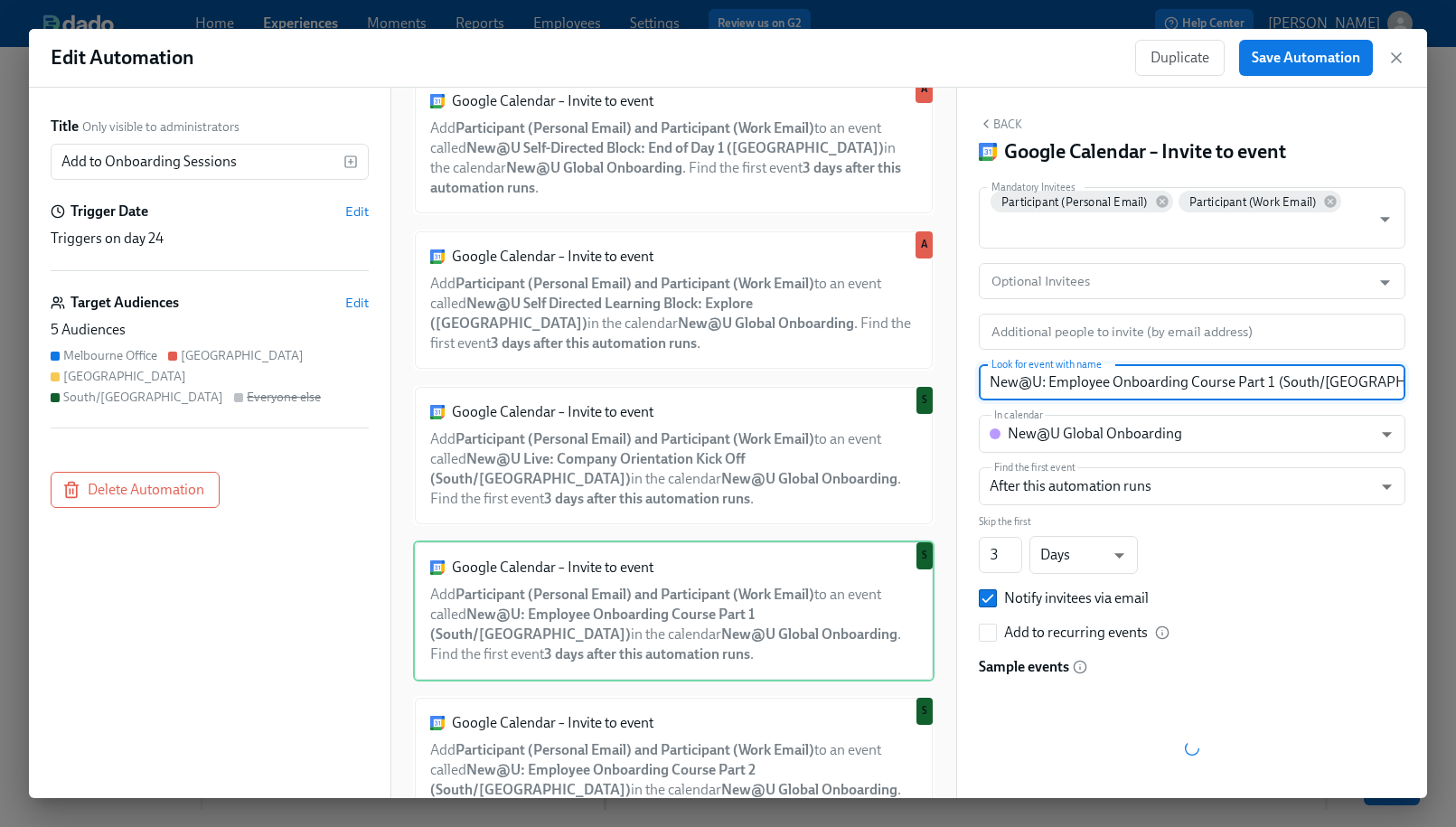 click on "New@U: Employee Onboarding Course Part 1 (South/[GEOGRAPHIC_DATA])" at bounding box center [1192, 382] 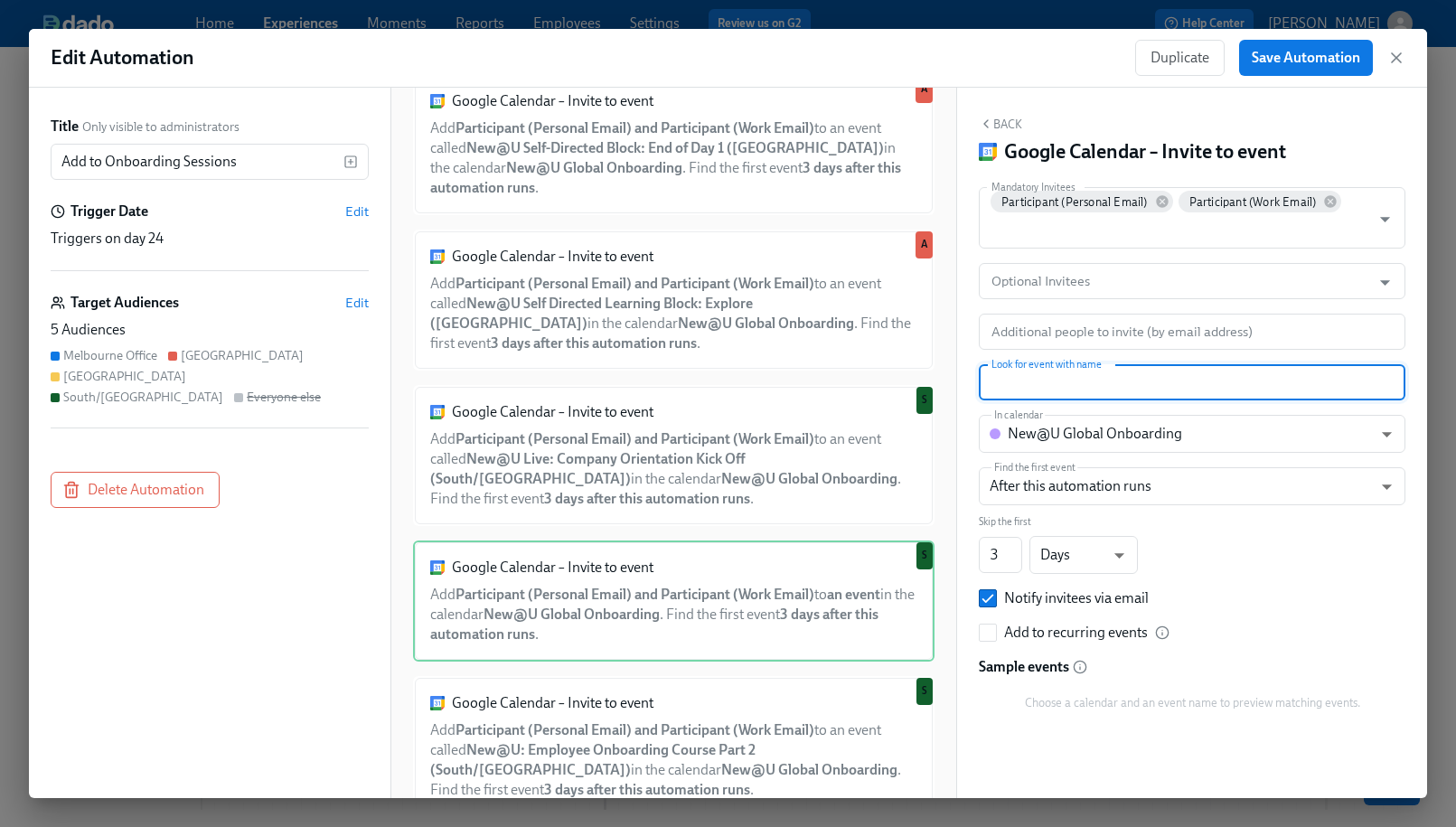 paste on "New@U Self Directed Block: Get Set Up For Success (South/[GEOGRAPHIC_DATA])" 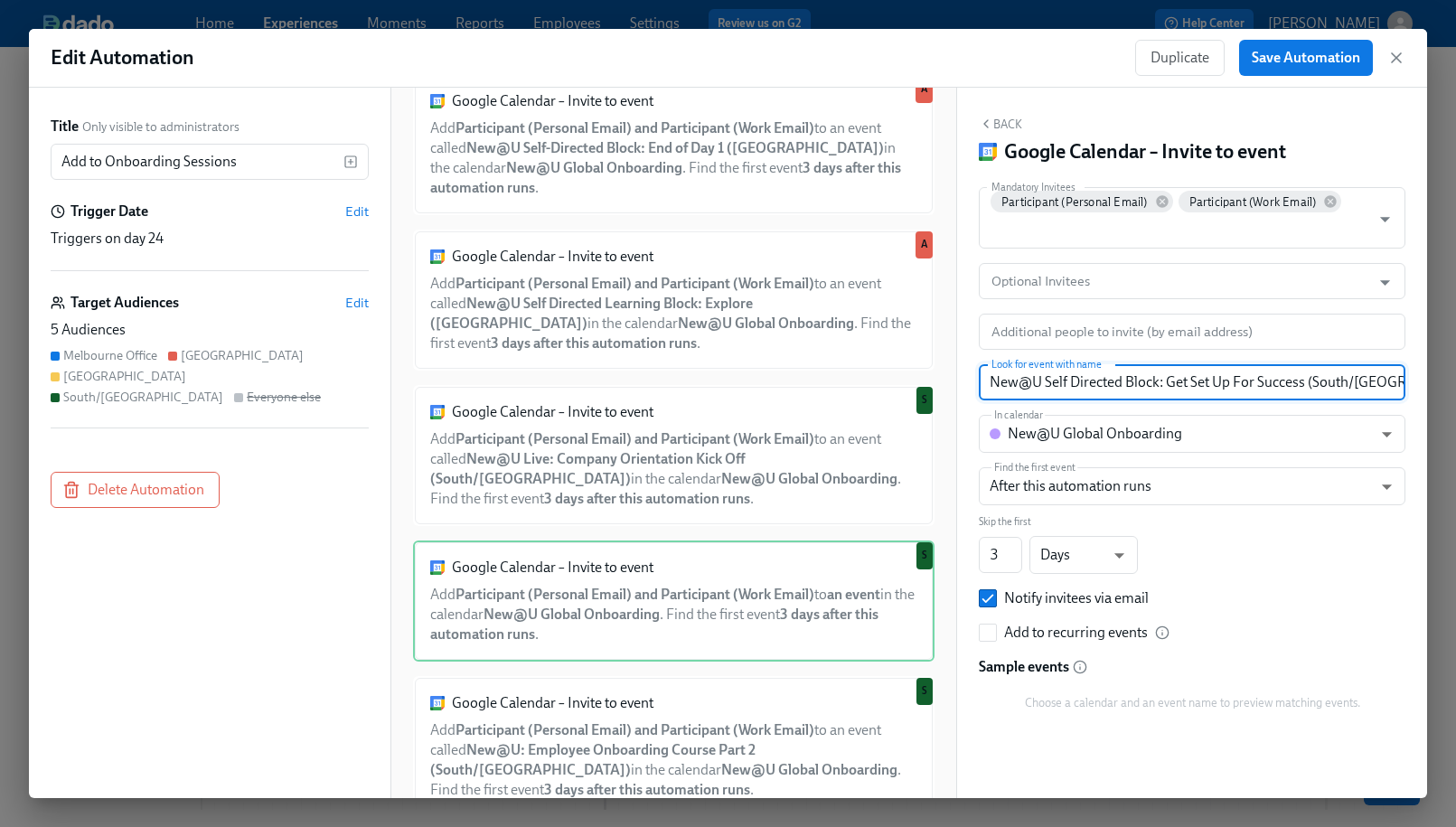 scroll, scrollTop: 0, scrollLeft: 8, axis: horizontal 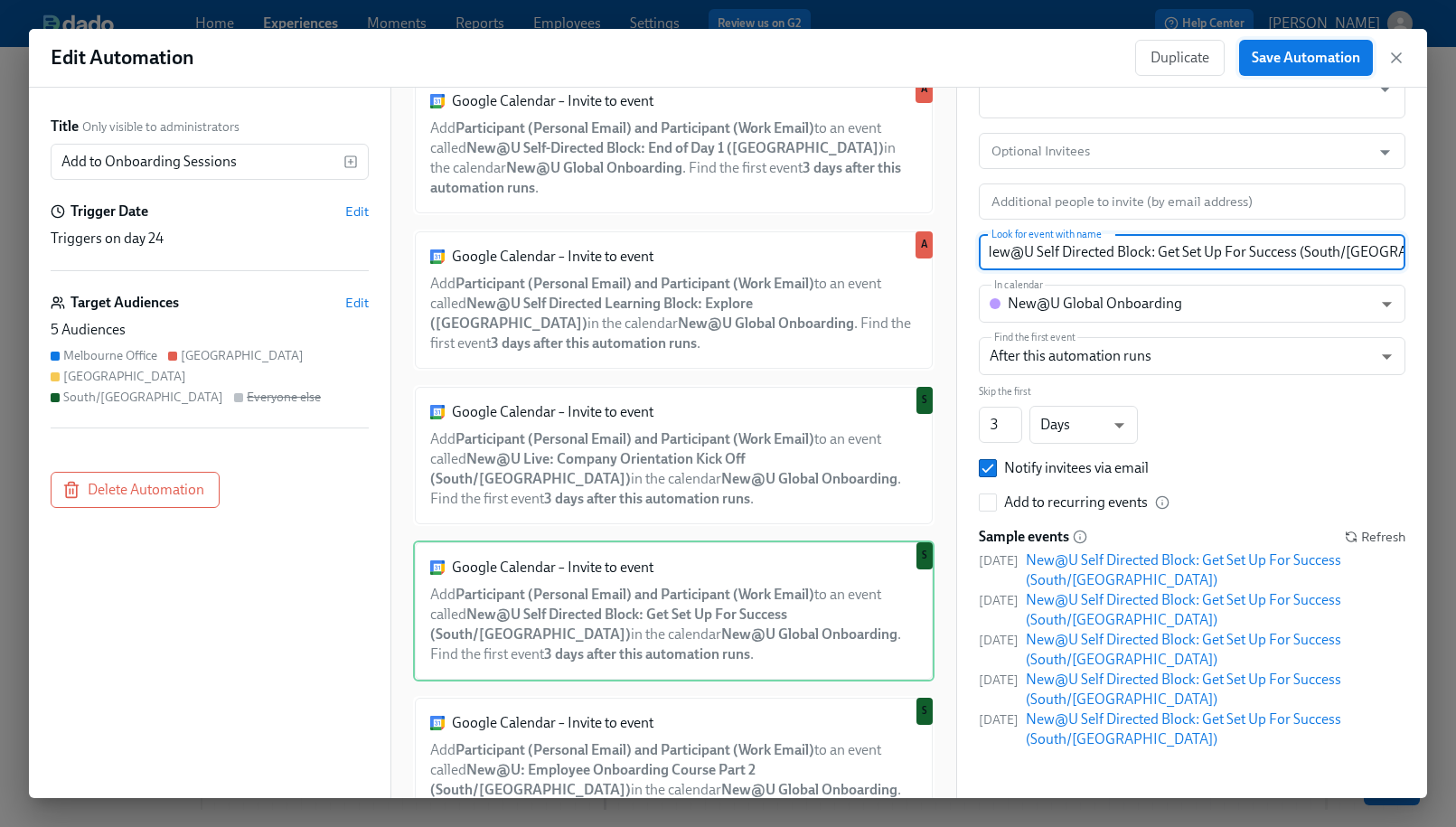 type on "New@U Self Directed Block: Get Set Up For Success (South/[GEOGRAPHIC_DATA])" 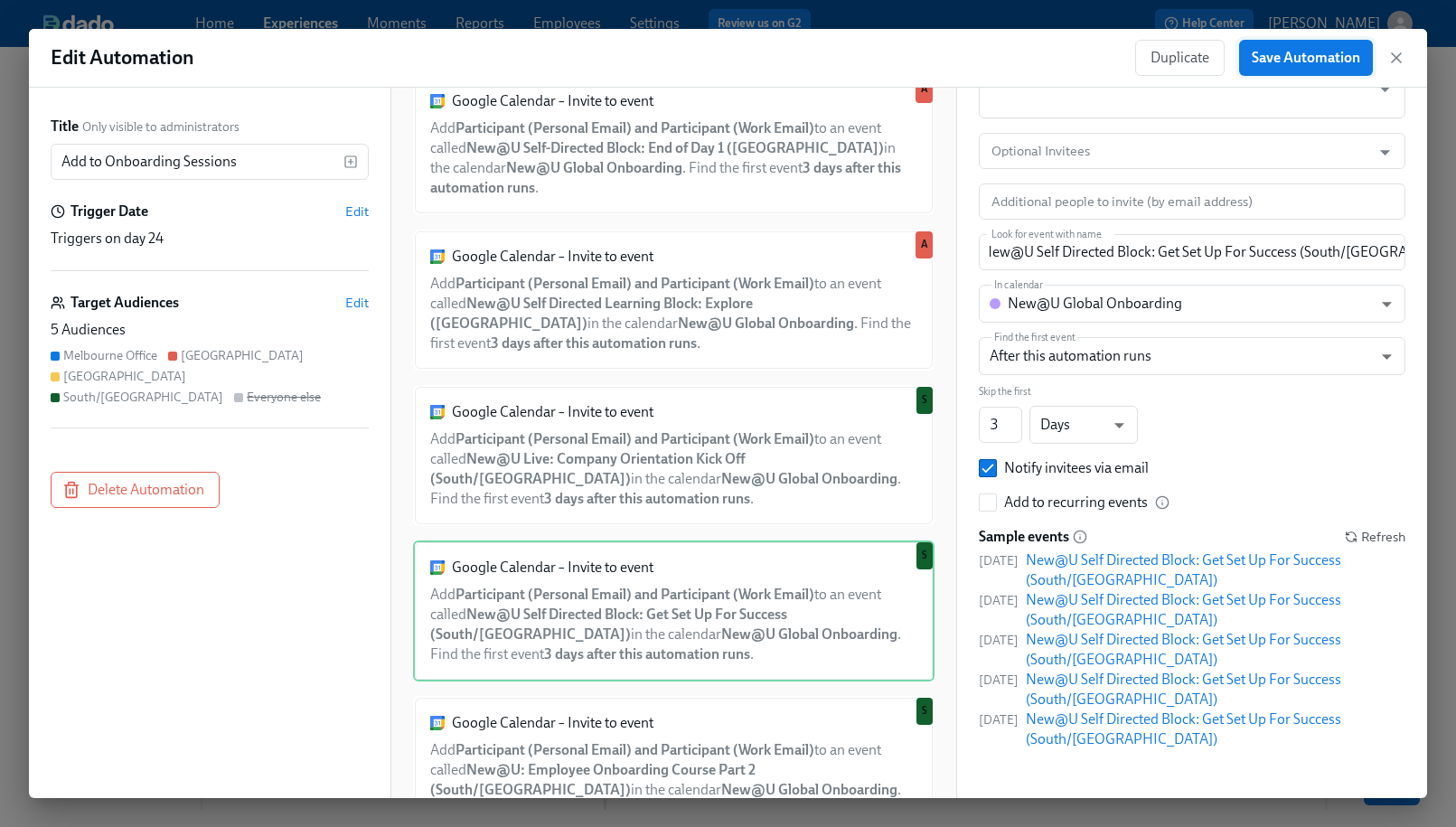 click on "Save Automation" at bounding box center (1306, 58) 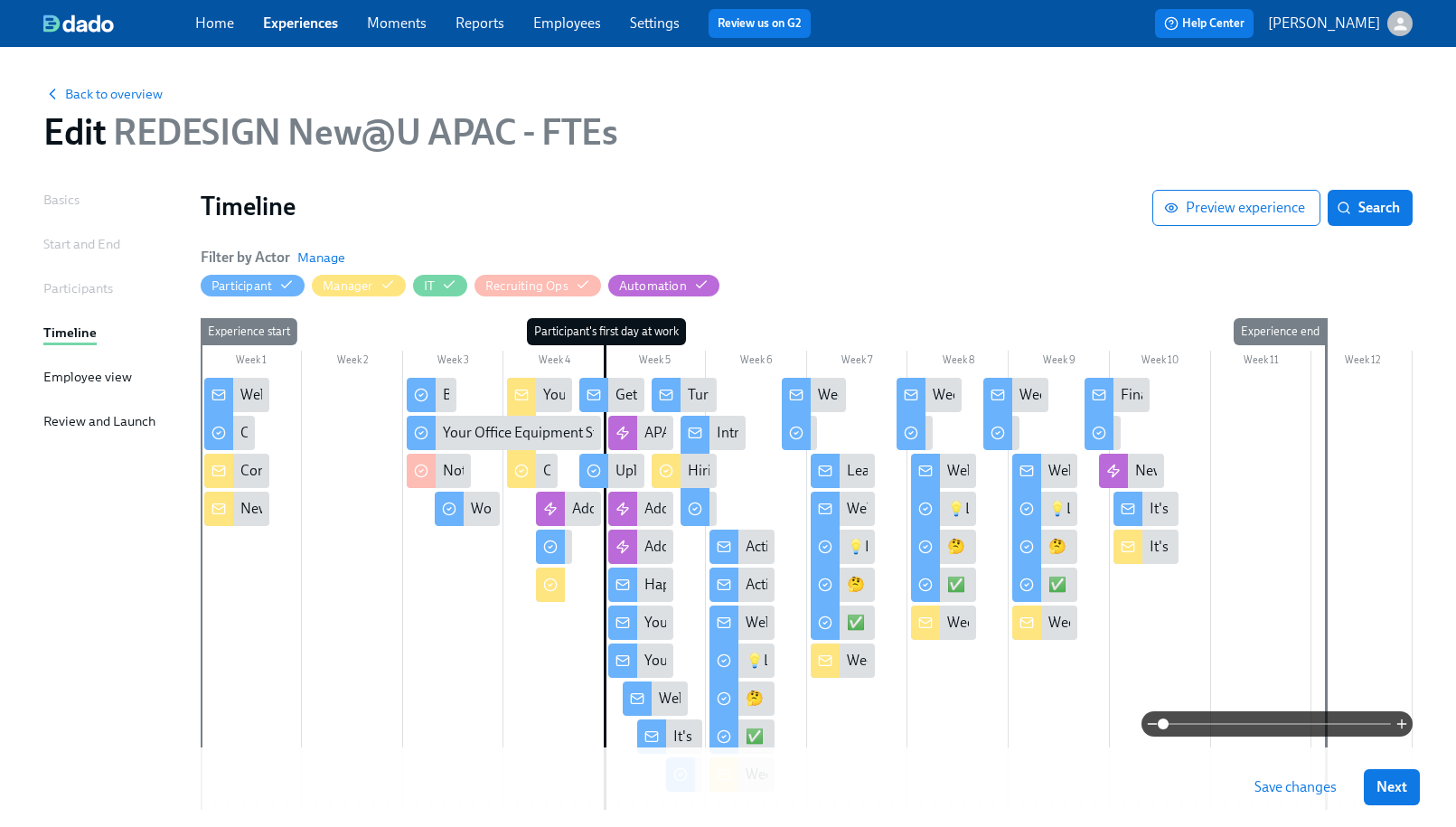 click on "Save changes" at bounding box center [1295, 787] 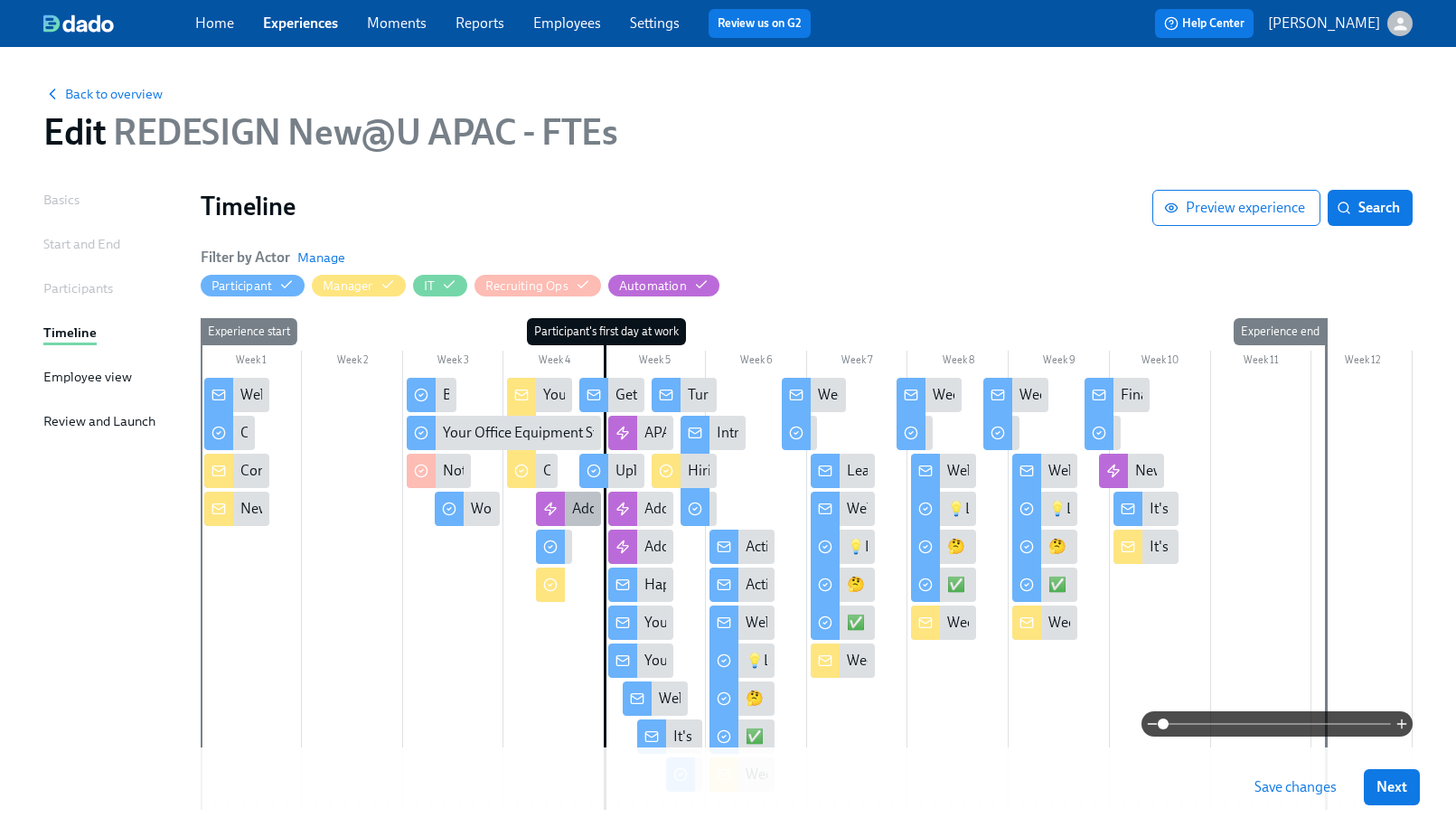 click on "Add to Onboarding Sessions" at bounding box center (660, 509) 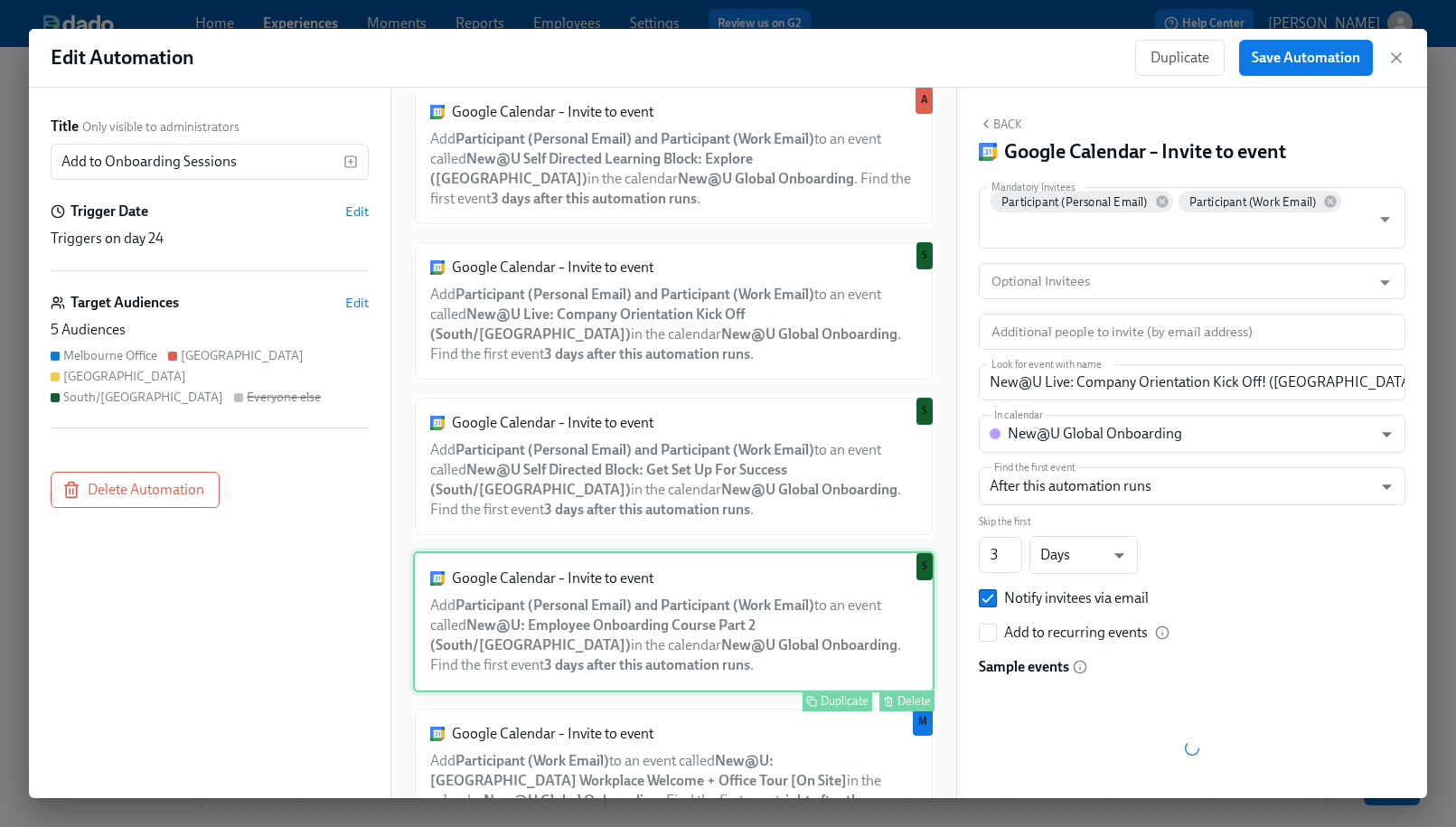scroll, scrollTop: 786, scrollLeft: 0, axis: vertical 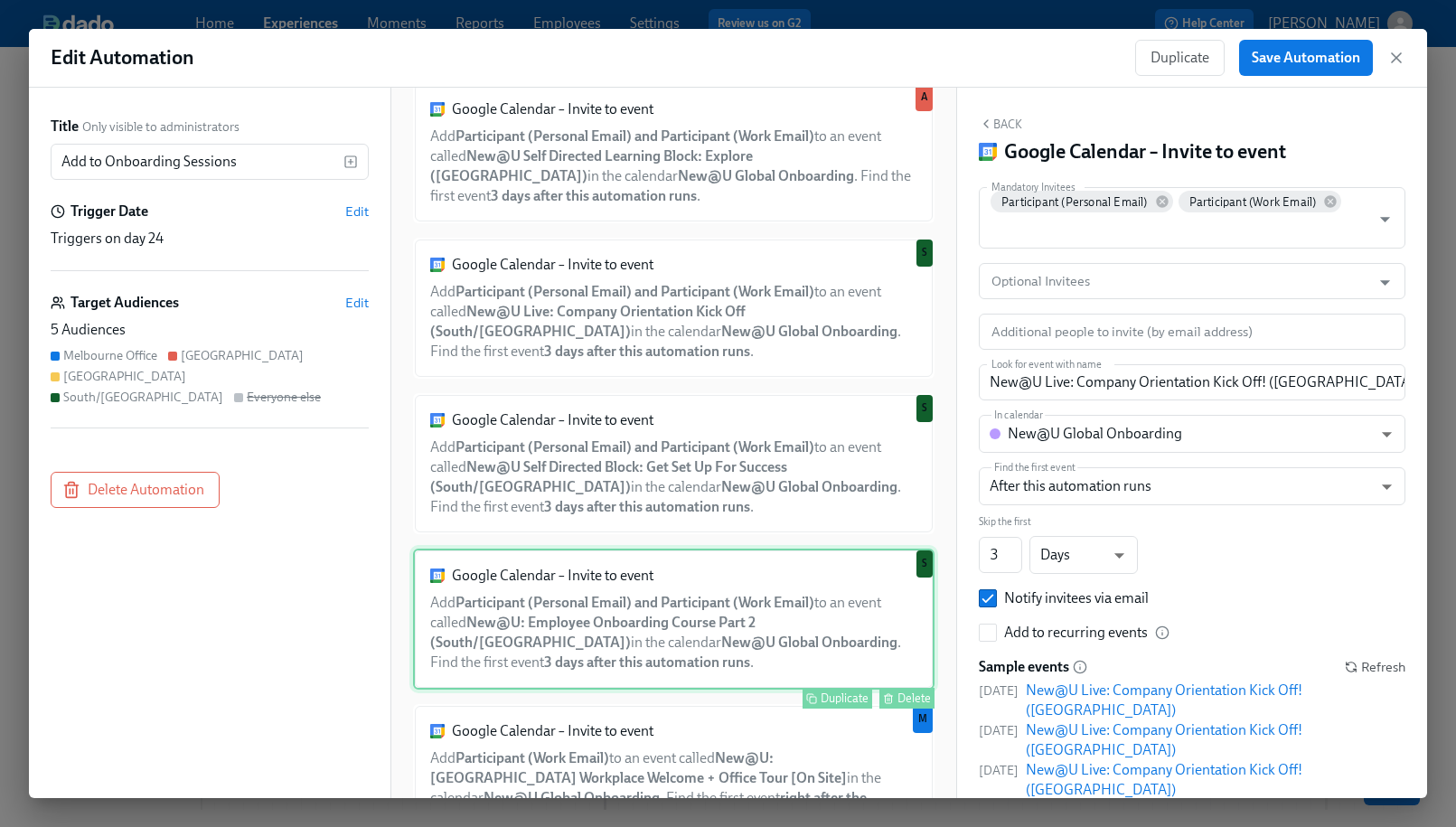 click on "Google Calendar – Invite to event Add  Participant (Personal Email) and Participant (Work Email)  to an event called  New@U: Employee Onboarding Course Part 2 (South/[GEOGRAPHIC_DATA])  in the calendar  New@U Global Onboarding  . Find the first event  3 days after this automation runs .   Duplicate   Delete S" at bounding box center [673, 619] 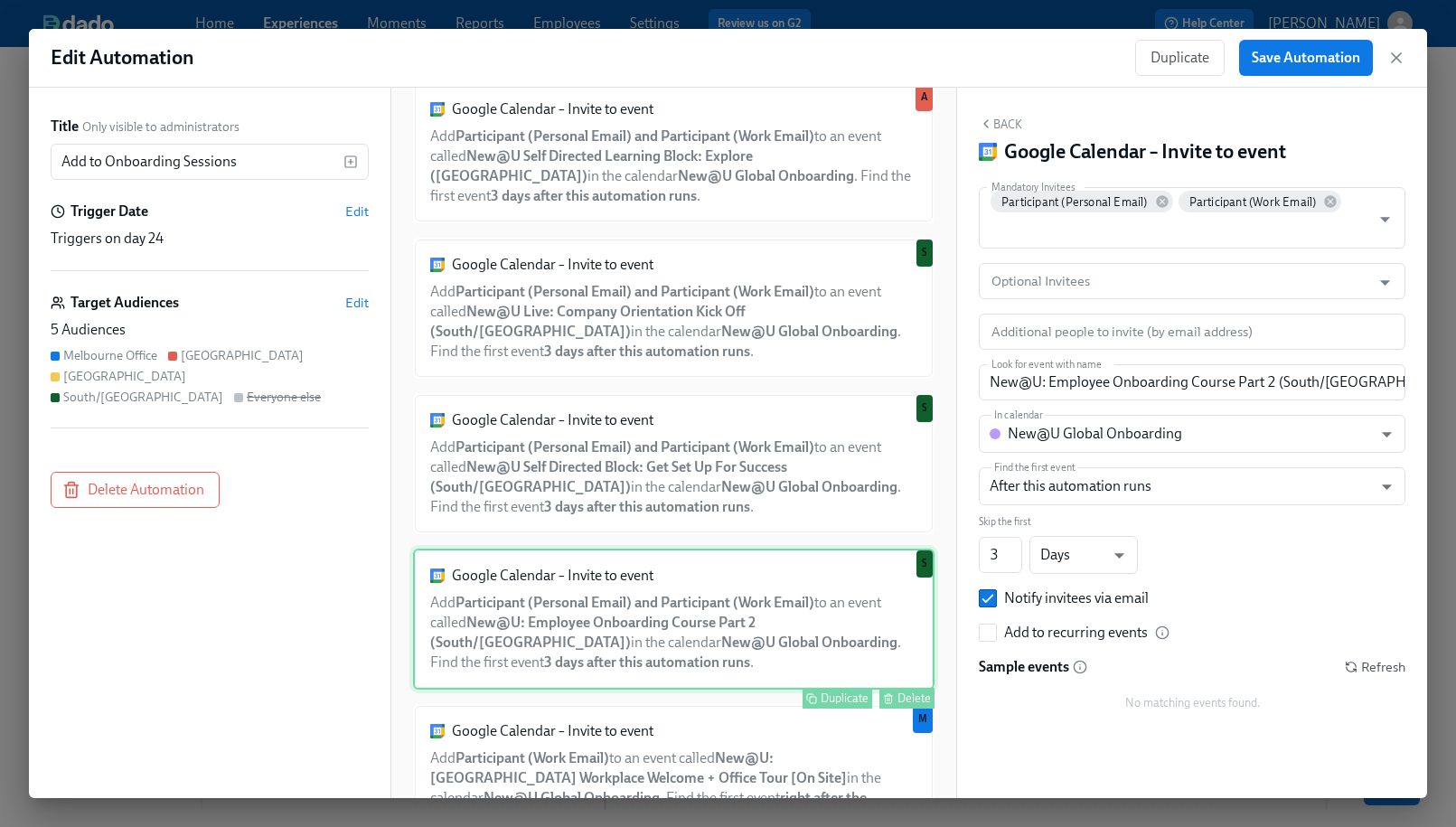 scroll, scrollTop: 728, scrollLeft: 0, axis: vertical 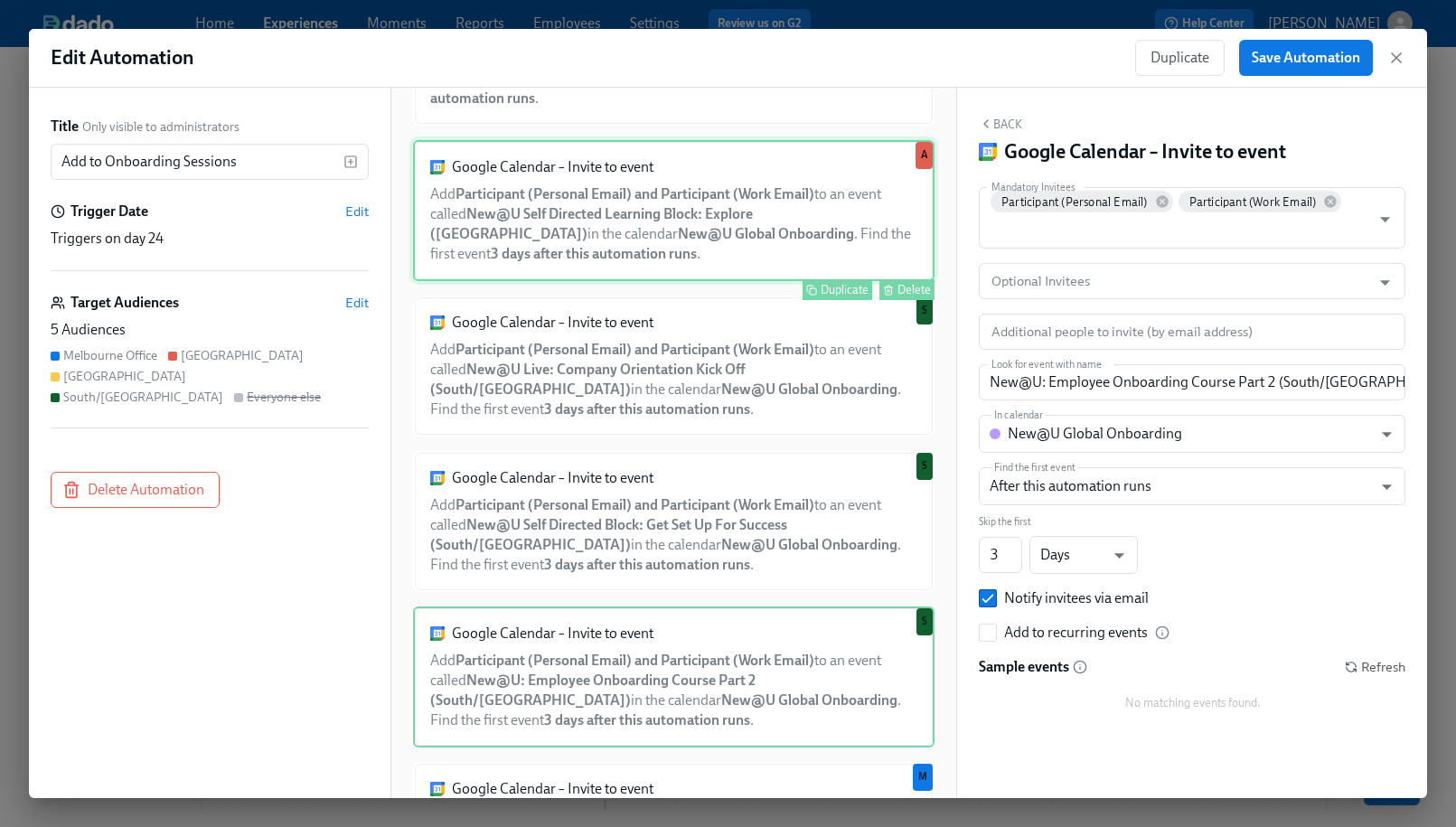 click on "Google Calendar – Invite to event Add  Participant (Personal Email) and Participant (Work Email)  to an event called  New@U Self Directed Learning Block: Explore ([GEOGRAPHIC_DATA])  in the calendar  New@U Global Onboarding  . Find the first event  3 days after this automation runs .   Duplicate   Delete A" at bounding box center (673, 211) 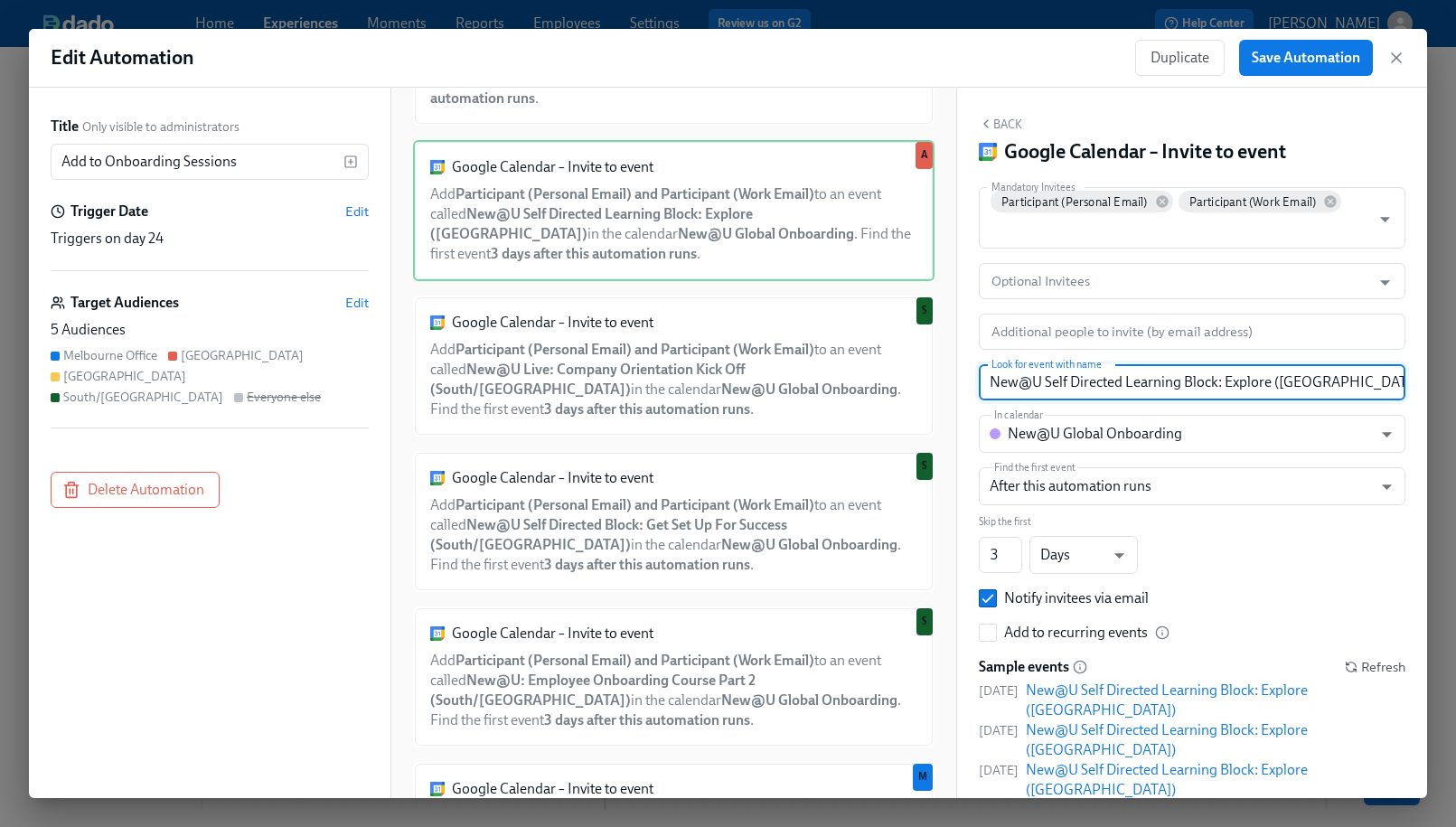 drag, startPoint x: 1345, startPoint y: 384, endPoint x: 981, endPoint y: 382, distance: 364.00549 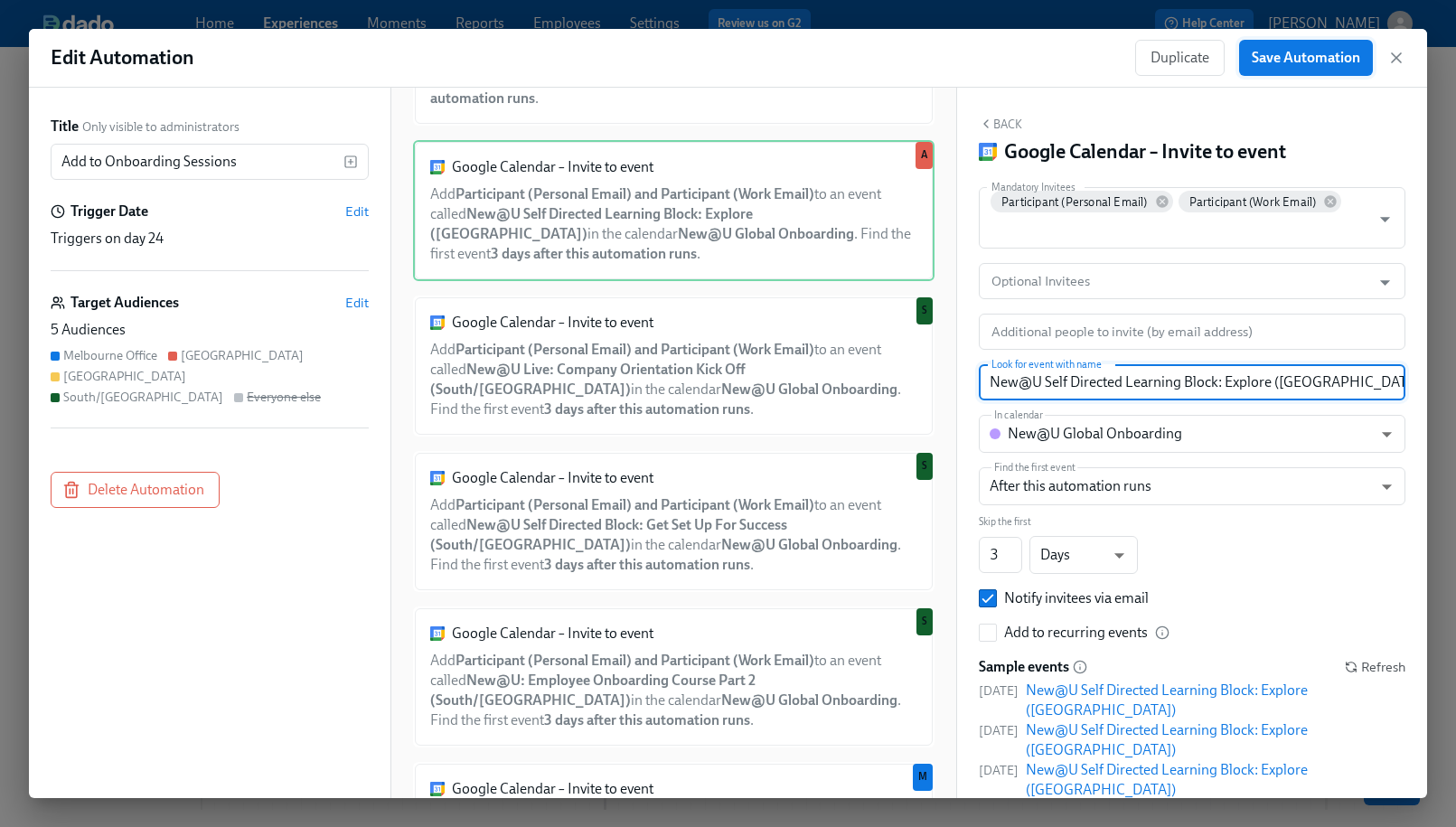 click on "Save Automation" at bounding box center [1306, 58] 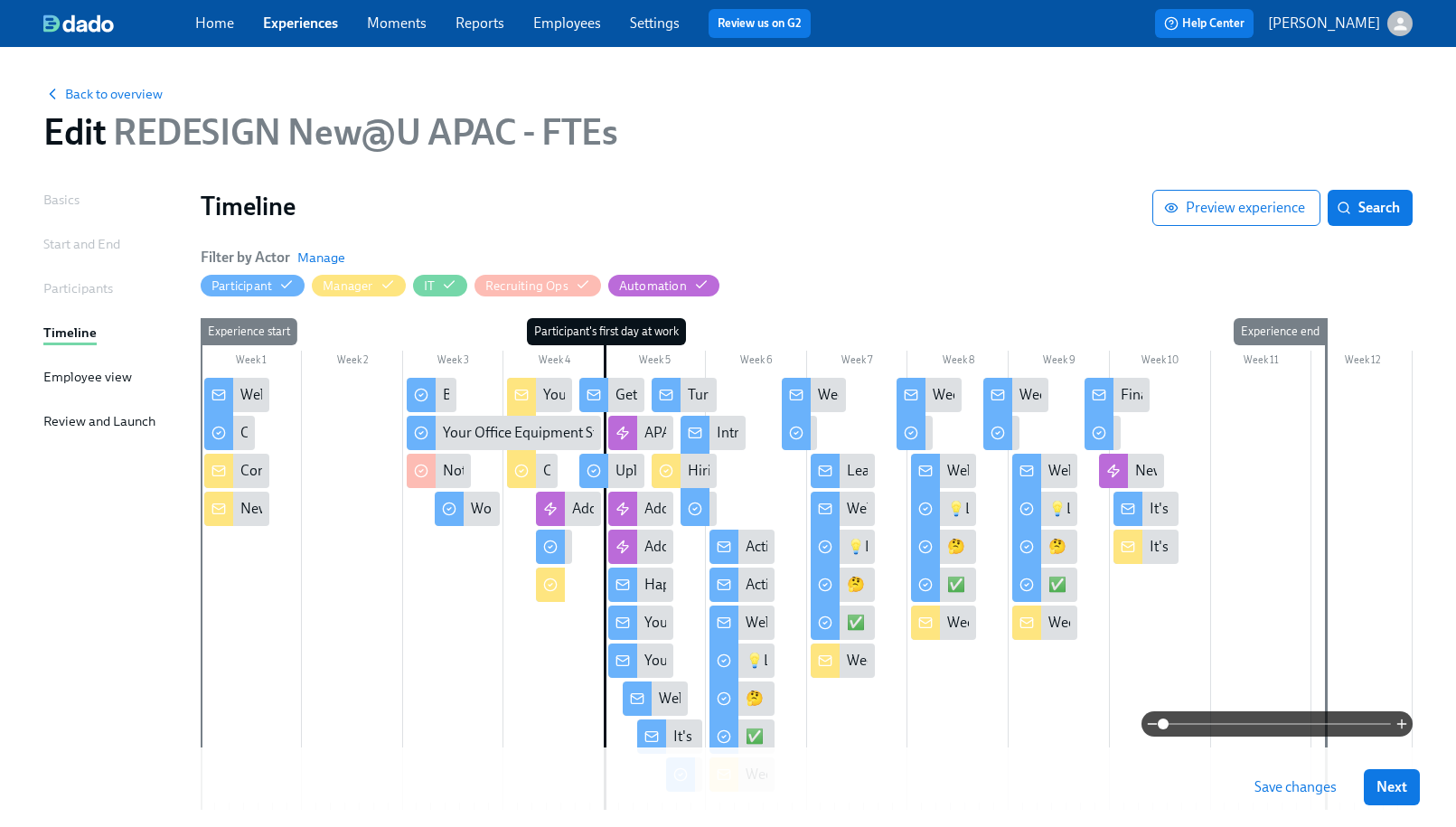 click on "Save changes" at bounding box center [1295, 787] 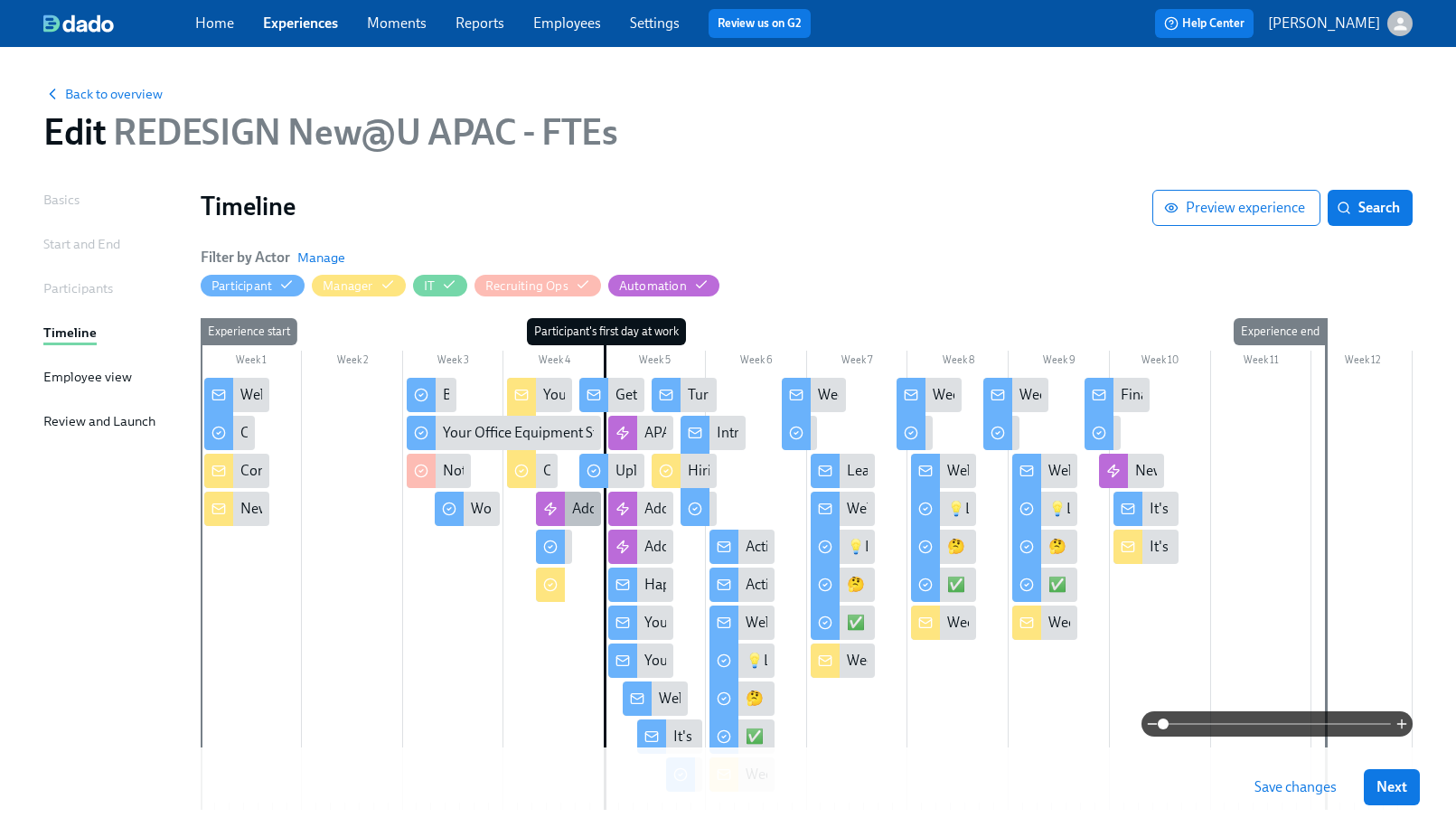 click on "Add to Onboarding Sessions" at bounding box center [660, 509] 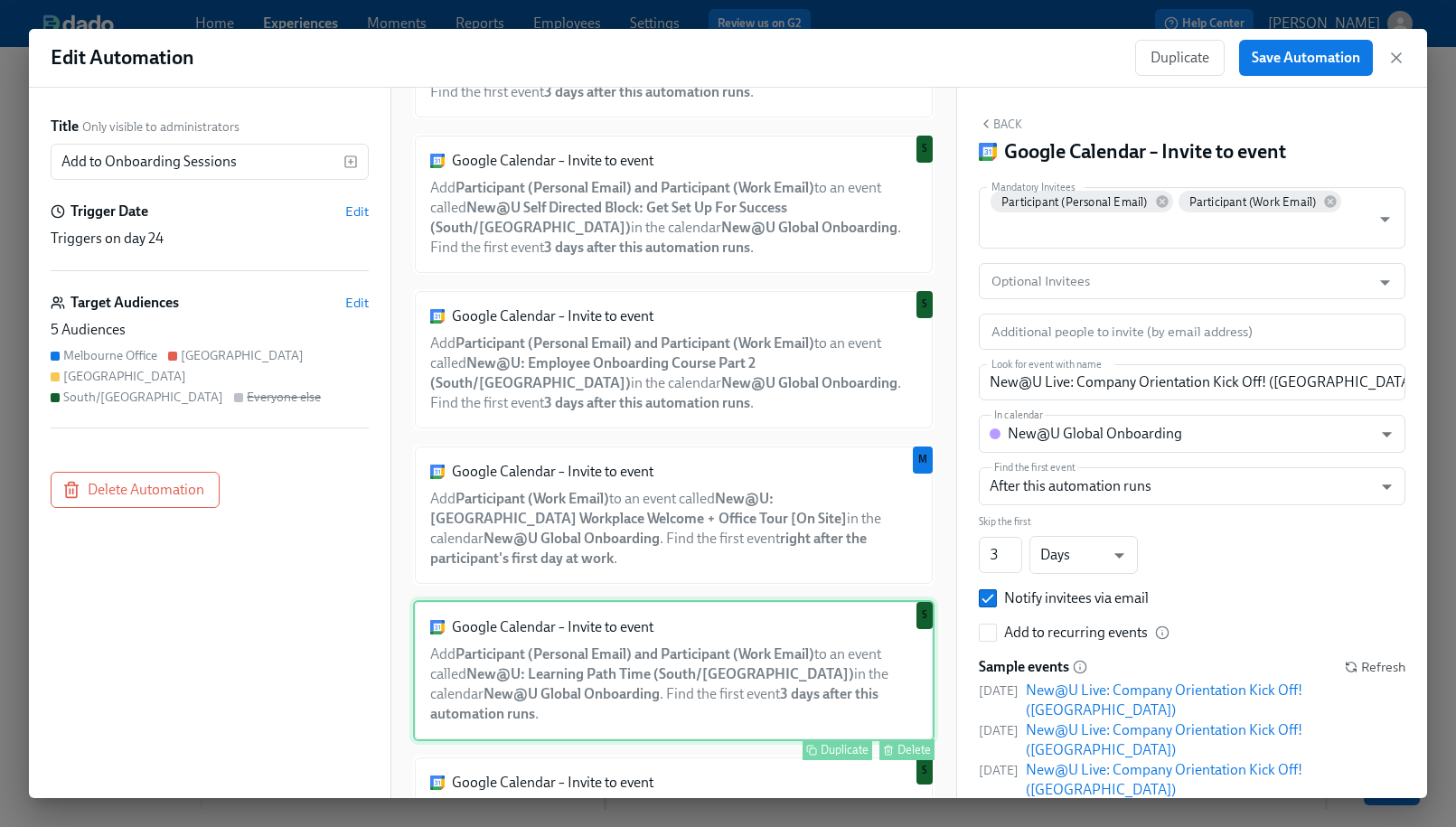 scroll, scrollTop: 1048, scrollLeft: 0, axis: vertical 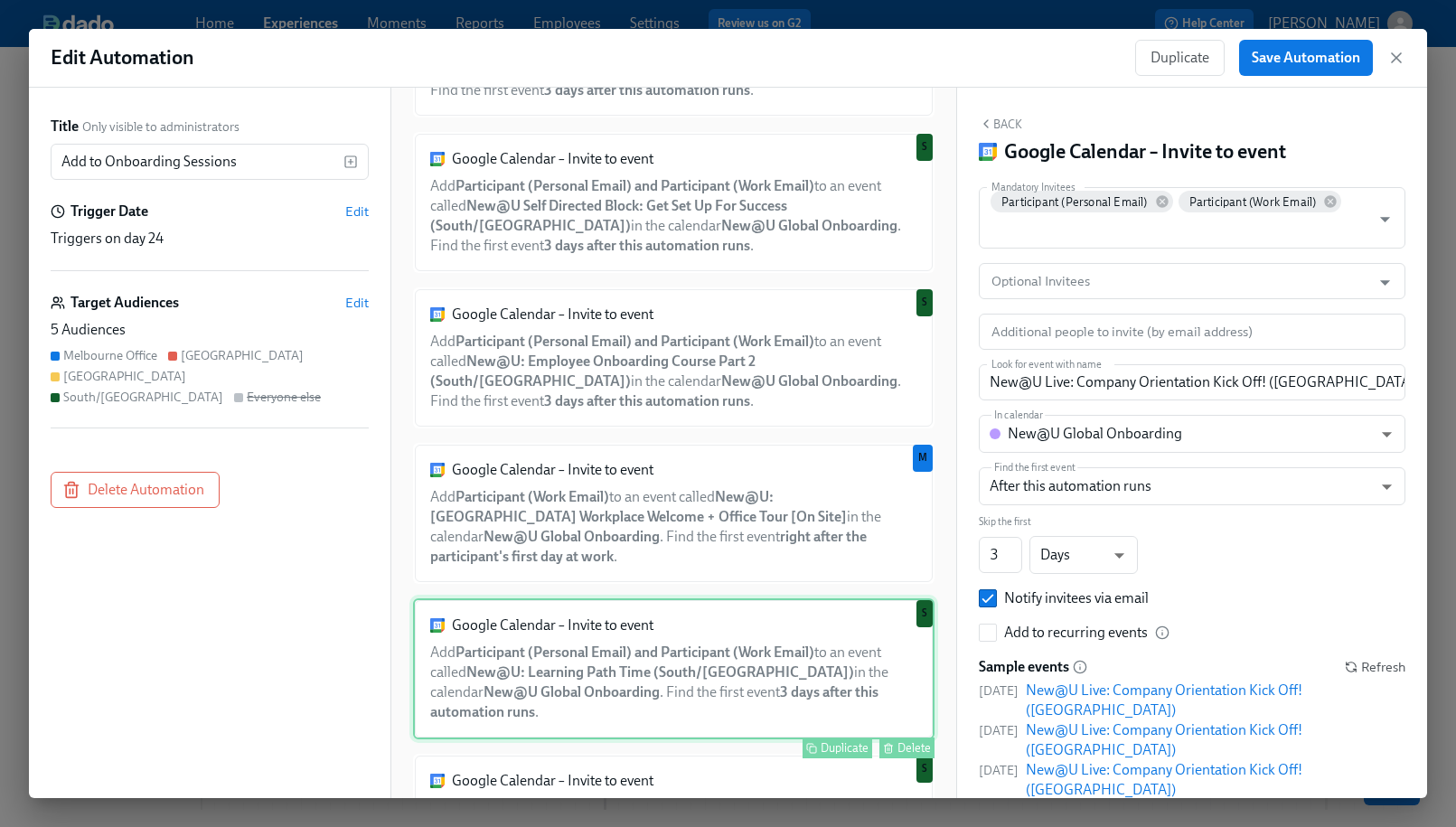click on "Google Calendar – Invite to event Add  Participant (Personal Email) and Participant (Work Email)  to an event called  New@U: Learning Path Time ([GEOGRAPHIC_DATA])  in the calendar  New@U Global Onboarding  . Find the first event  3 days after this automation runs .   Duplicate   Delete S" at bounding box center (673, 669) 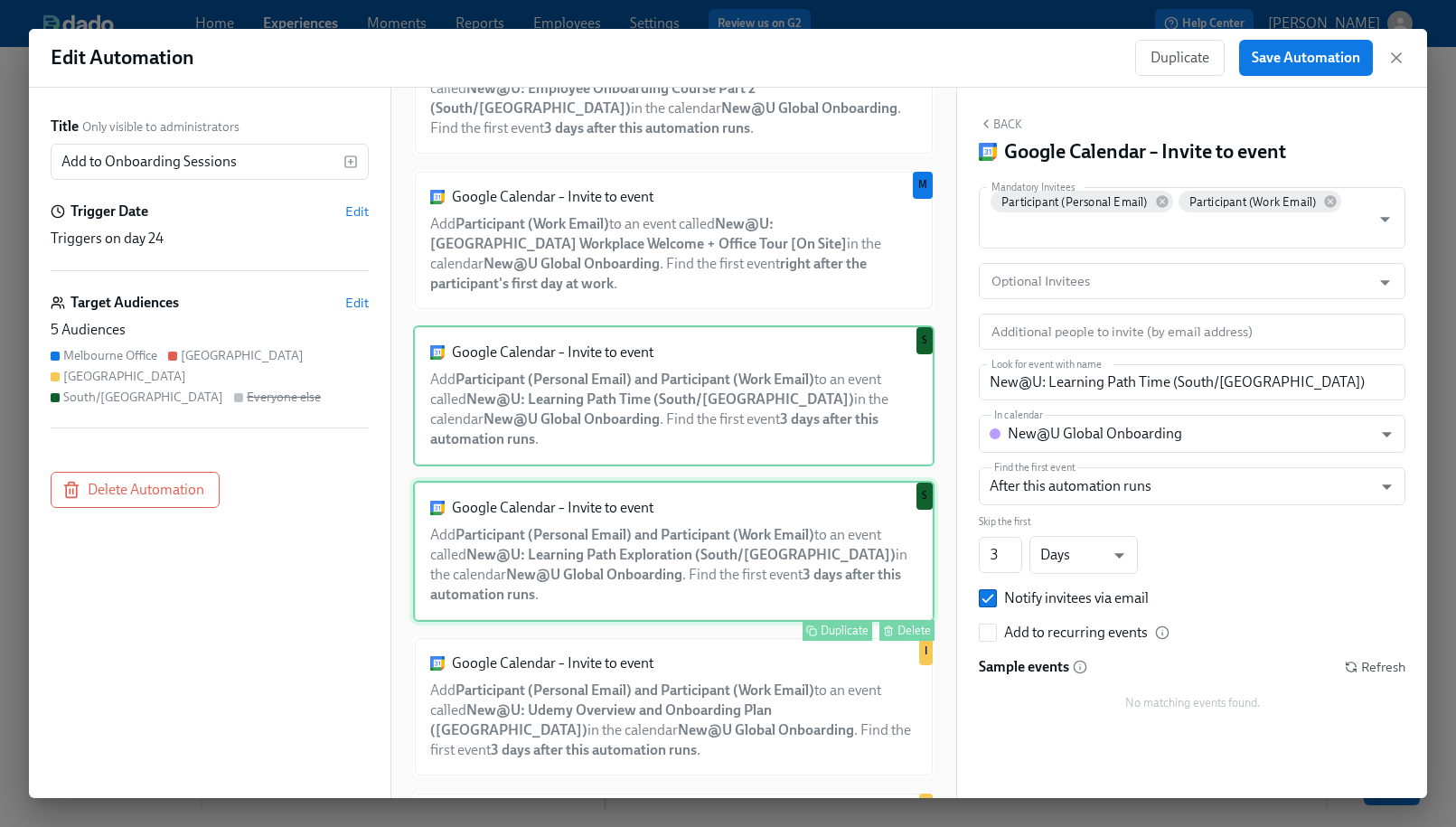 scroll, scrollTop: 1323, scrollLeft: 0, axis: vertical 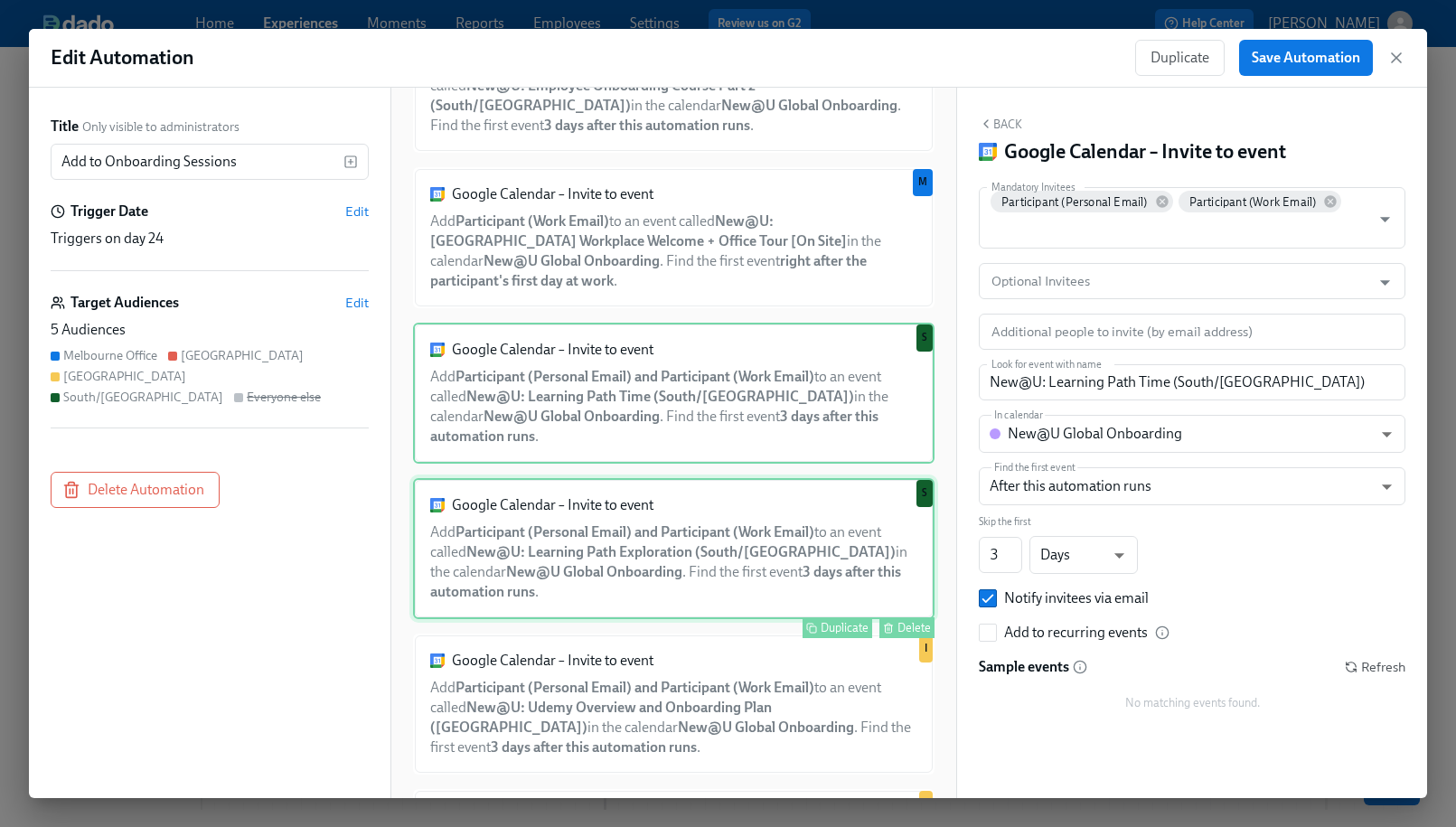 click on "Google Calendar – Invite to event Add  Participant (Personal Email) and Participant (Work Email)  to an event called  New@U: Learning Path Exploration ([GEOGRAPHIC_DATA])  in the calendar  New@U Global Onboarding  . Find the first event  3 days after this automation runs .   Duplicate   Delete S" at bounding box center [673, 549] 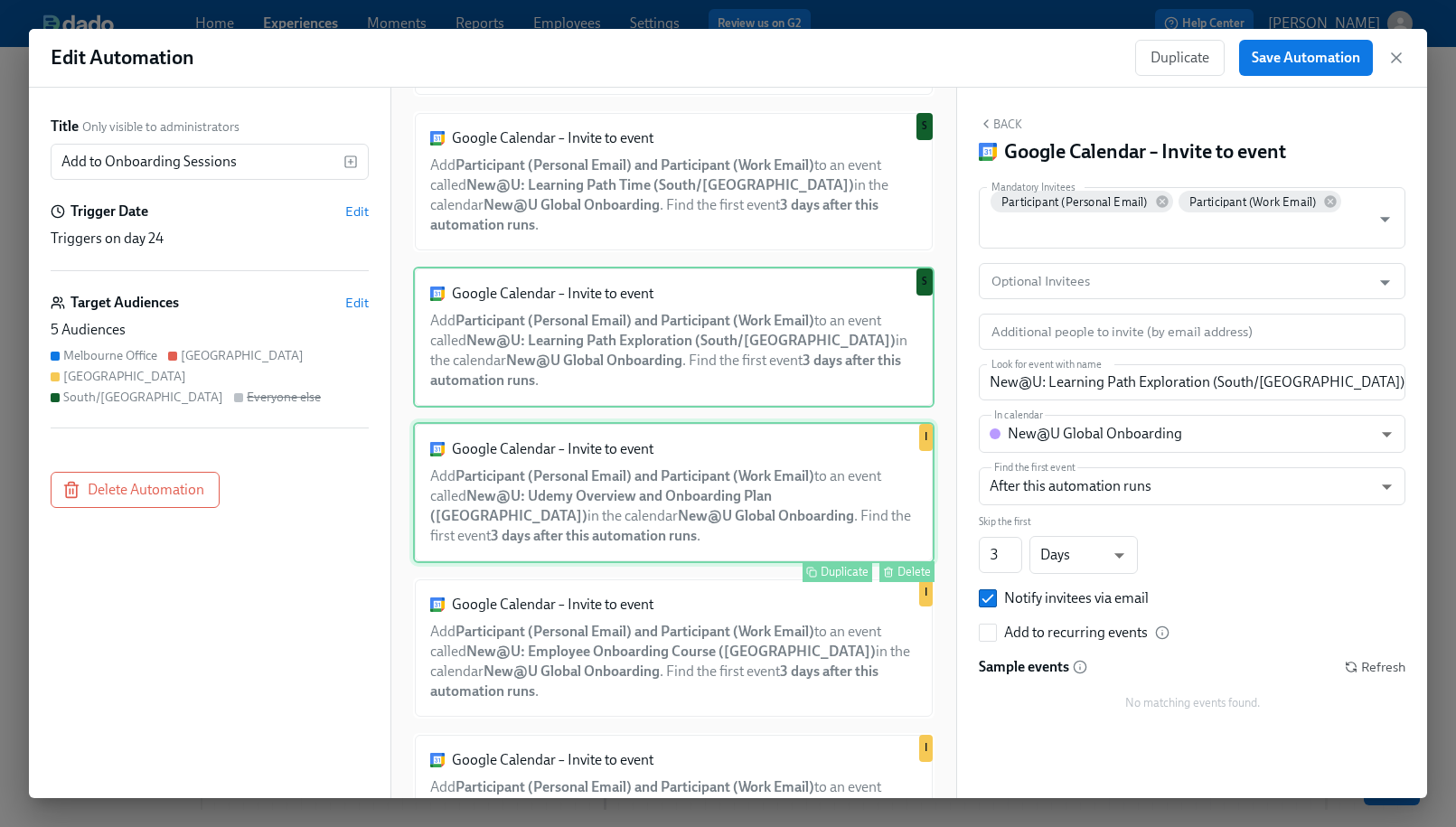 scroll, scrollTop: 1565, scrollLeft: 0, axis: vertical 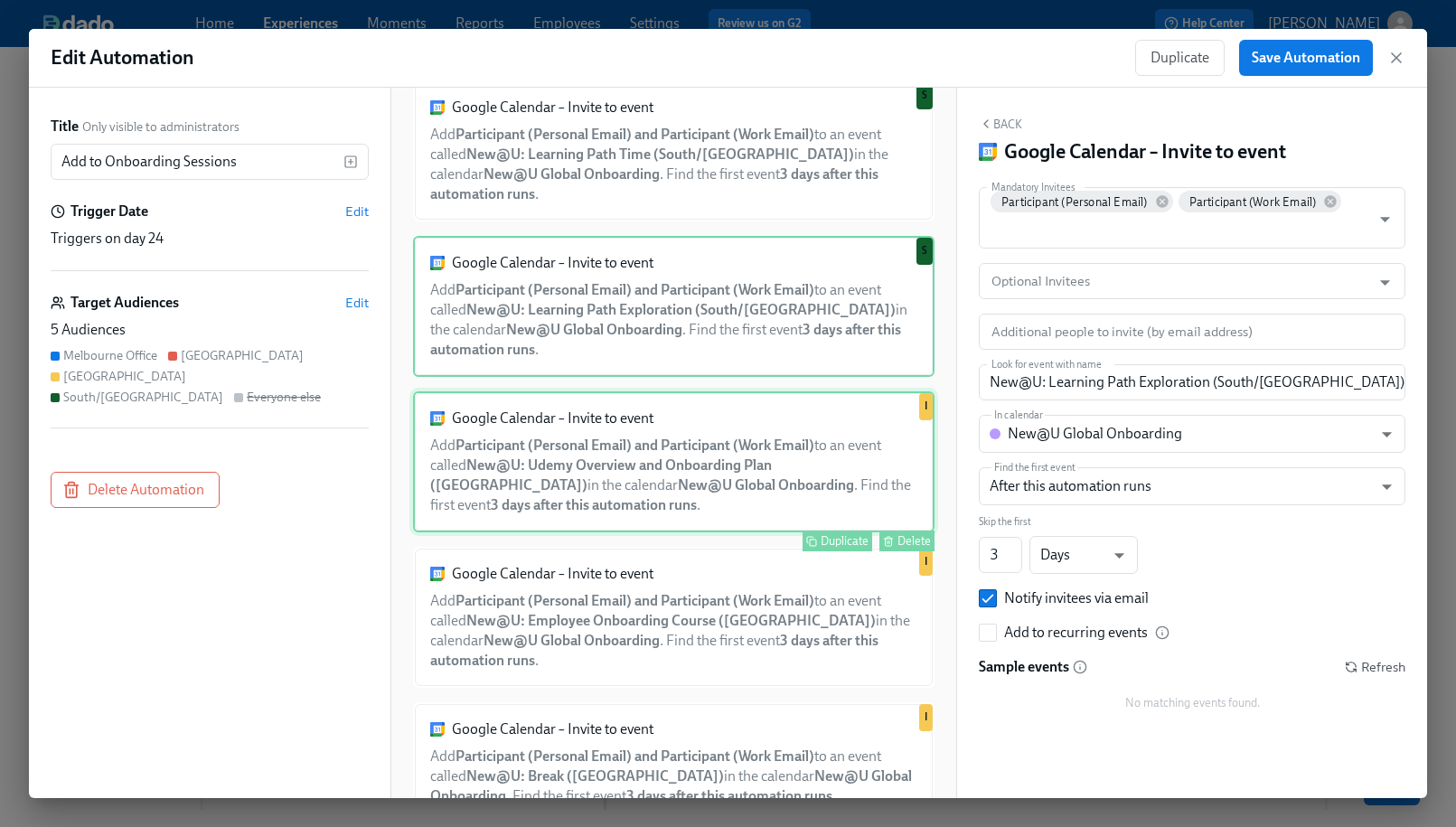 click on "Google Calendar – Invite to event Add  Participant (Personal Email) and Participant (Work Email)  to an event called  New@U: Udemy Overview and Onboarding Plan ([GEOGRAPHIC_DATA])  in the calendar  New@U Global Onboarding  . Find the first event  3 days after this automation runs .   Duplicate   Delete I" at bounding box center (673, 462) 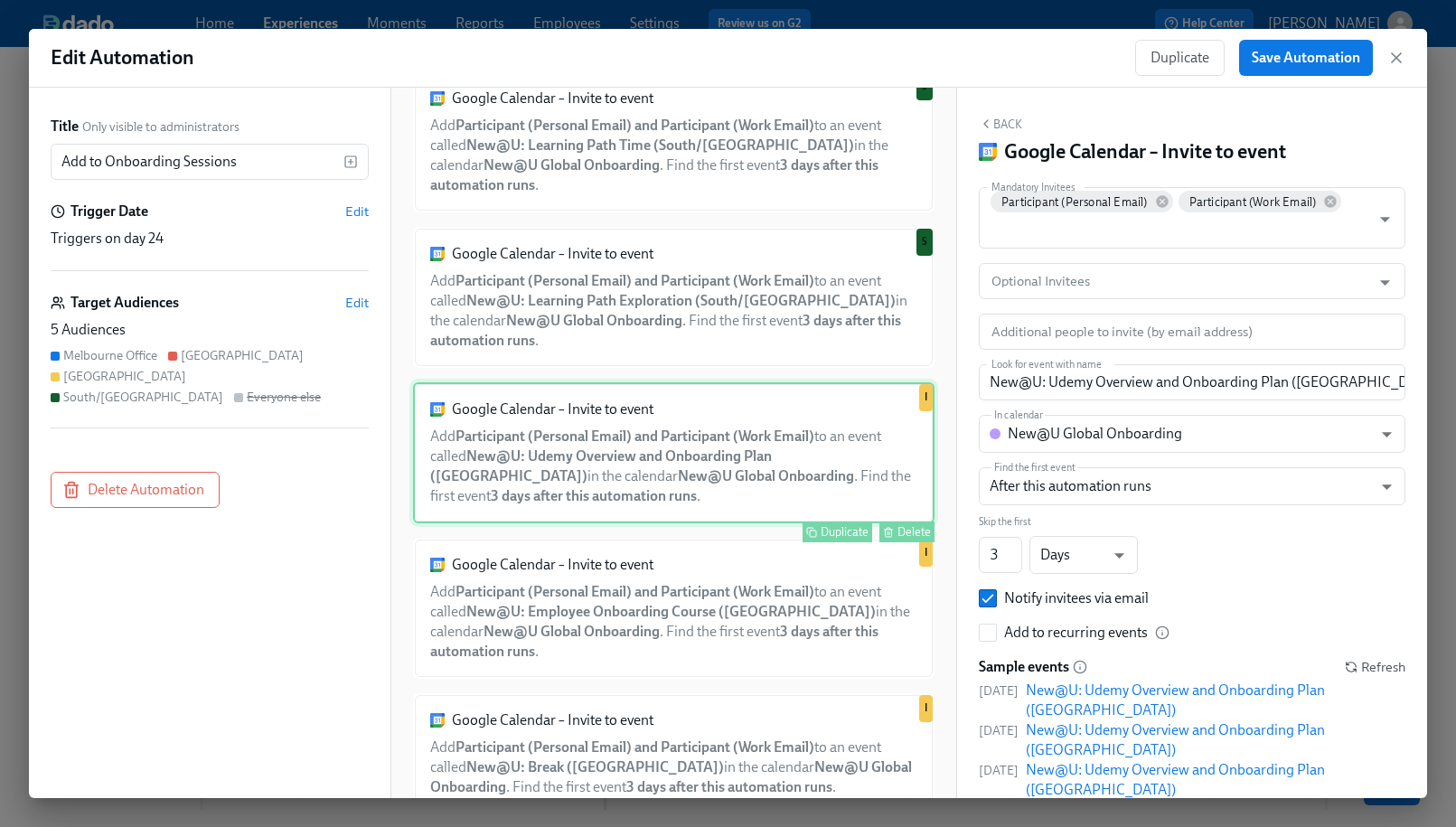 scroll, scrollTop: 1575, scrollLeft: 0, axis: vertical 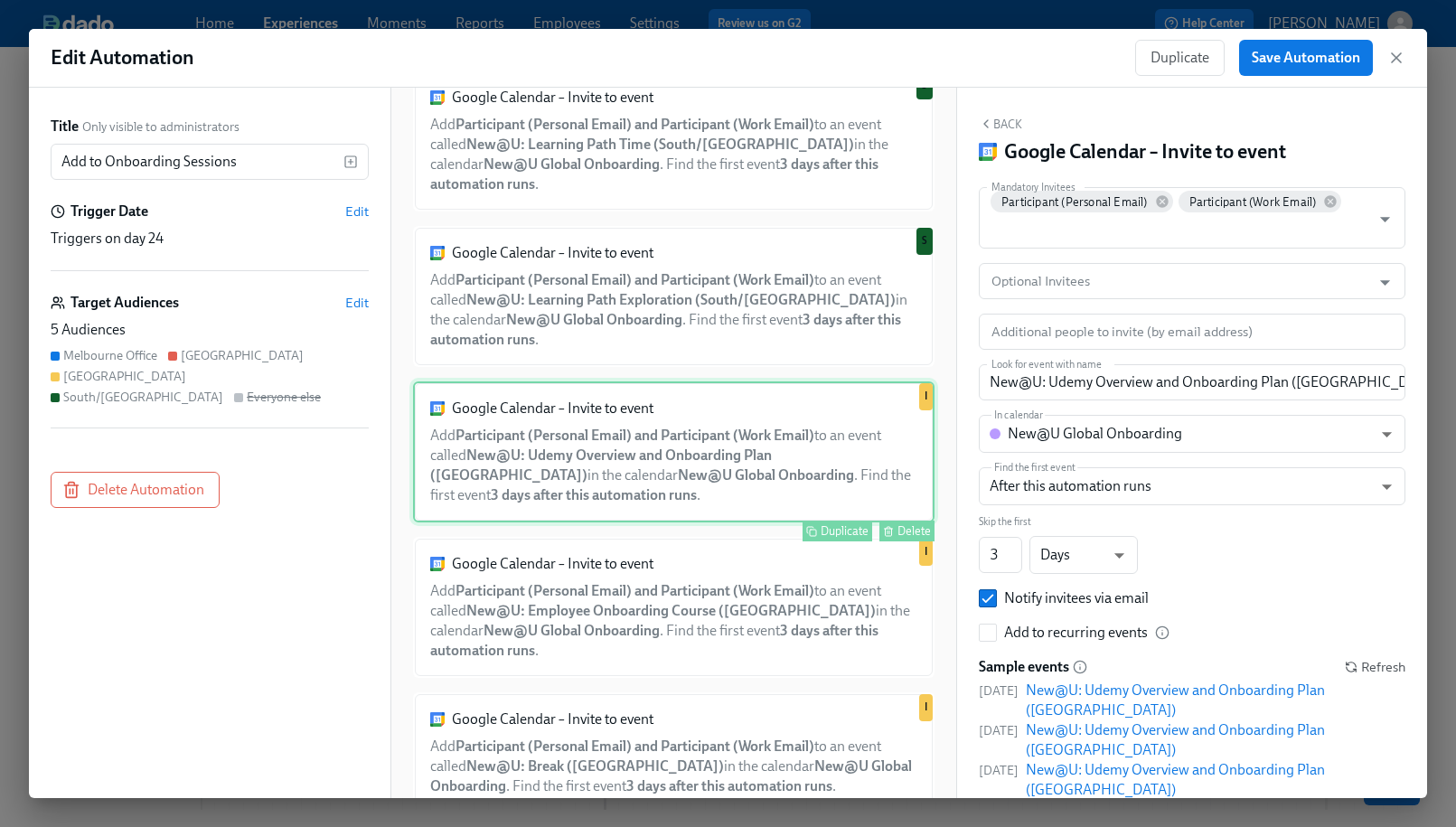click on "Google Calendar – Invite to event Add  Participant (Personal Email) and Participant (Work Email)  to an event called  New@U: Udemy Overview and Onboarding Plan ([GEOGRAPHIC_DATA])  in the calendar  New@U Global Onboarding  . Find the first event  3 days after this automation runs .   Duplicate   Delete I" at bounding box center (673, 452) 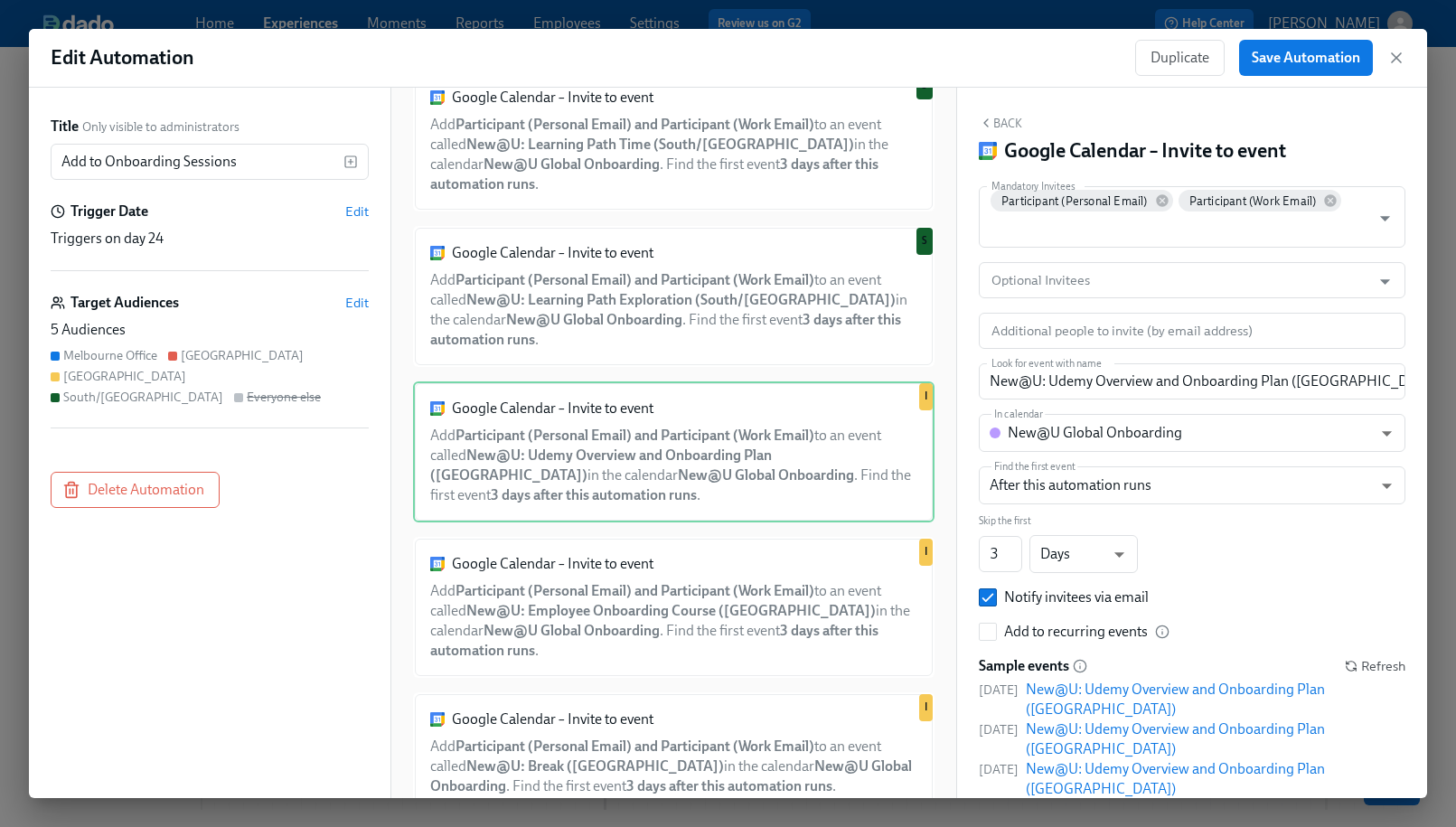 scroll, scrollTop: 5, scrollLeft: 0, axis: vertical 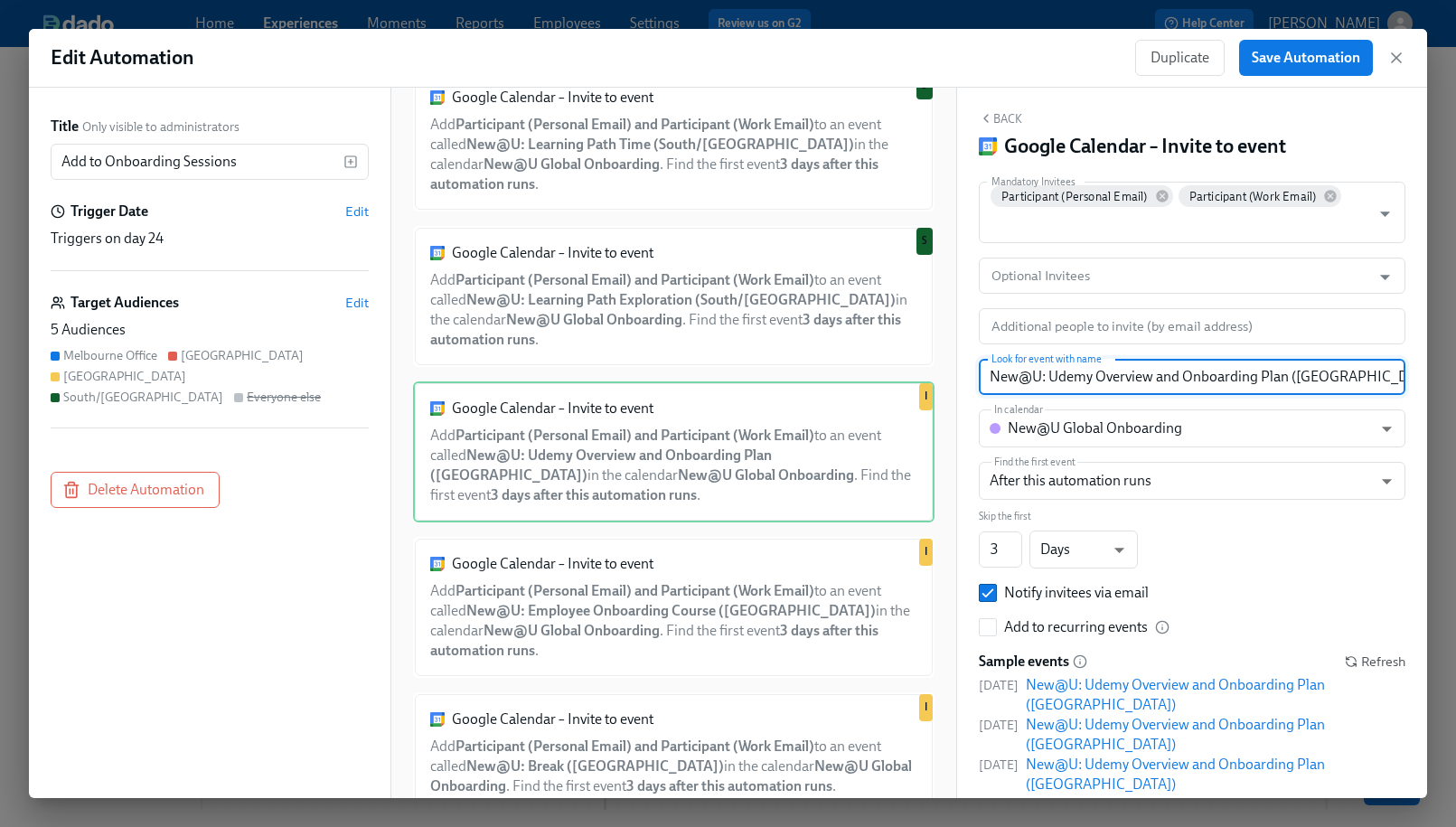 drag, startPoint x: 1362, startPoint y: 380, endPoint x: 989, endPoint y: 371, distance: 373.10856 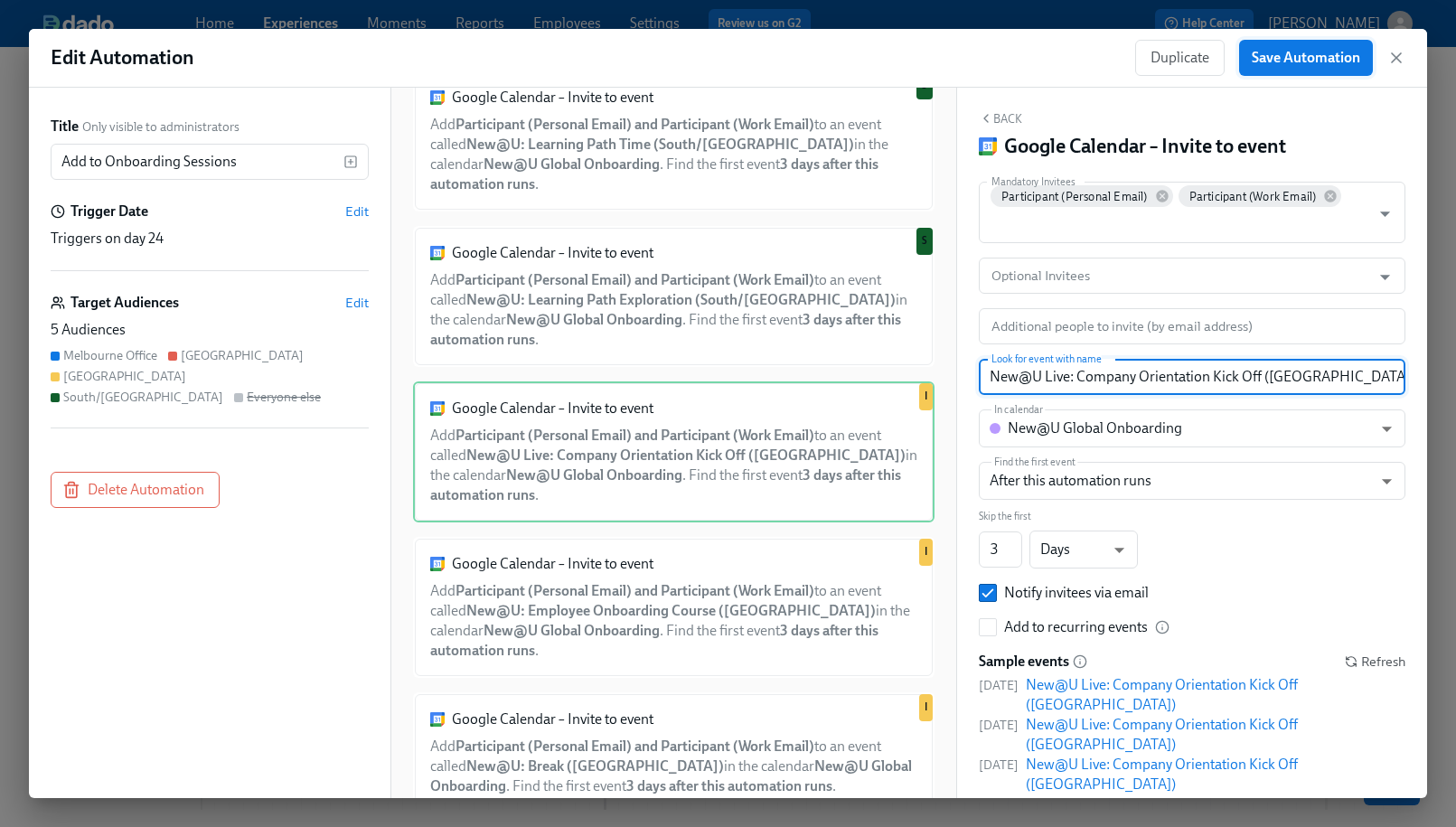 type on "New@U Live: Company Orientation Kick Off ([GEOGRAPHIC_DATA])" 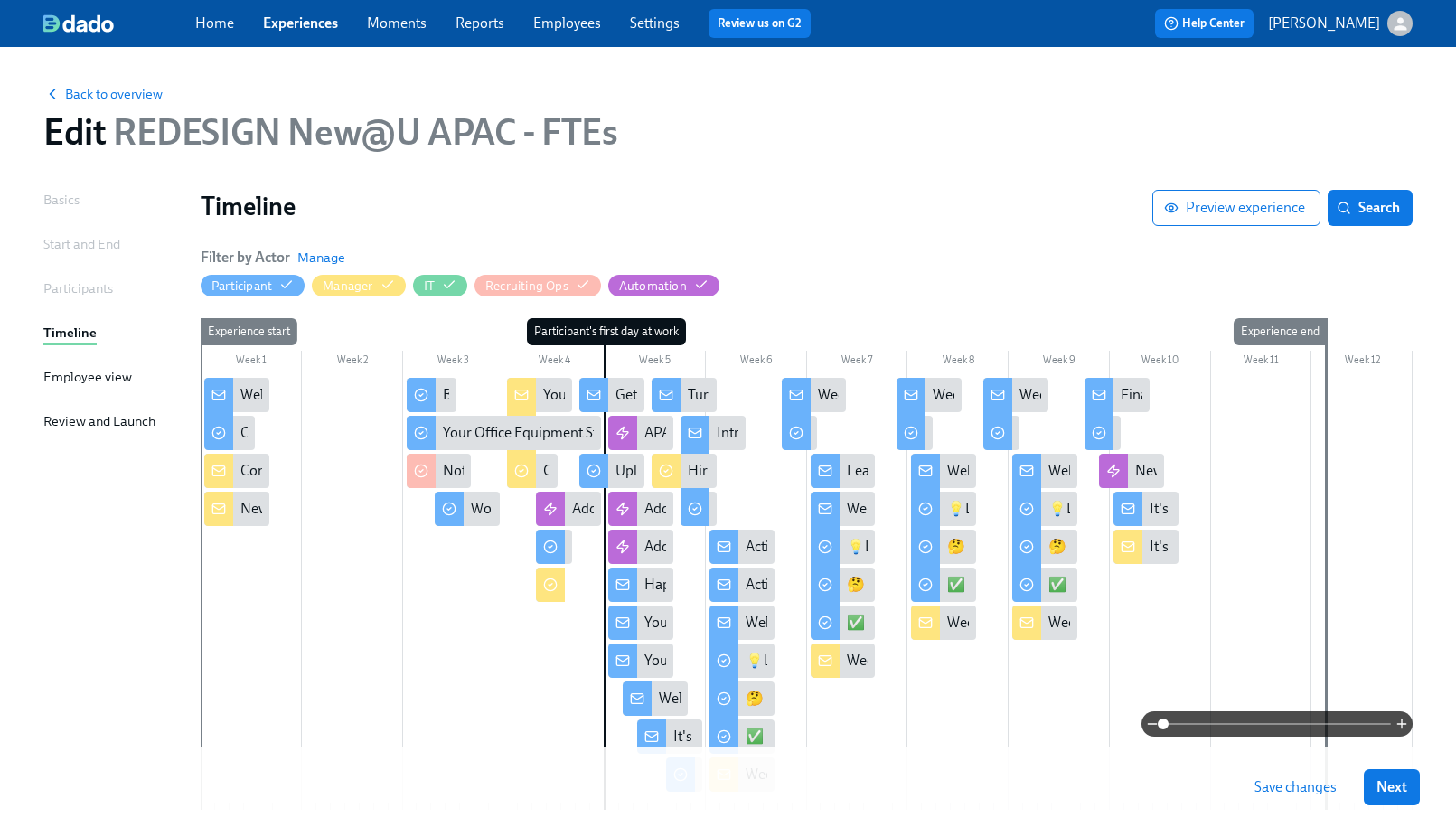 click on "Save changes" at bounding box center (1295, 787) 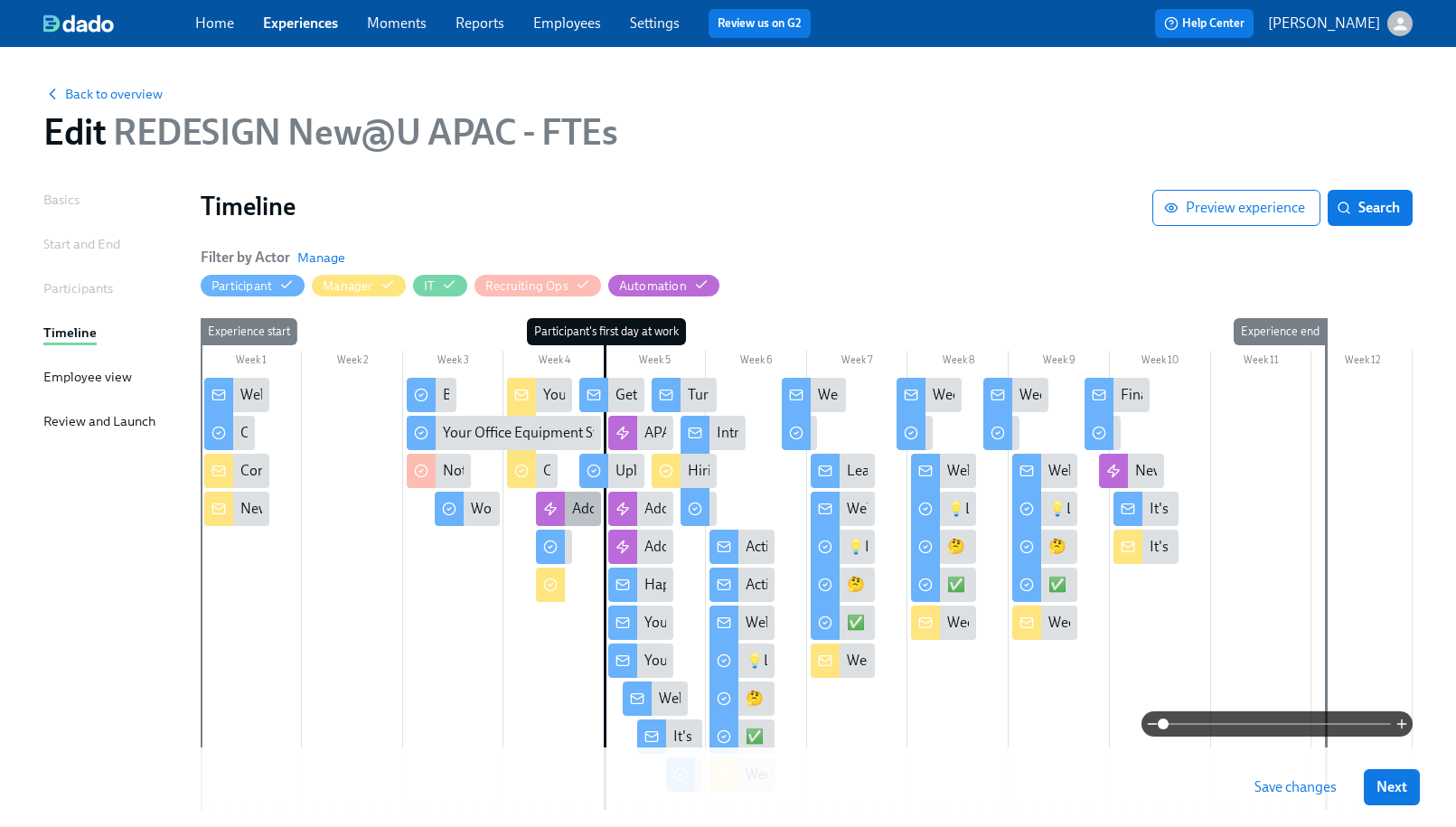 click at bounding box center (550, 509) 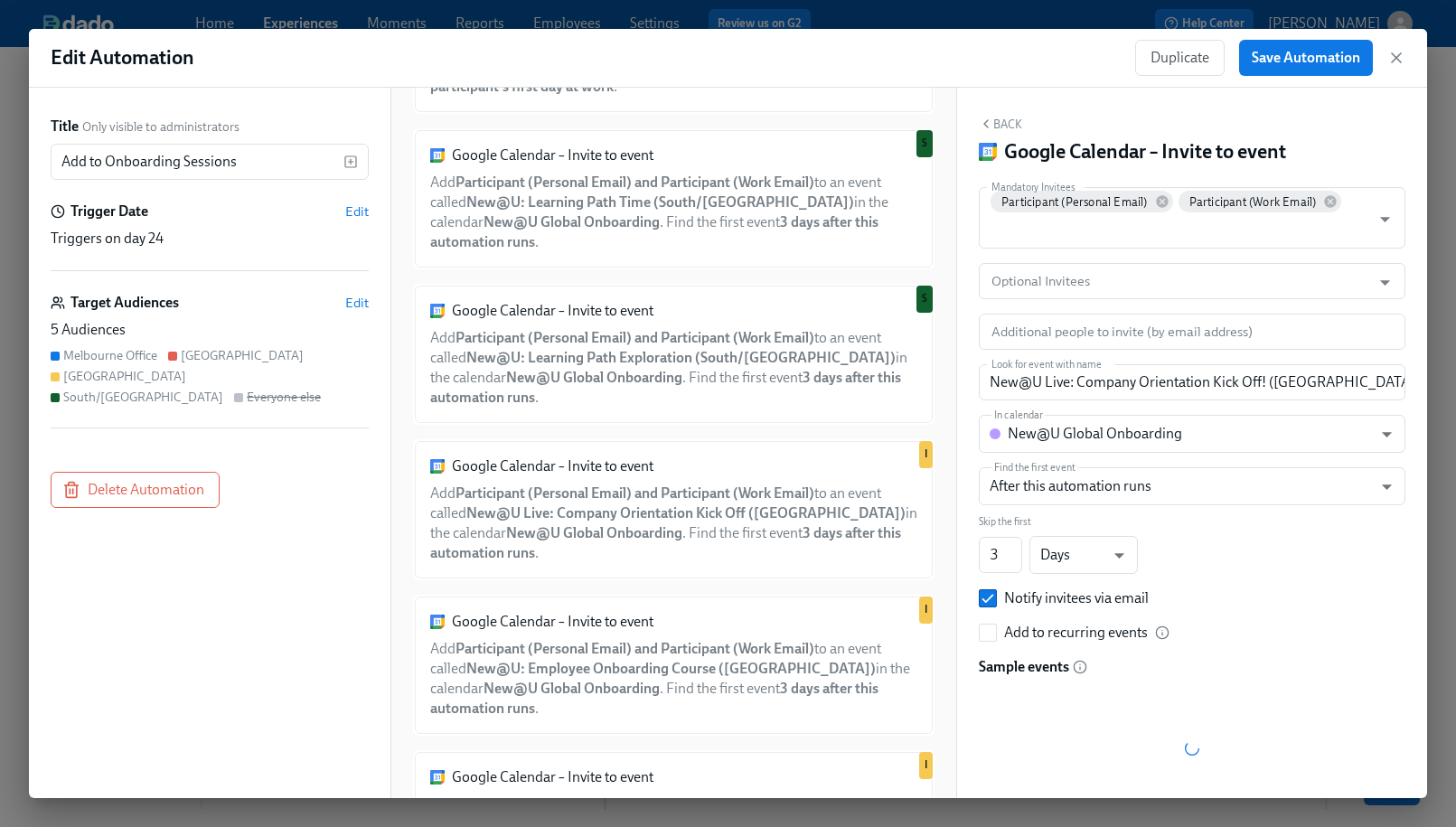 scroll, scrollTop: 1714, scrollLeft: 0, axis: vertical 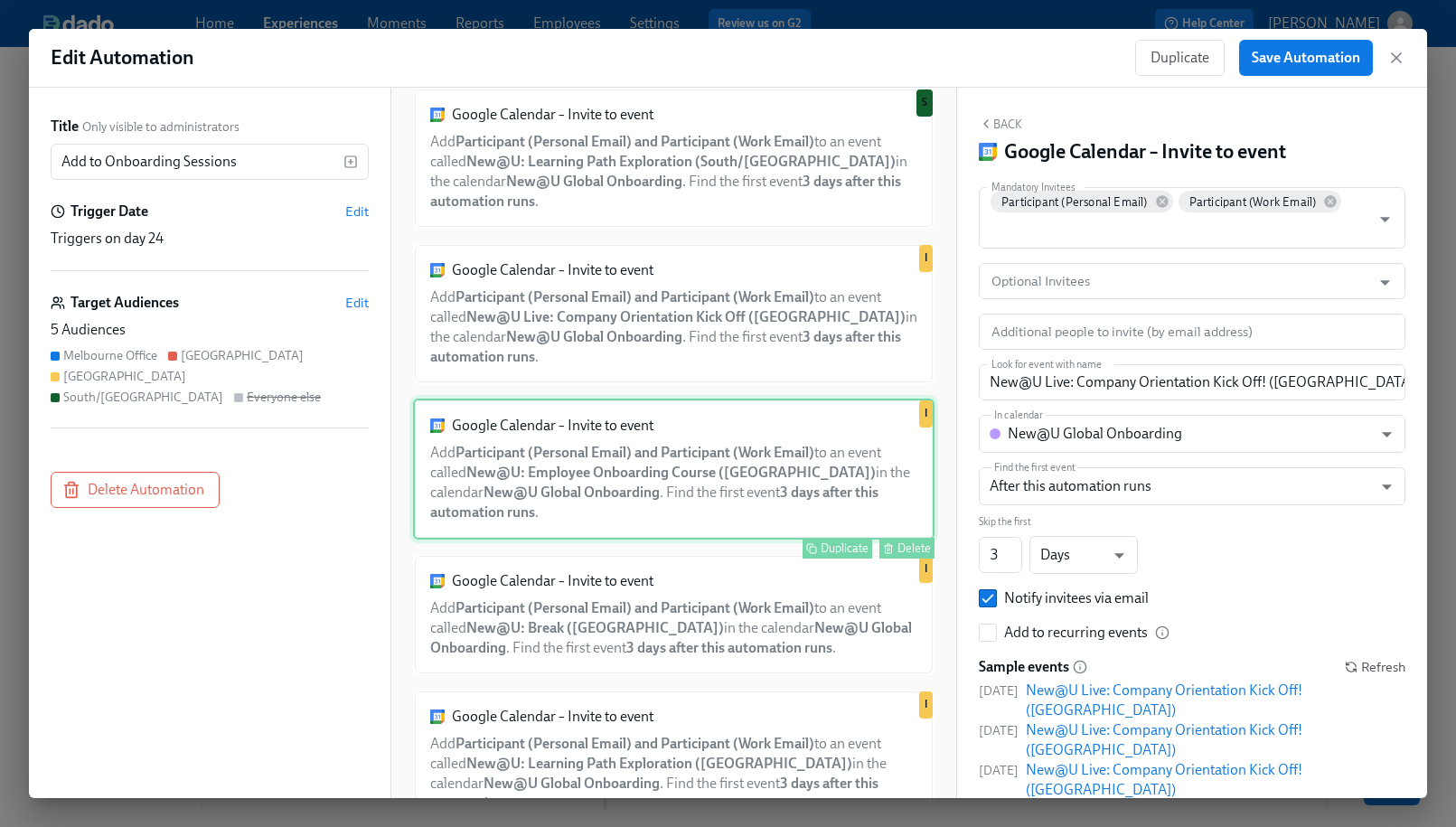 click on "Google Calendar – Invite to event Add  Participant (Personal Email) and Participant (Work Email)  to an event called  New@U: Employee Onboarding Course ([GEOGRAPHIC_DATA])  in the calendar  New@U Global Onboarding  . Find the first event  3 days after this automation runs .   Duplicate   Delete I" at bounding box center [673, 469] 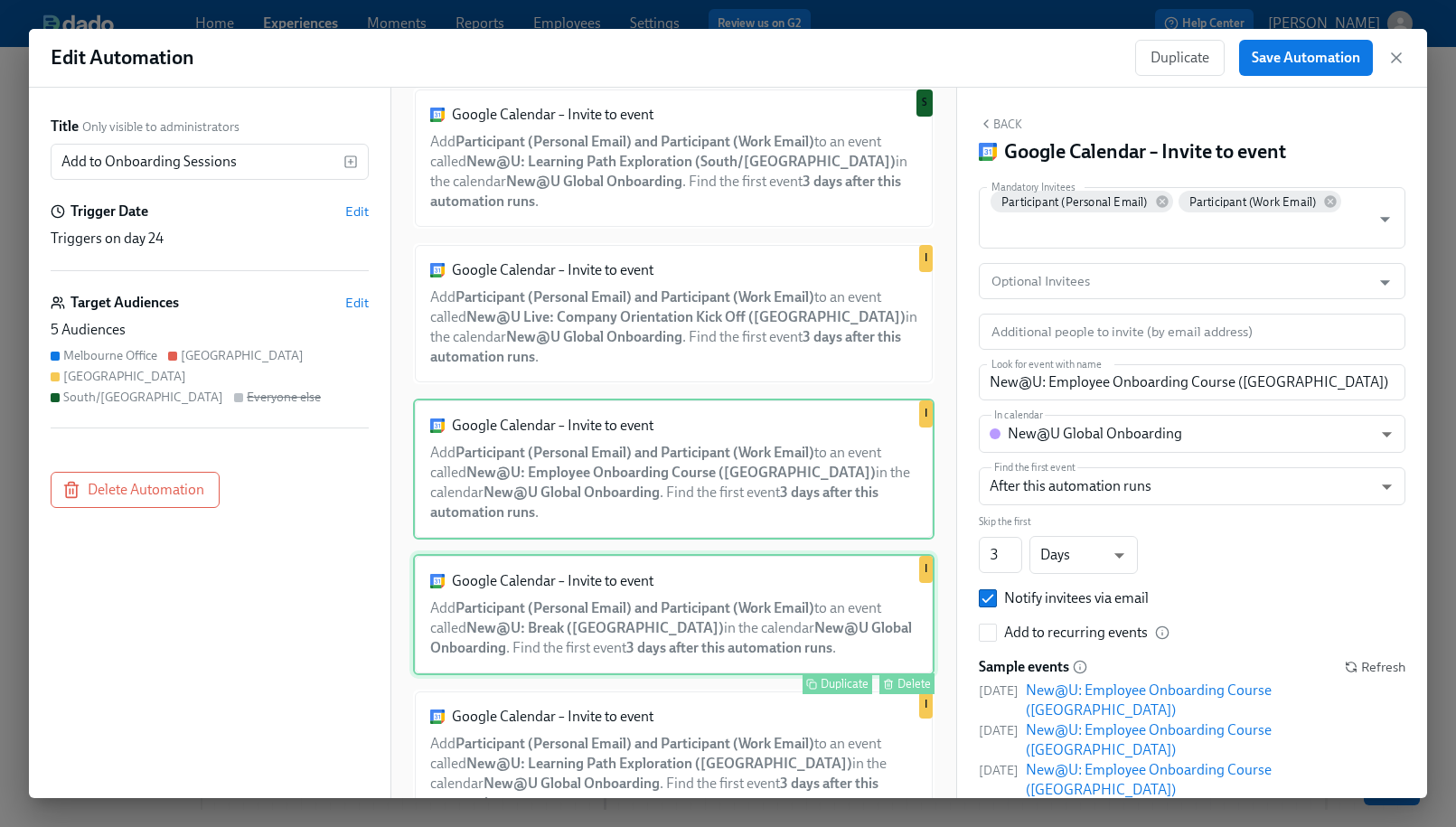 click on "Google Calendar – Invite to event Add  Participant (Personal Email) and Participant (Work Email)  to an event called  New@U: Break ([GEOGRAPHIC_DATA])  in the calendar  New@U Global Onboarding  . Find the first event  3 days after this automation runs .   Duplicate   Delete I" at bounding box center [673, 615] 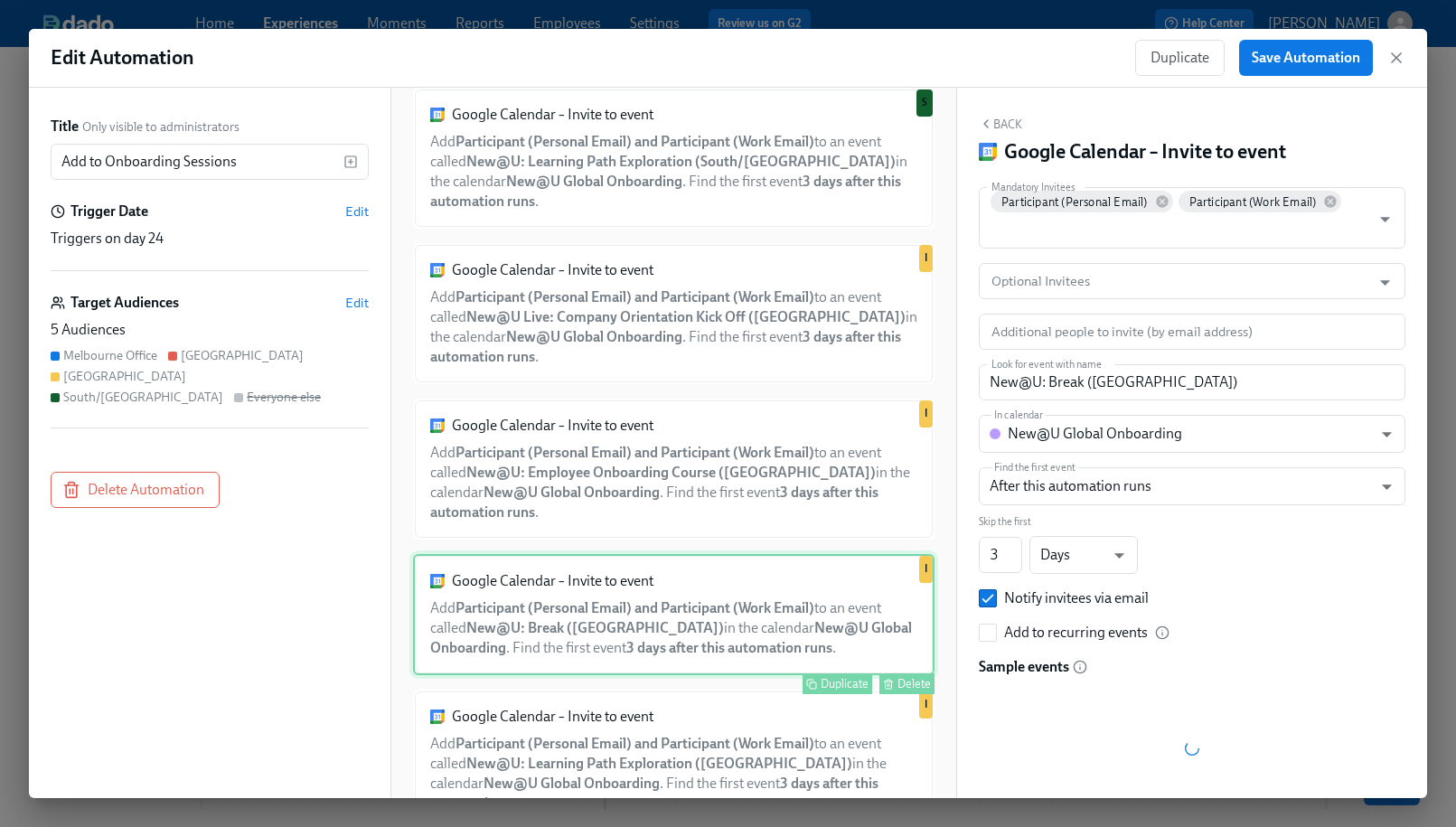 click on "Delete" at bounding box center [914, 683] 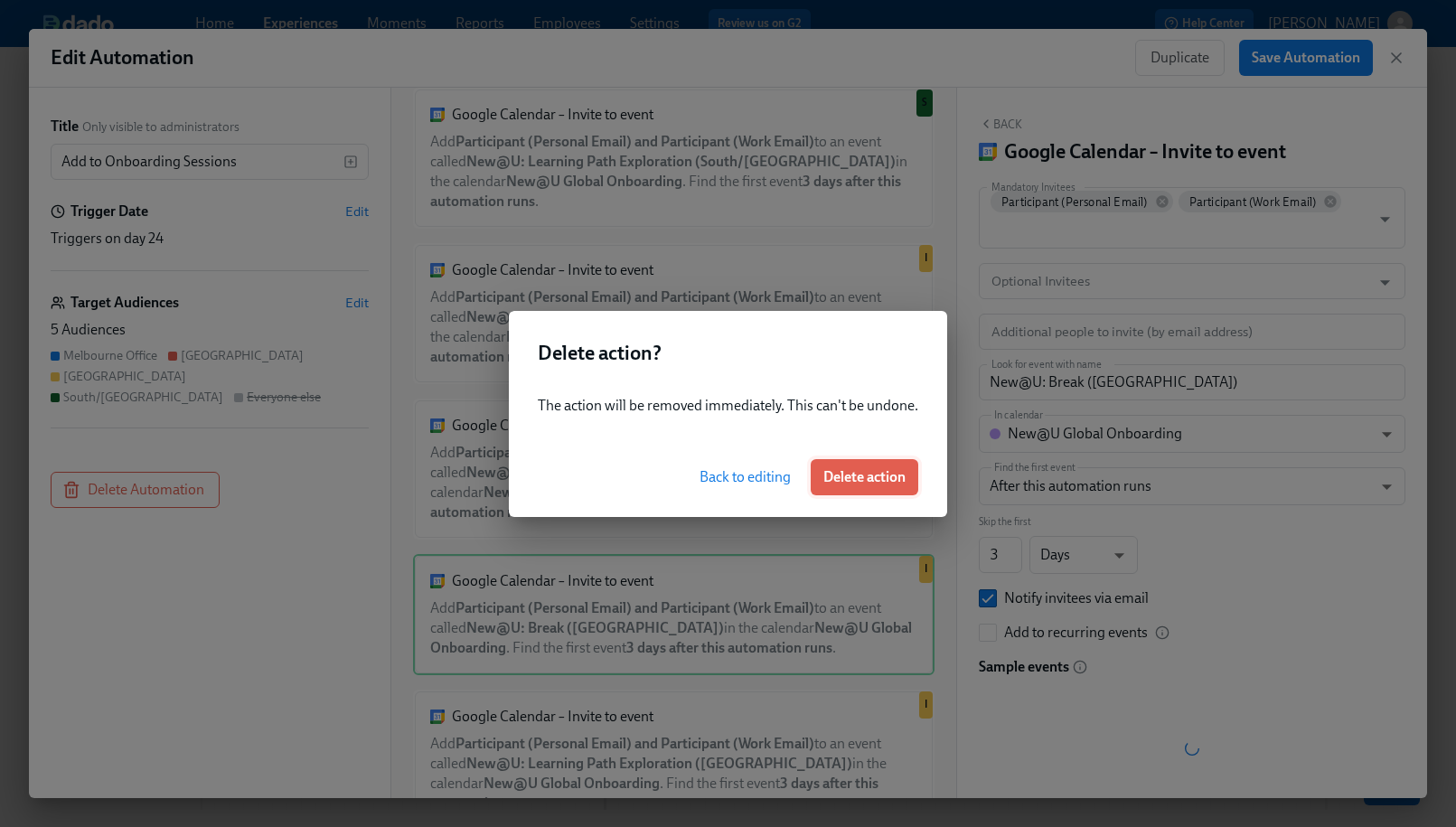 click on "Delete action" at bounding box center (864, 477) 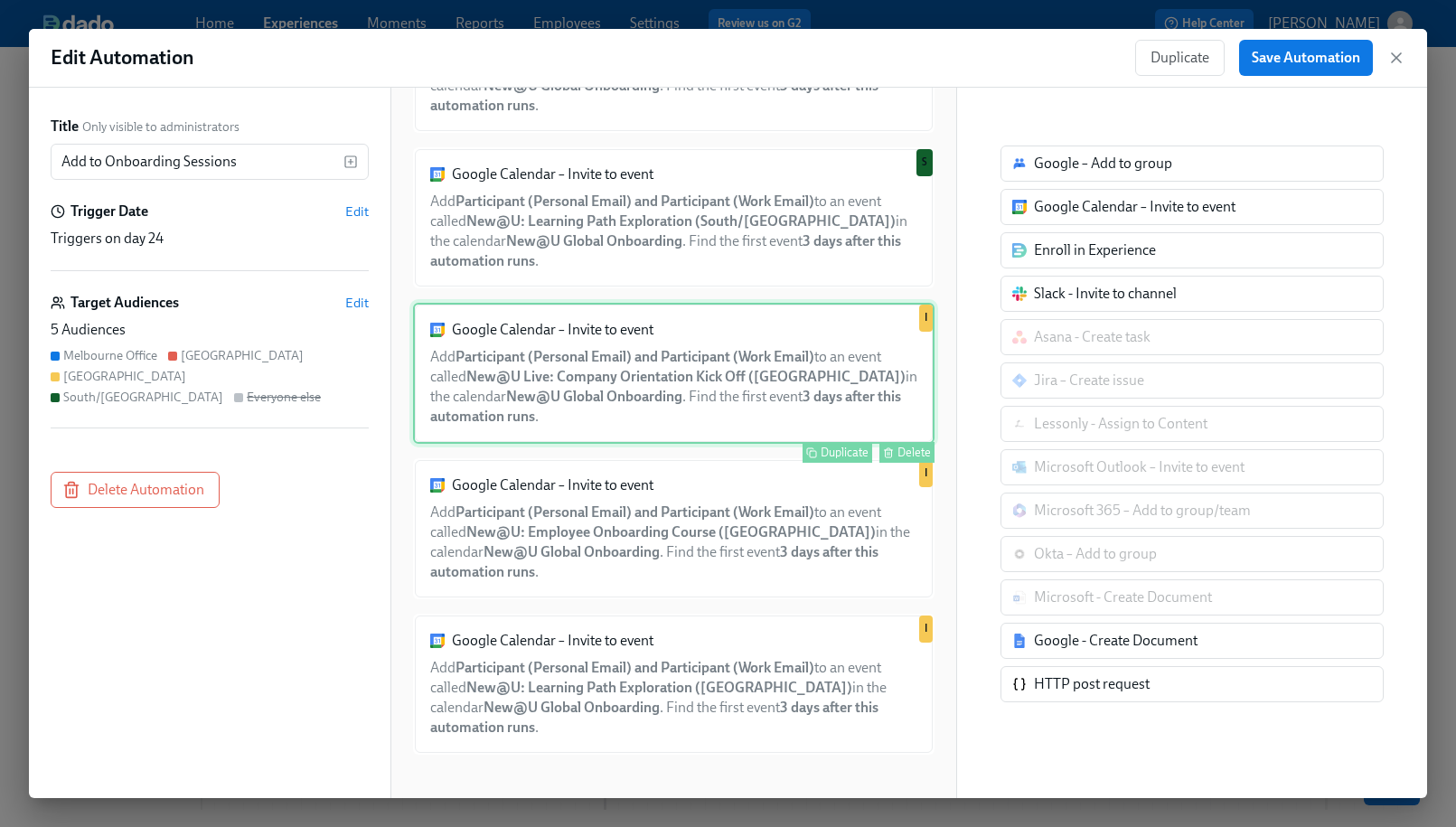 scroll, scrollTop: 1594, scrollLeft: 0, axis: vertical 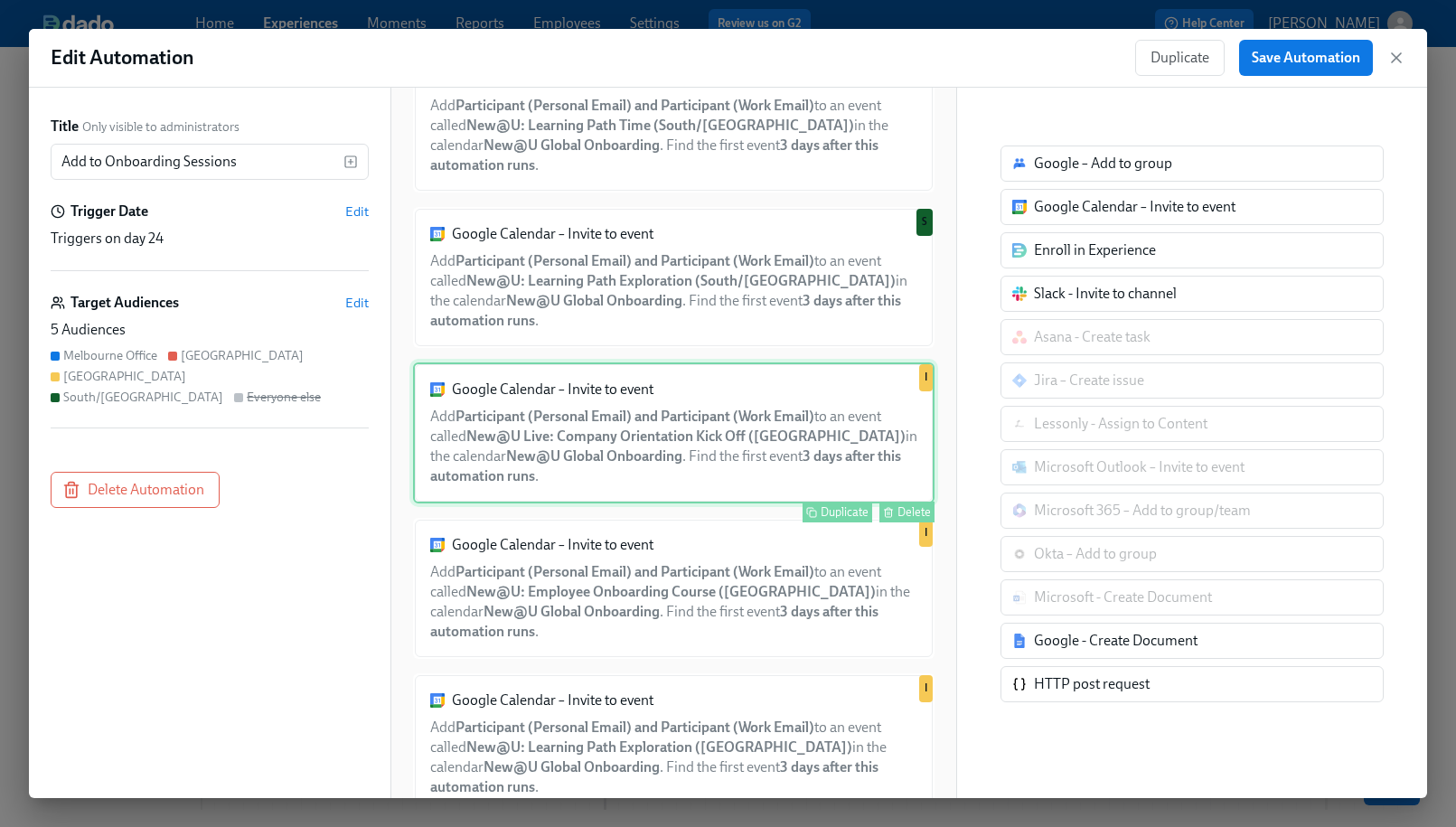 click on "Google Calendar – Invite to event Add  Participant (Personal Email) and Participant (Work Email)  to an event called  New@U Live: Company Orientation Kick Off ([GEOGRAPHIC_DATA])  in the calendar  New@U Global Onboarding  . Find the first event  3 days after this automation runs .   Duplicate   Delete I" at bounding box center [673, 433] 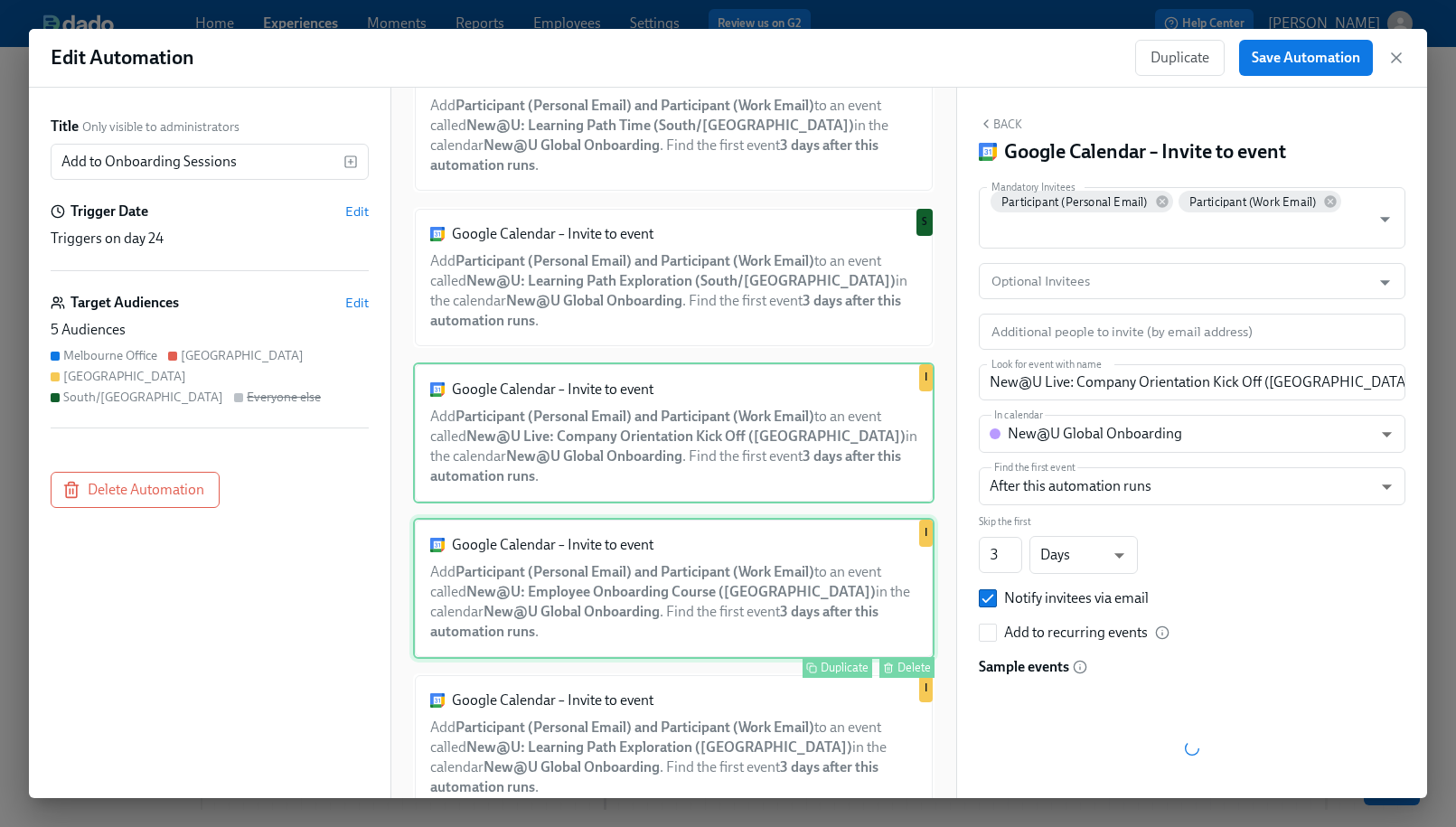 click on "Google Calendar – Invite to event Add  Participant (Personal Email) and Participant (Work Email)  to an event called  New@U: Employee Onboarding Course ([GEOGRAPHIC_DATA])  in the calendar  New@U Global Onboarding  . Find the first event  3 days after this automation runs .   Duplicate   Delete I" at bounding box center [673, 588] 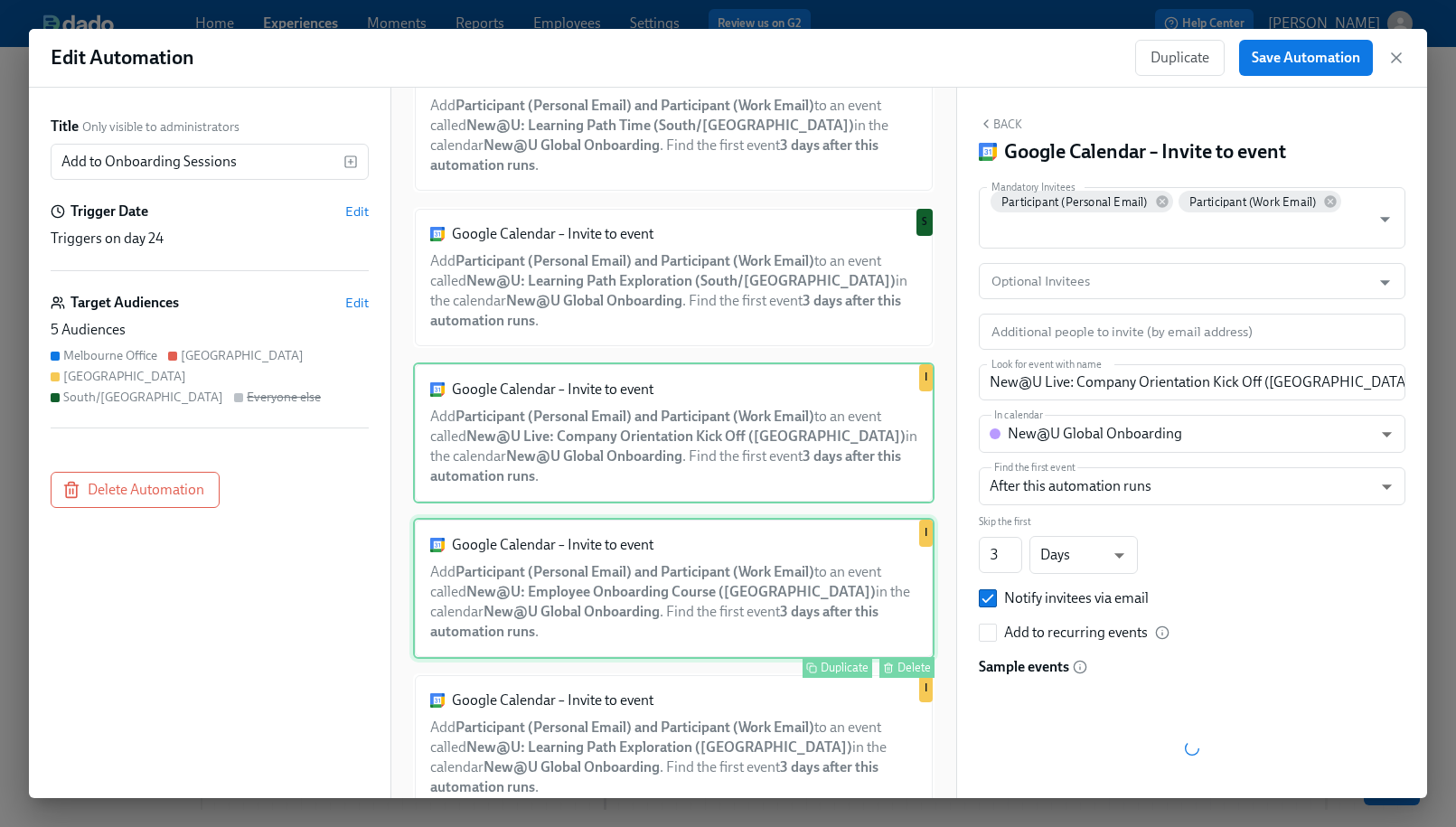 type on "New@U: Employee Onboarding Course ([GEOGRAPHIC_DATA])" 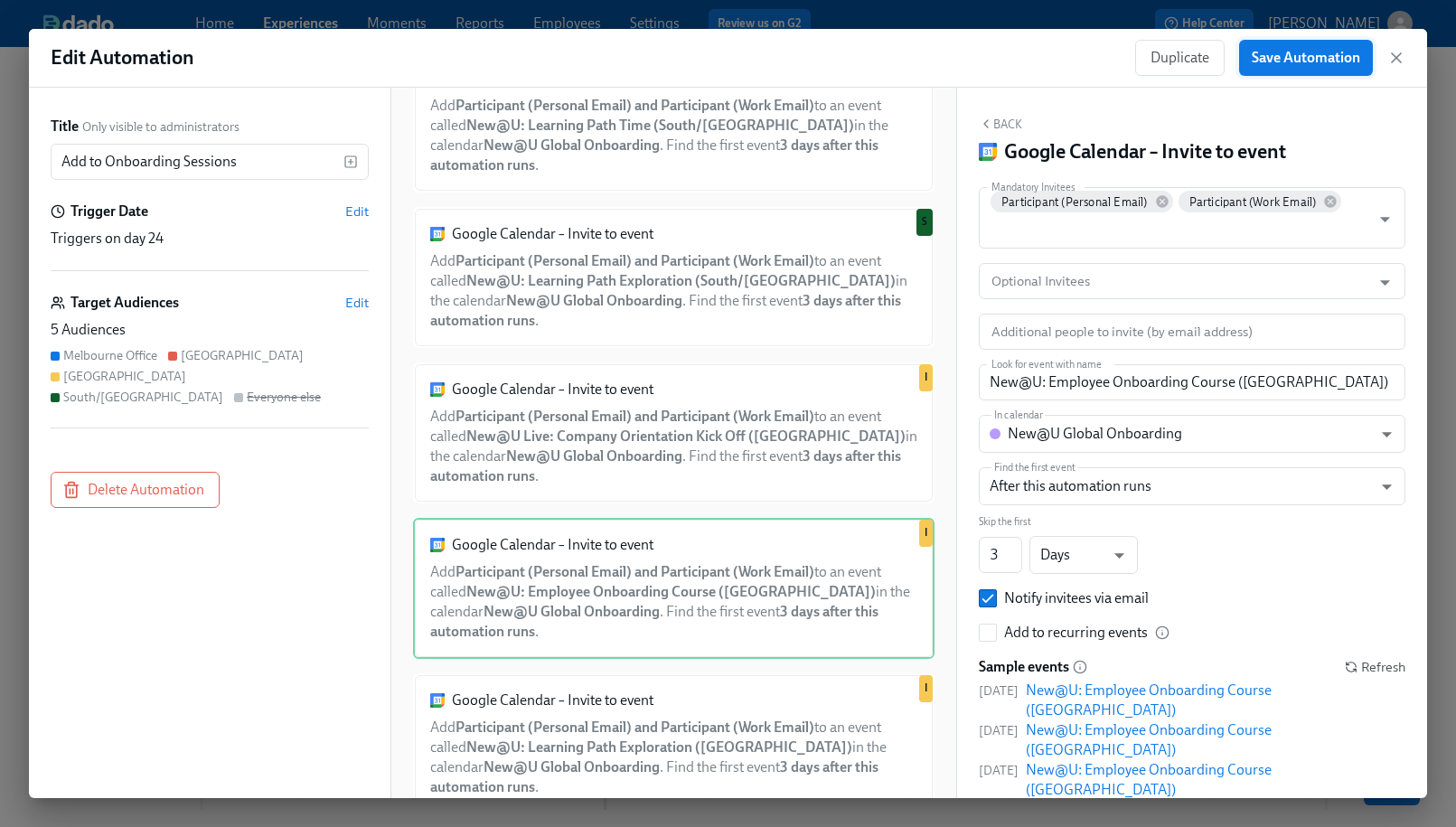 click on "Save Automation" at bounding box center [1306, 58] 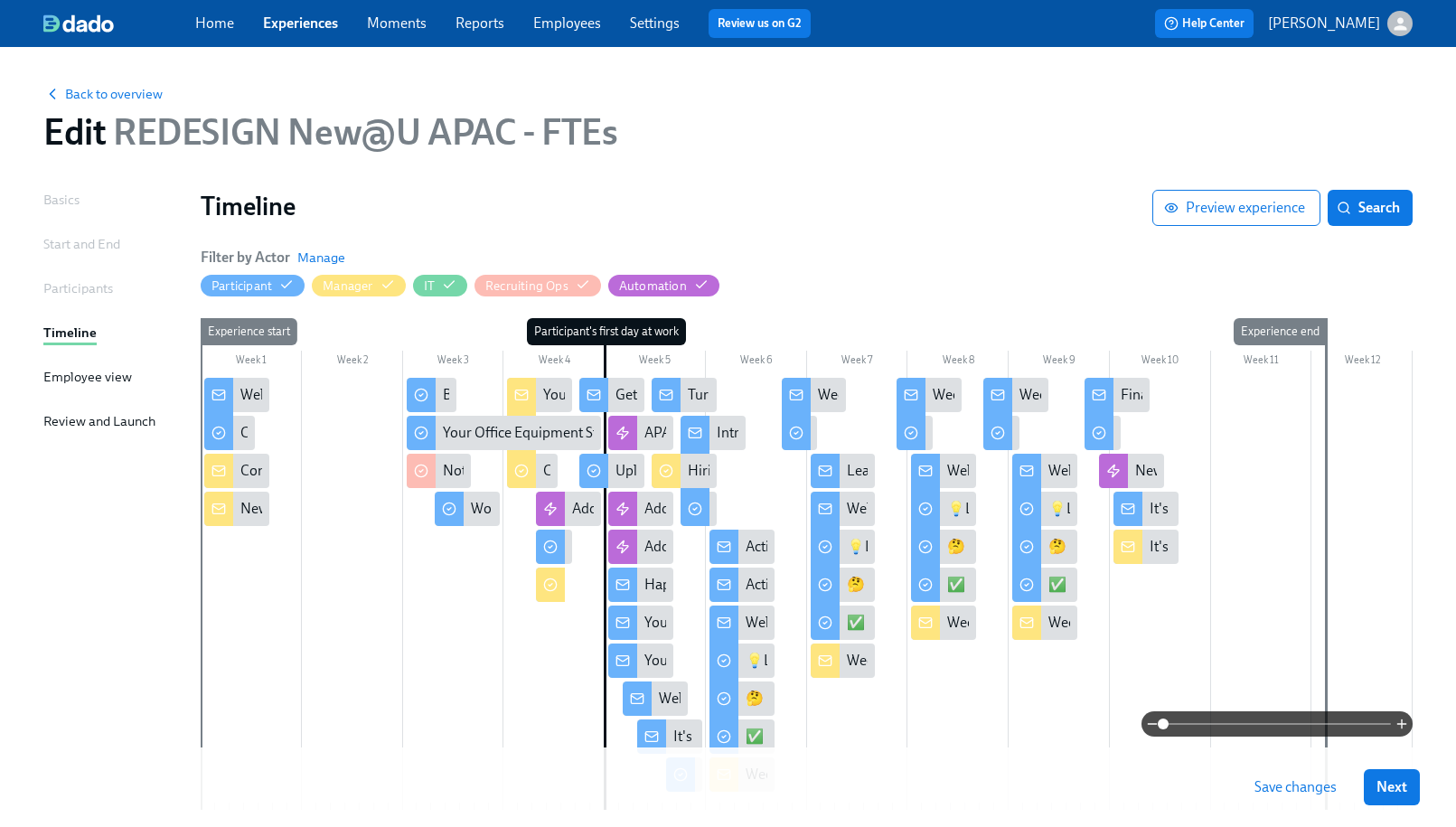 click on "Save changes" at bounding box center [1295, 787] 